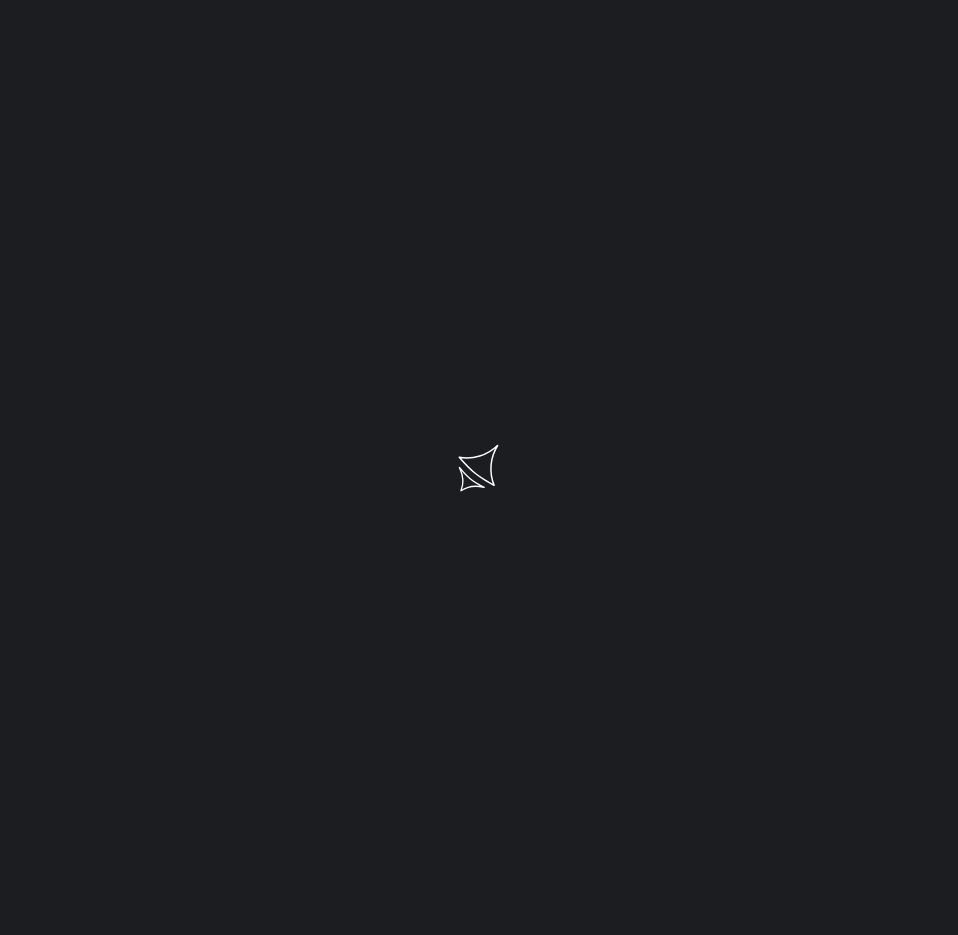 scroll, scrollTop: 0, scrollLeft: 0, axis: both 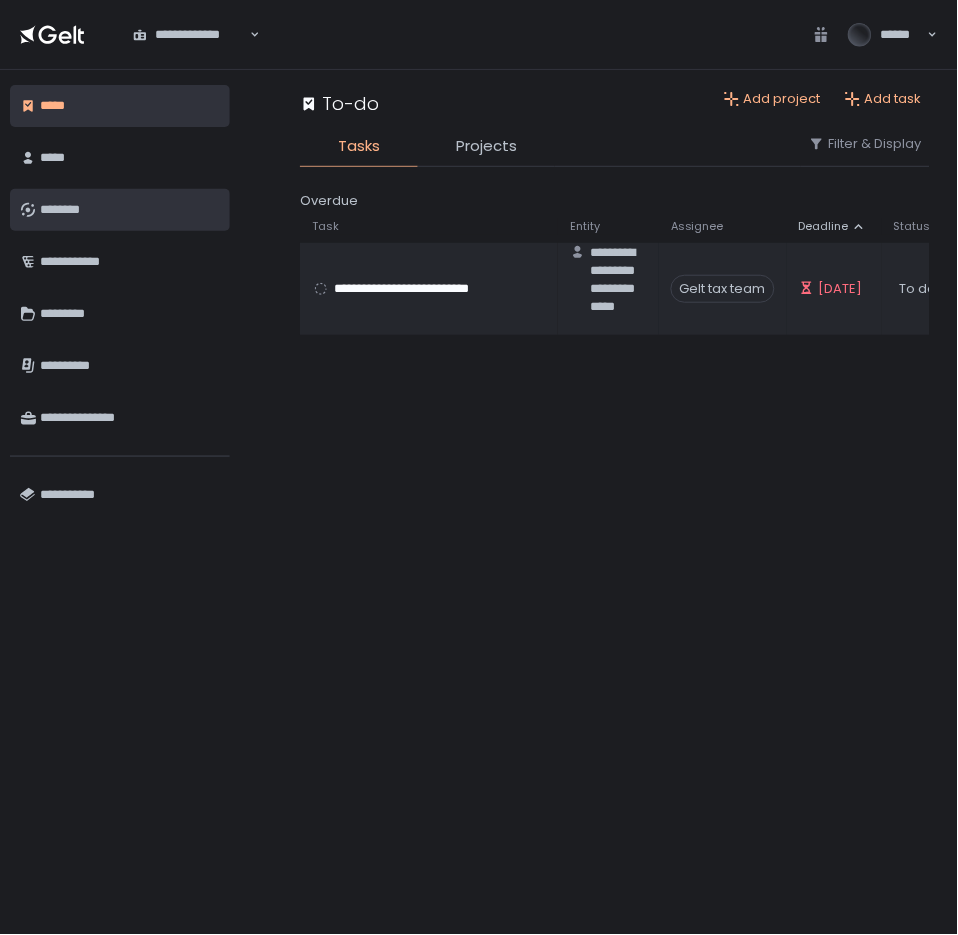 click on "********" at bounding box center (130, 210) 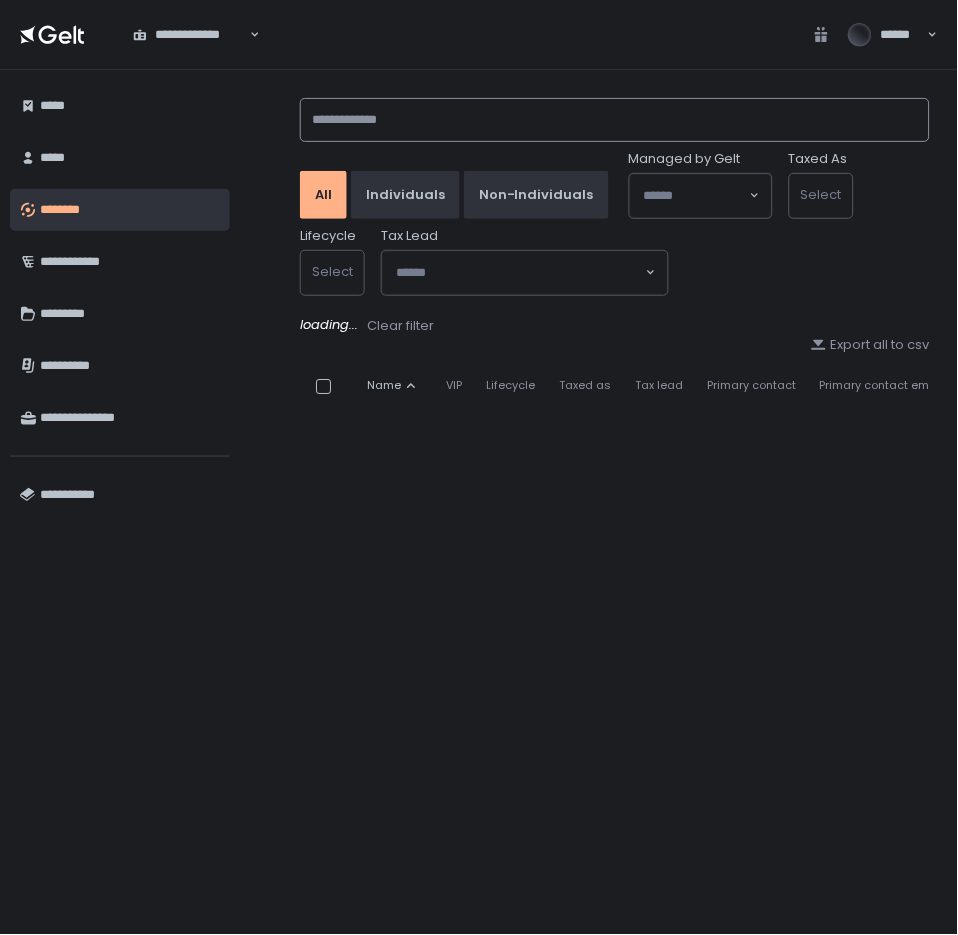 click 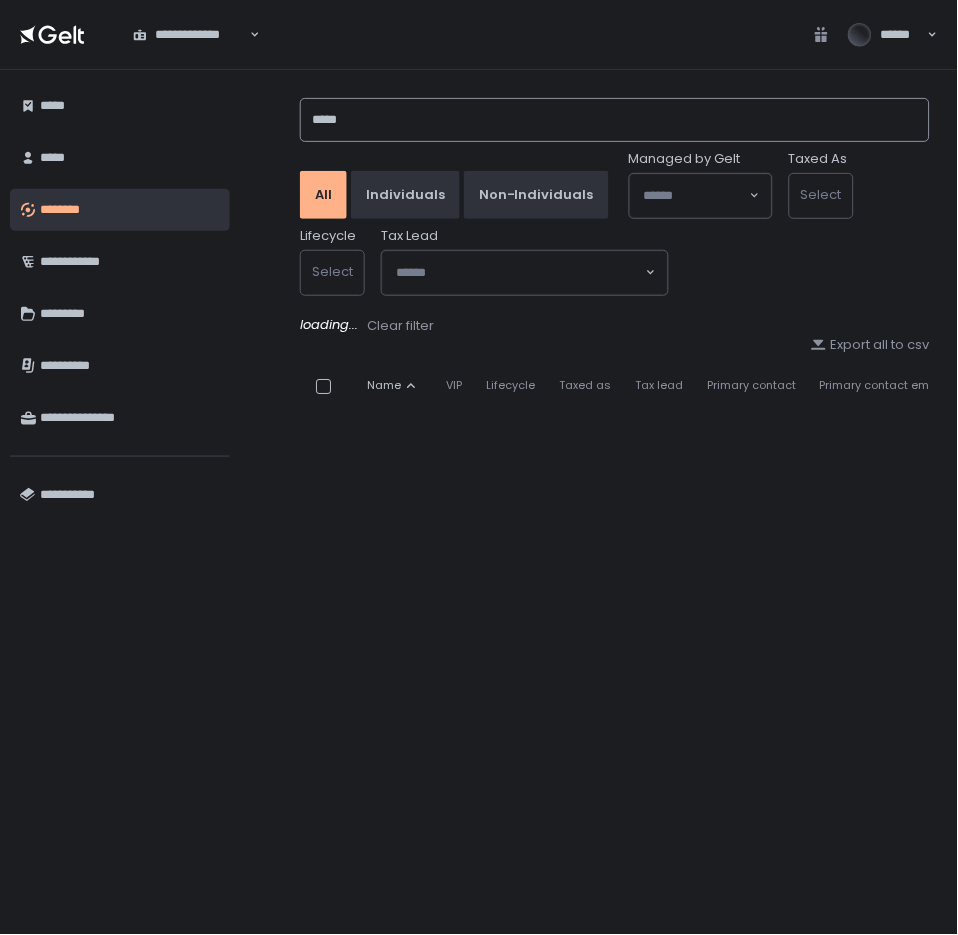 type on "*****" 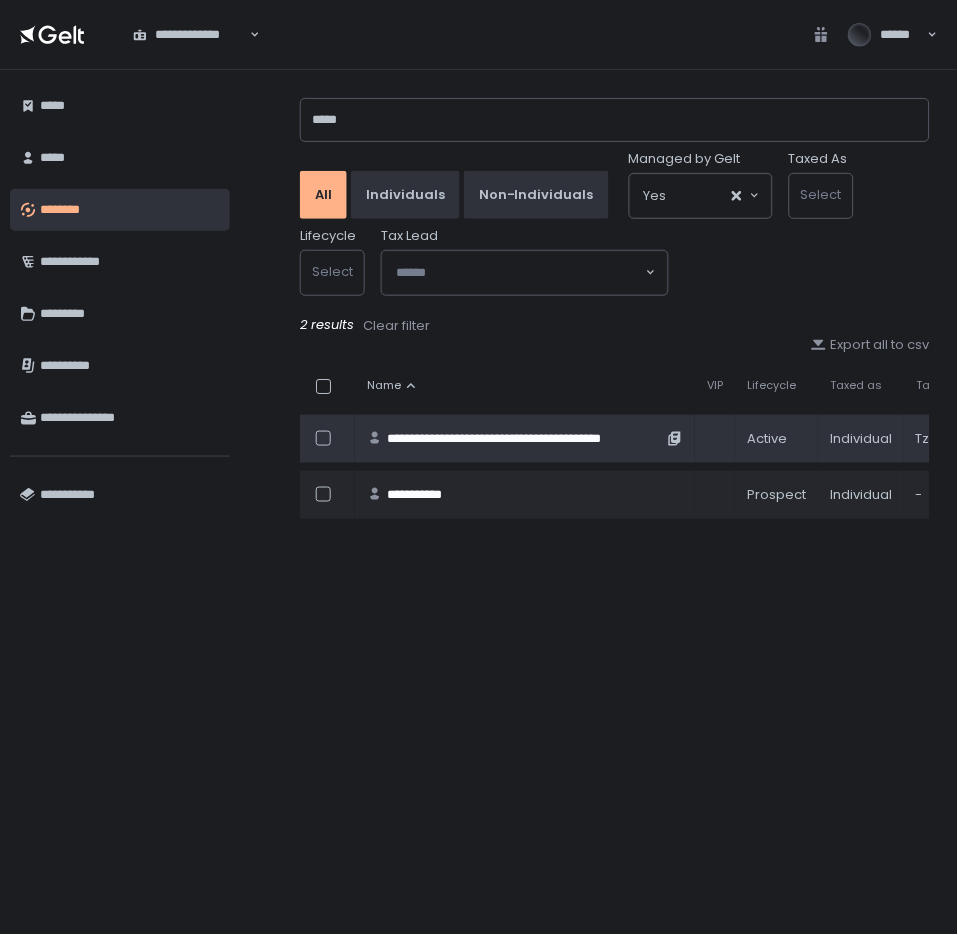 click on "**********" at bounding box center (525, 439) 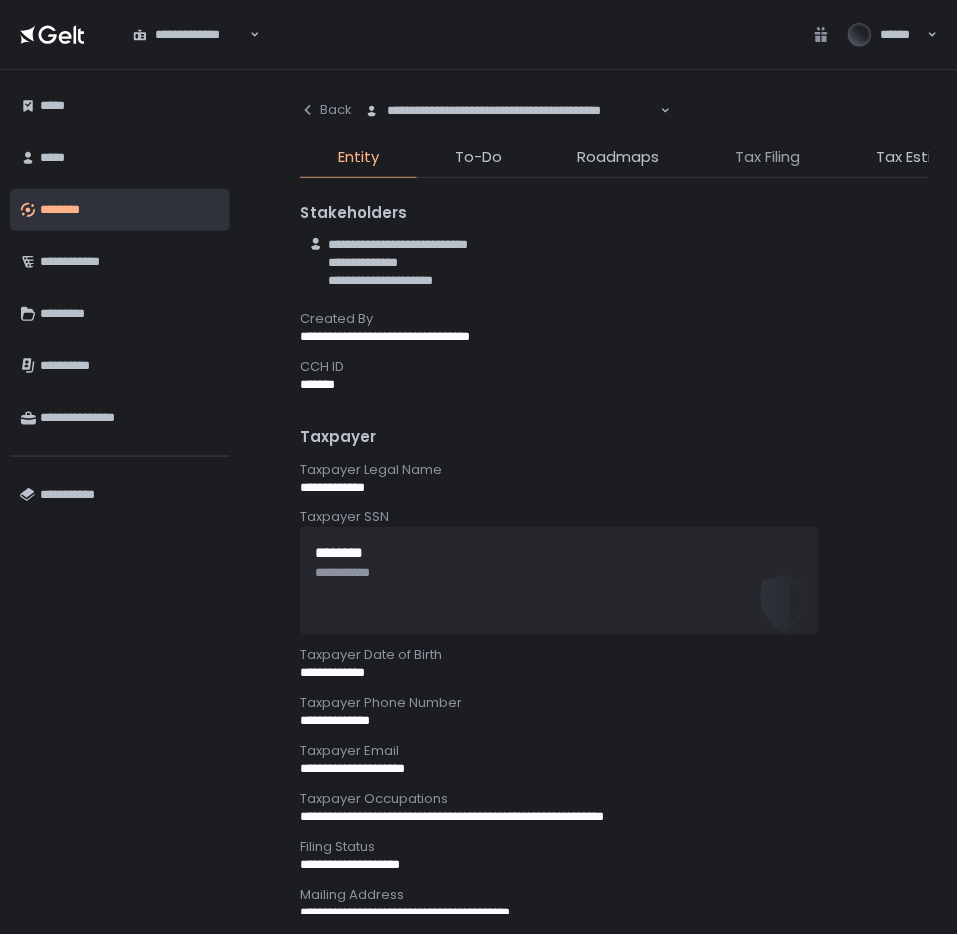 click on "Tax Filing" at bounding box center [768, 157] 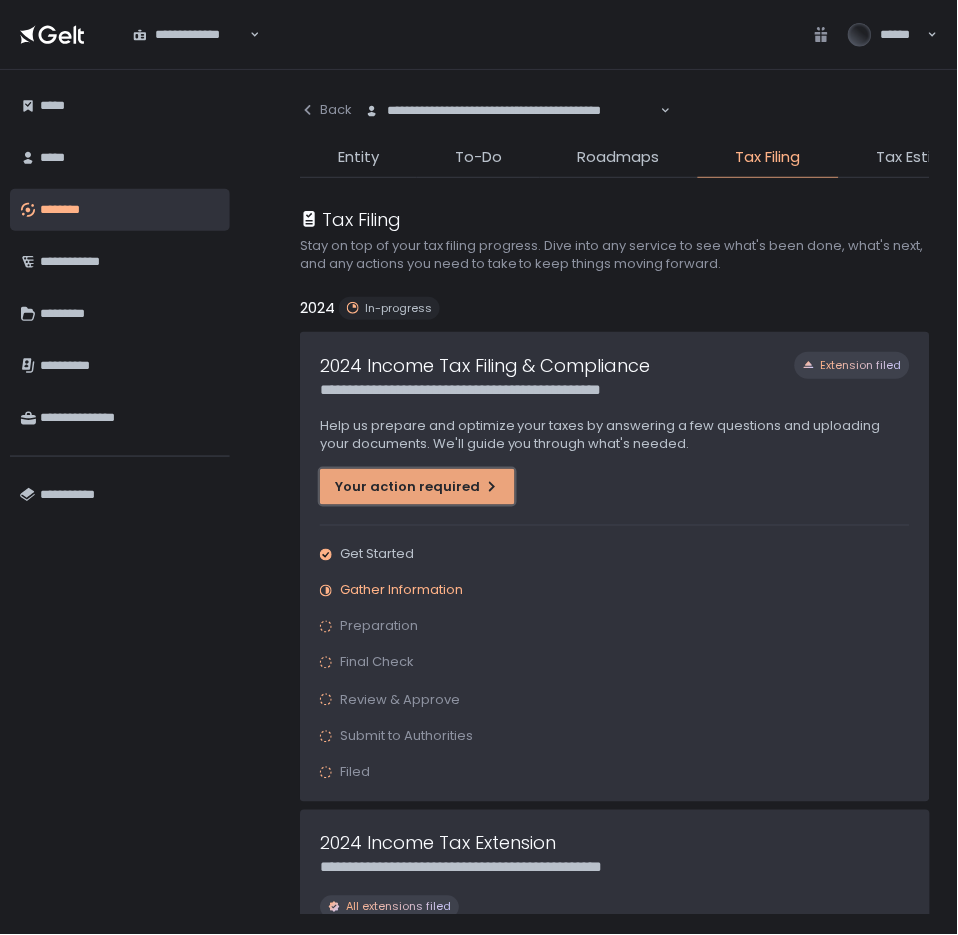 click on "Your action required" 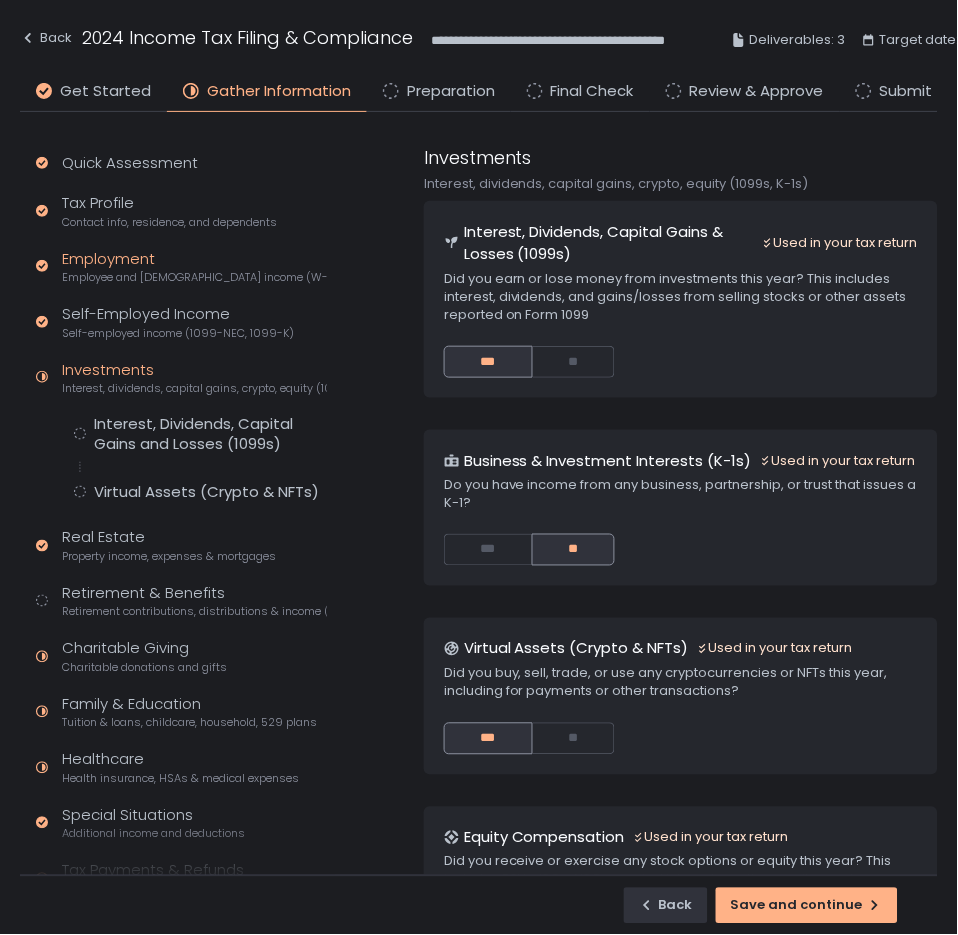 click on "Employment Employee and [DEMOGRAPHIC_DATA] income (W-2s)" 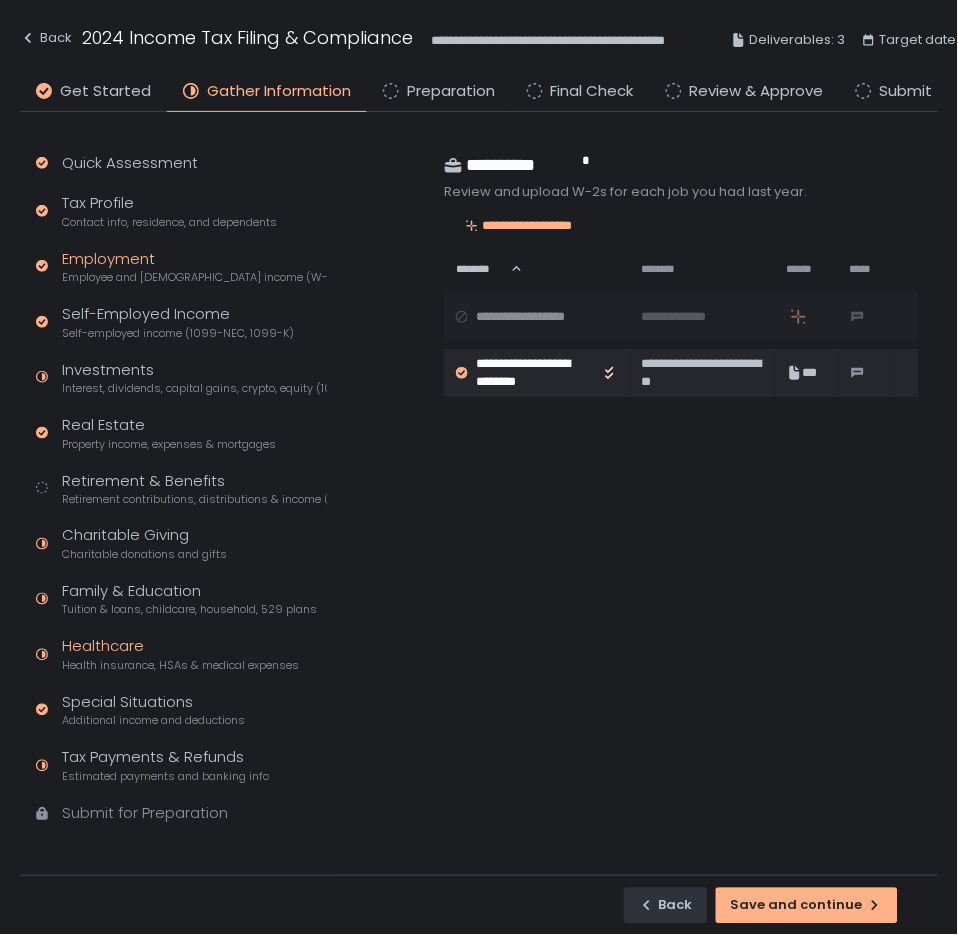 click on "Healthcare Health insurance, HSAs & medical expenses" 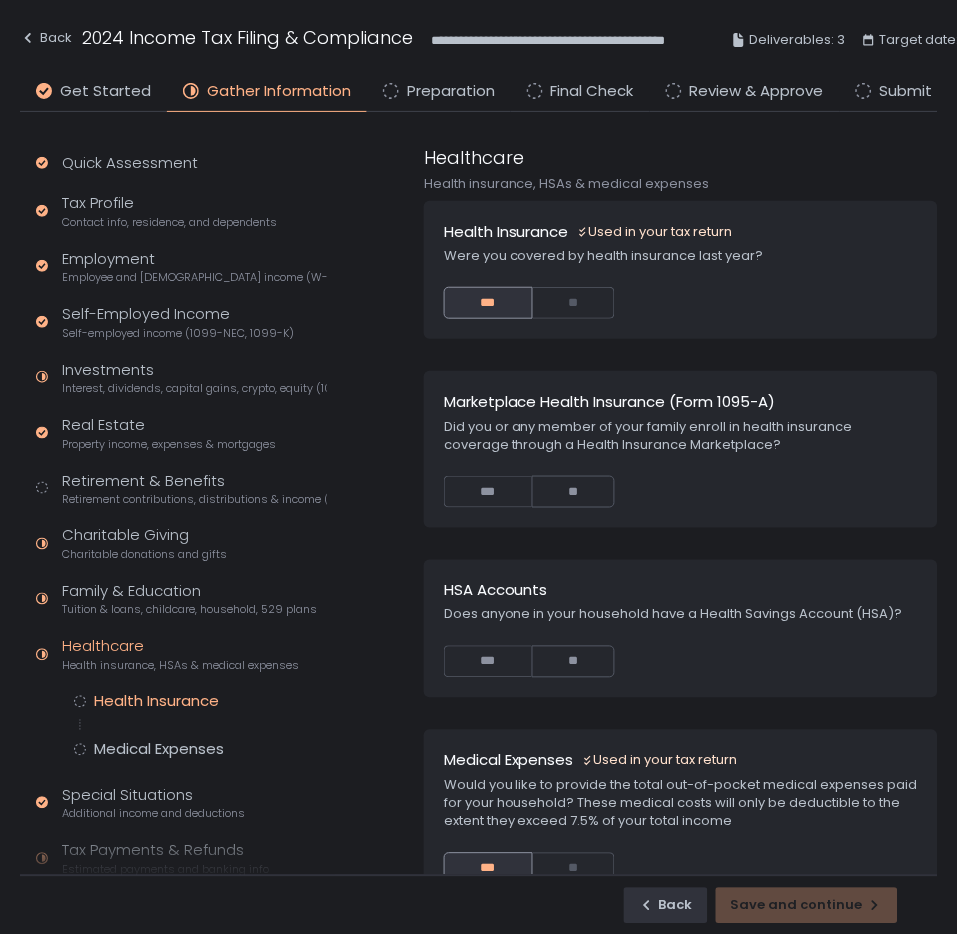 click on "Health Insurance" 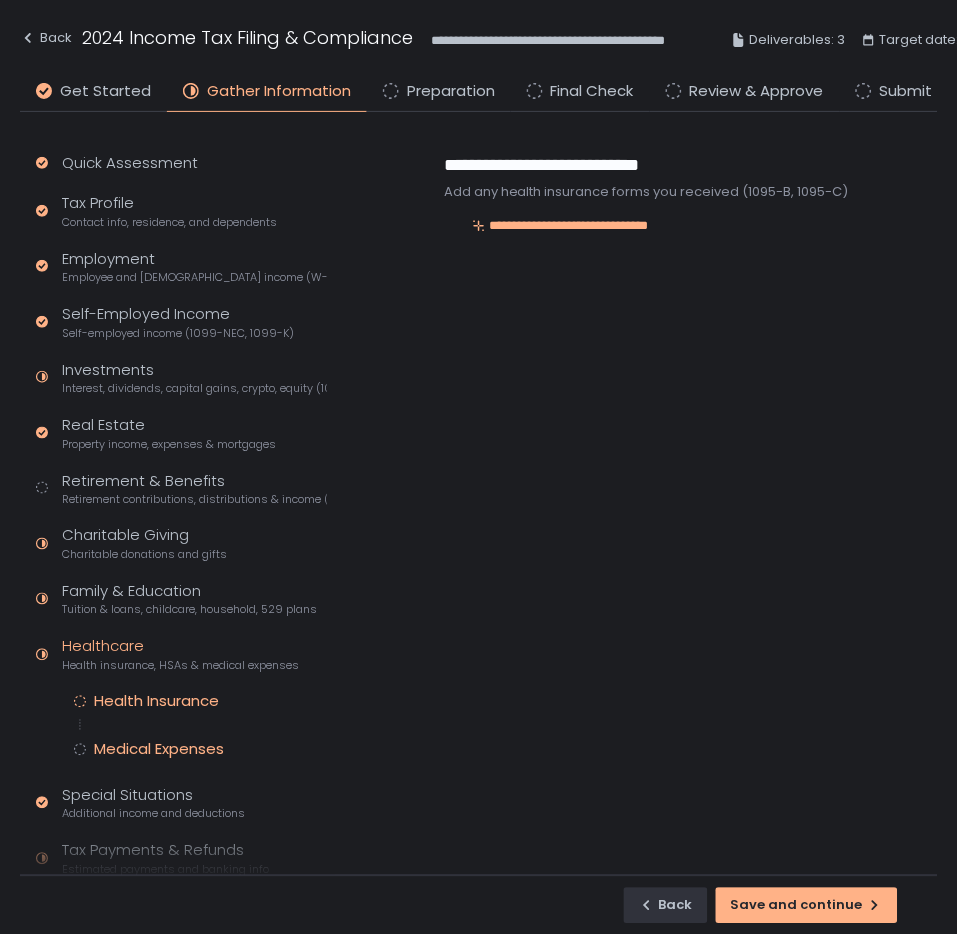 click on "Medical Expenses" 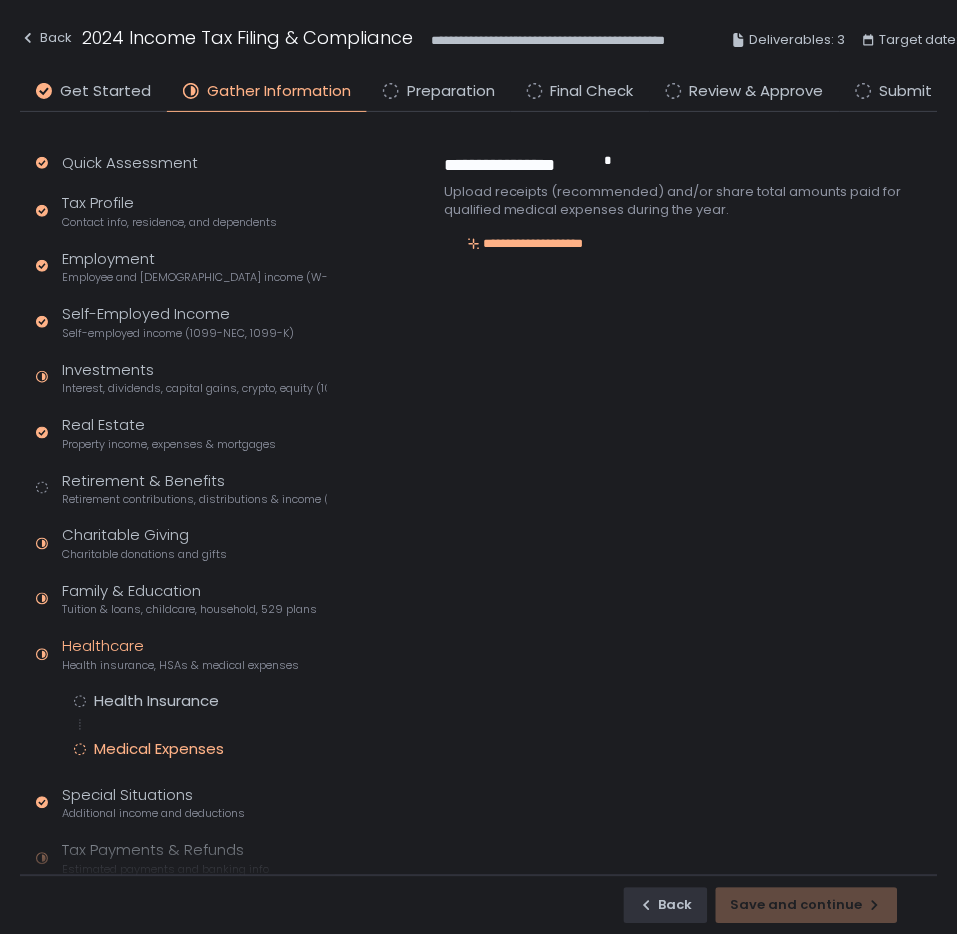 click on "Healthcare Health insurance, HSAs & medical expenses" 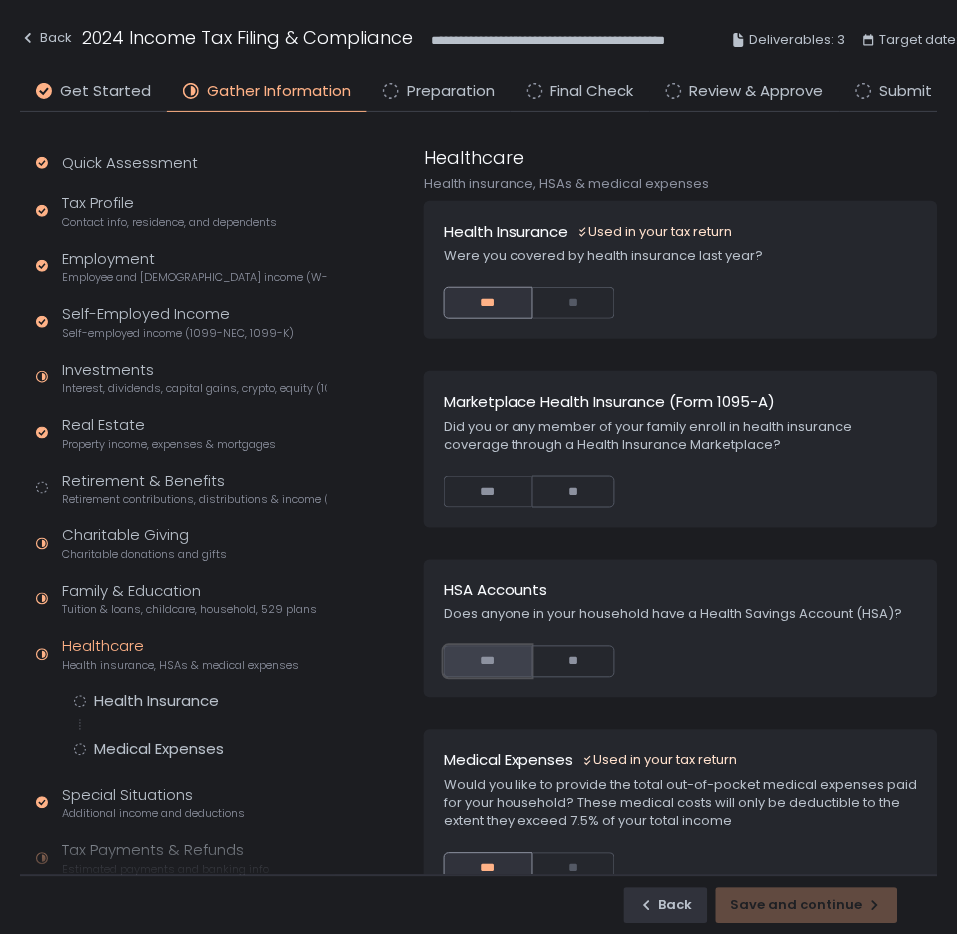 click on "***" at bounding box center [488, 662] 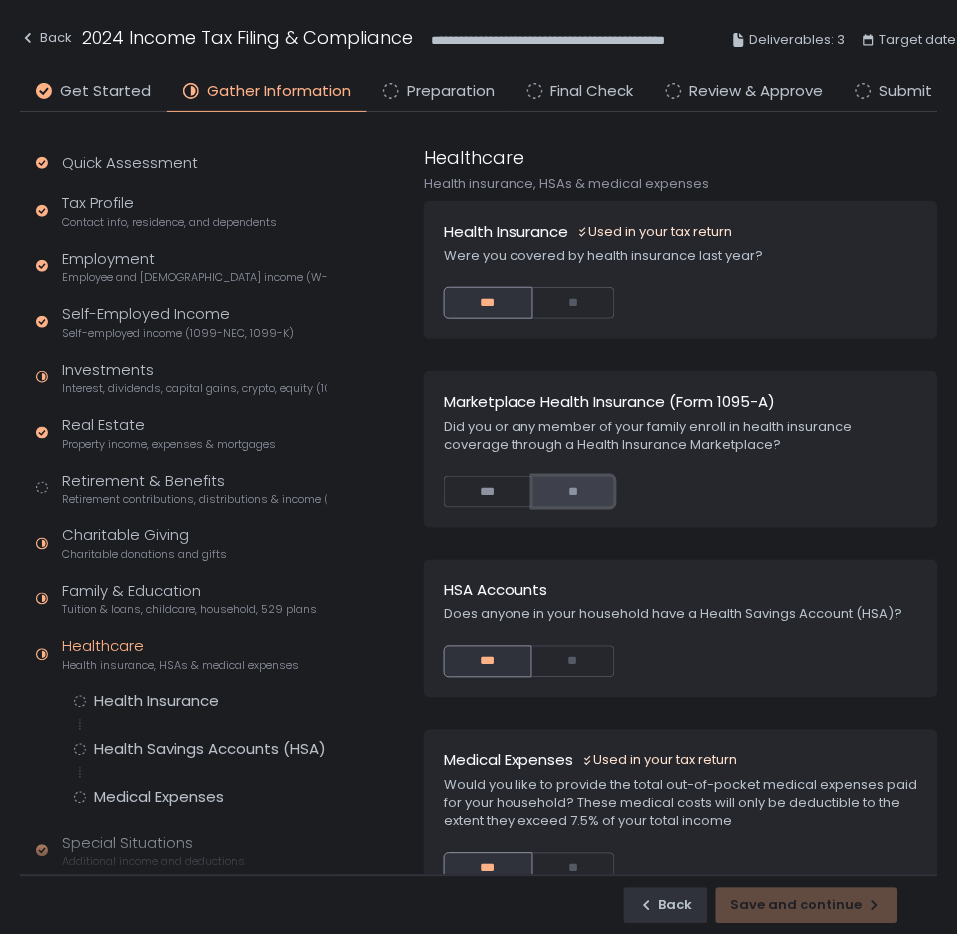 click on "**" at bounding box center [574, 492] 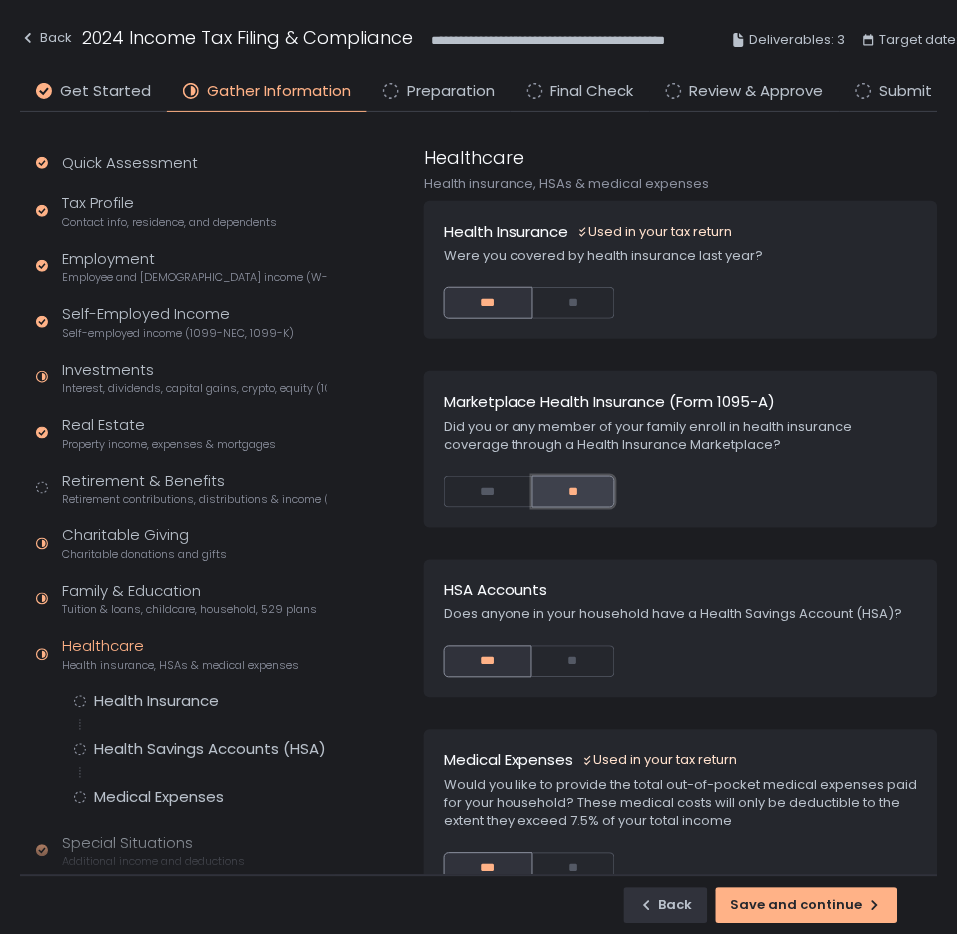 scroll, scrollTop: 229, scrollLeft: 0, axis: vertical 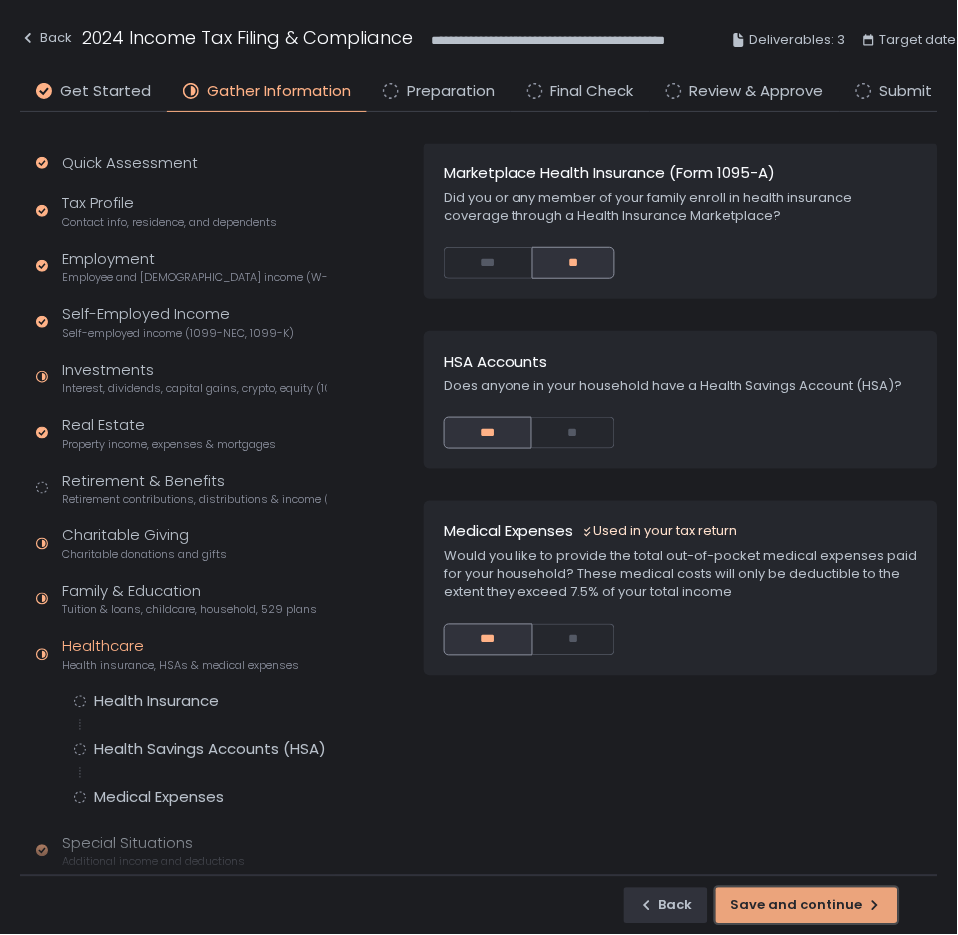 click on "Save and continue" 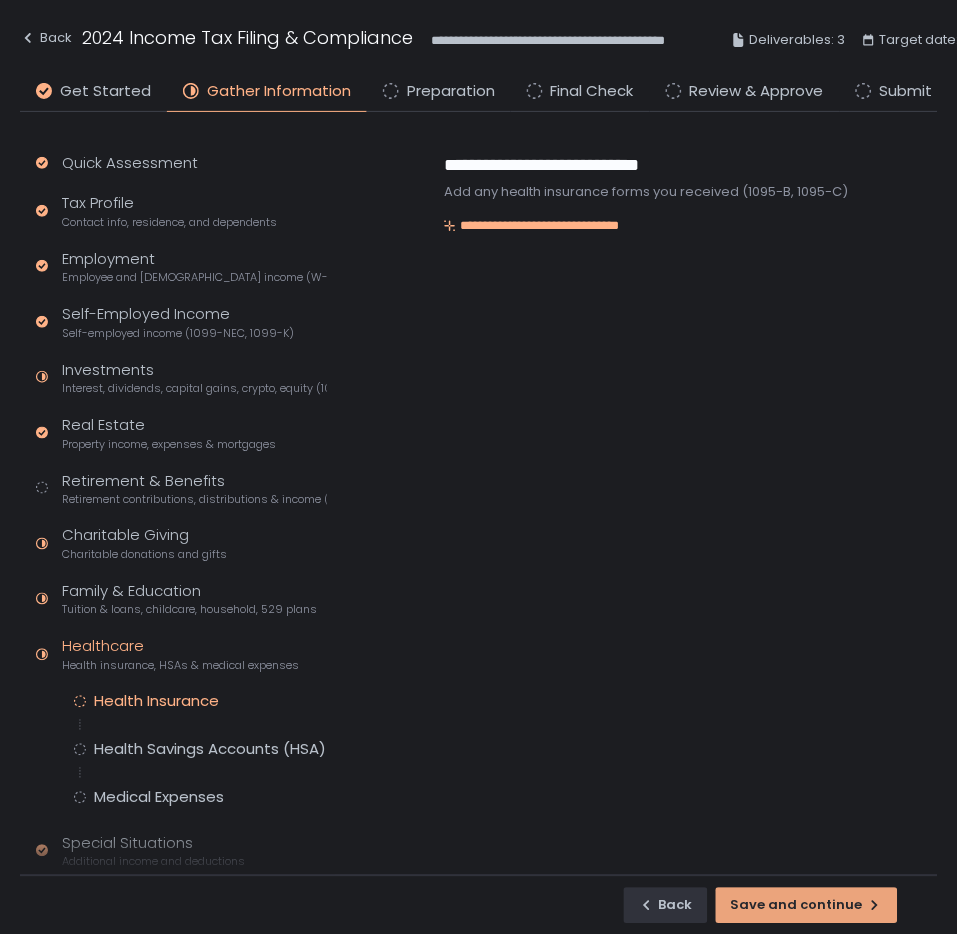 scroll, scrollTop: 0, scrollLeft: 0, axis: both 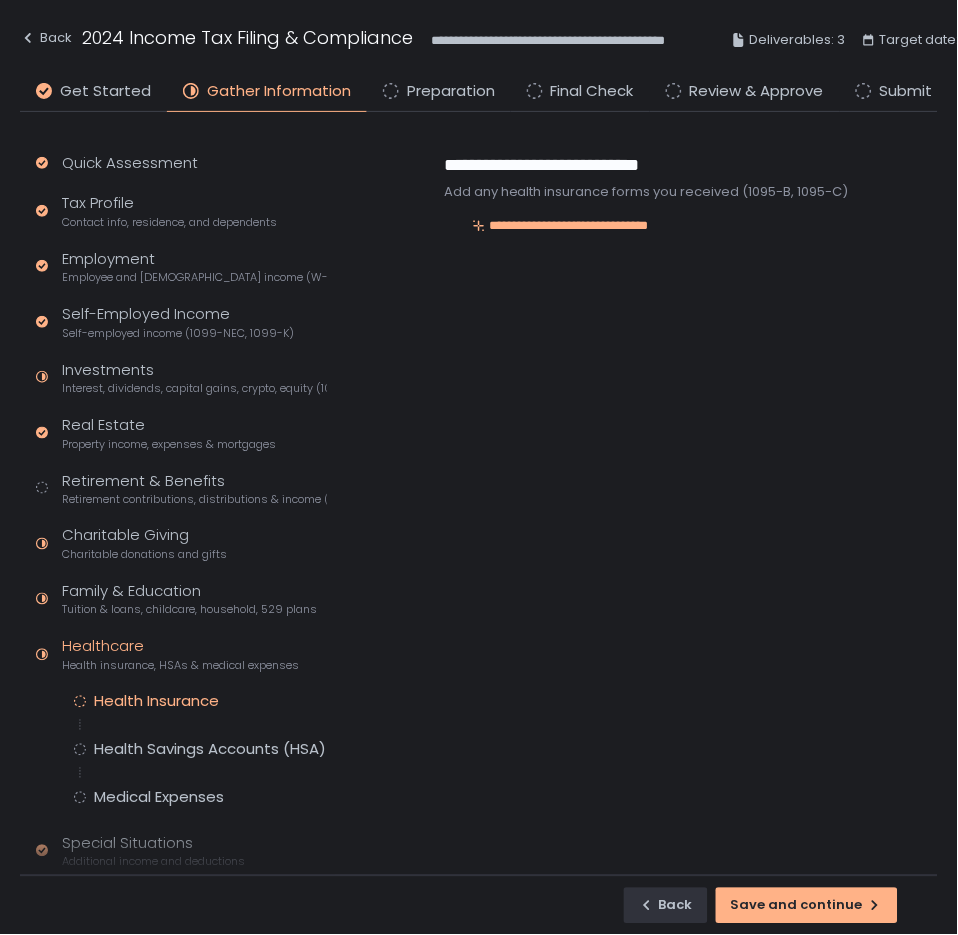 drag, startPoint x: 791, startPoint y: 904, endPoint x: 768, endPoint y: 842, distance: 66.12866 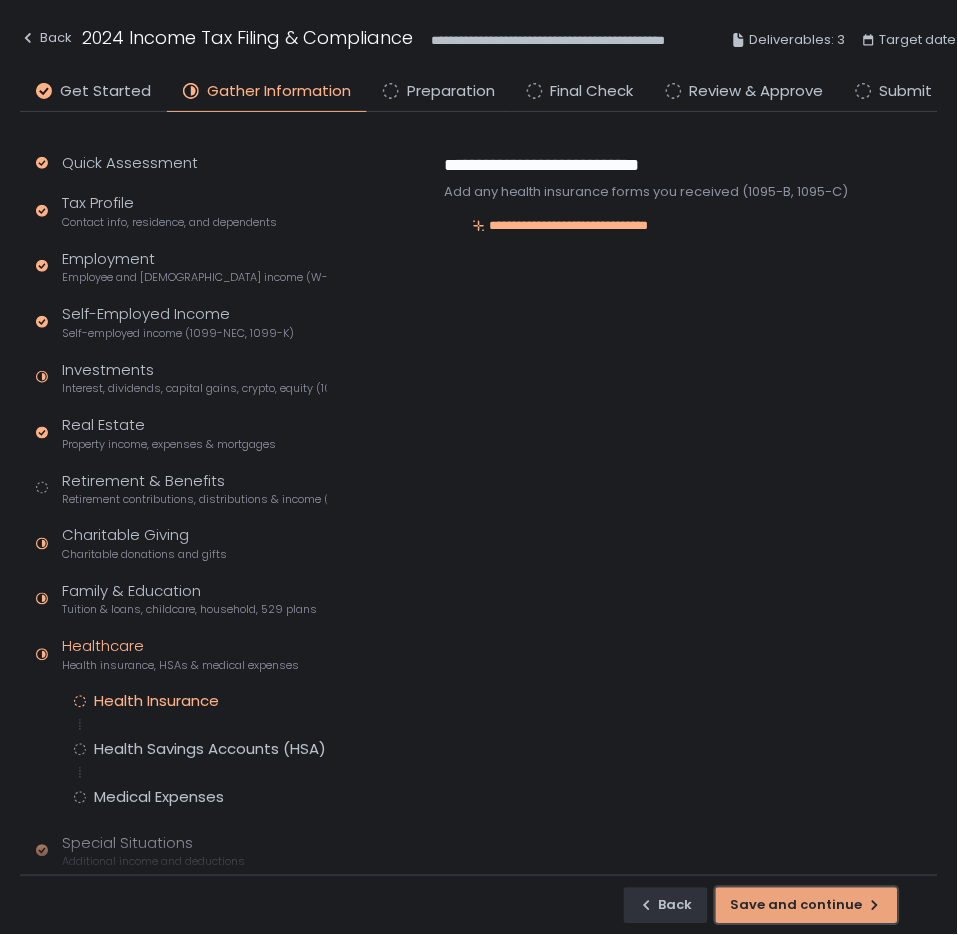 click on "Save and continue" 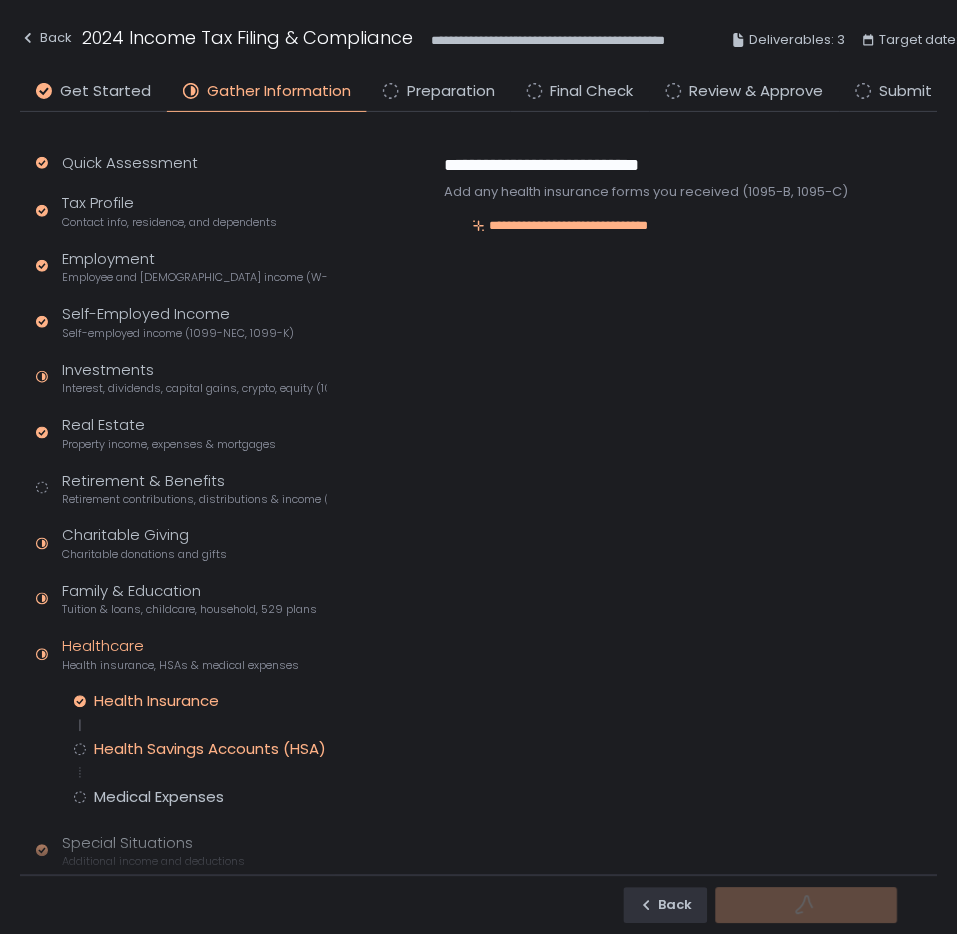 click on "Health Savings Accounts (HSA)" 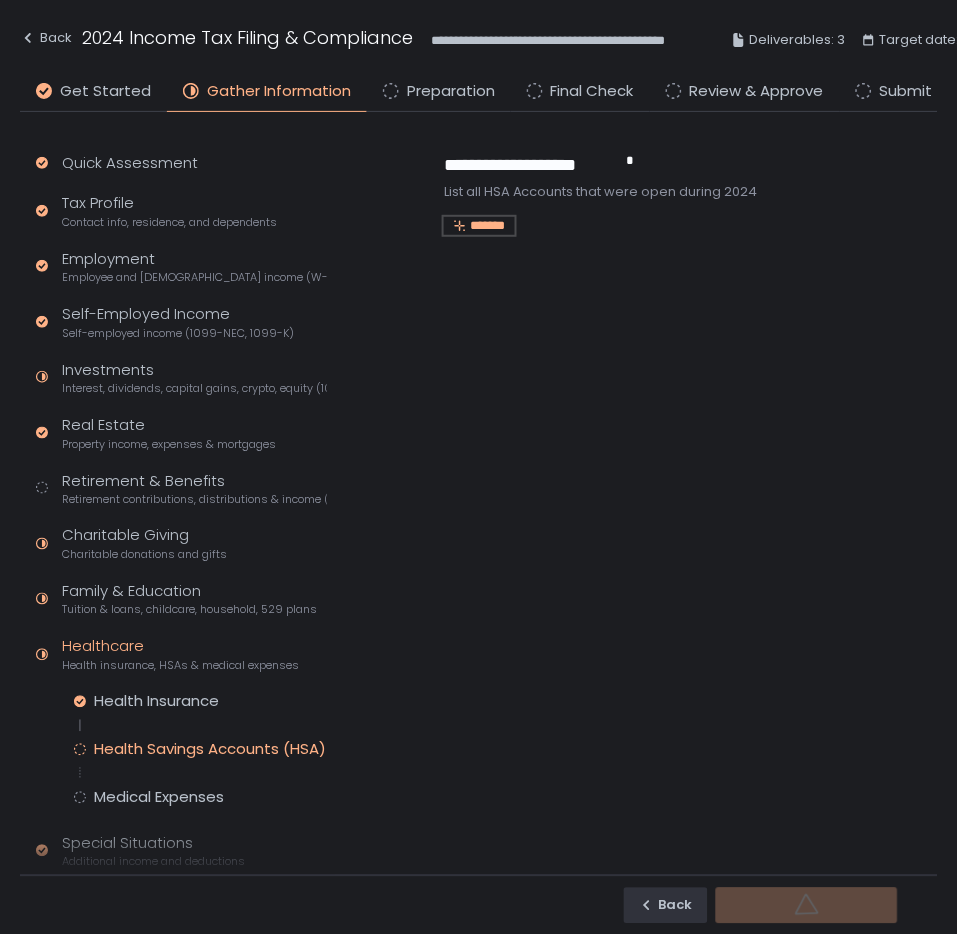 click on "*******" 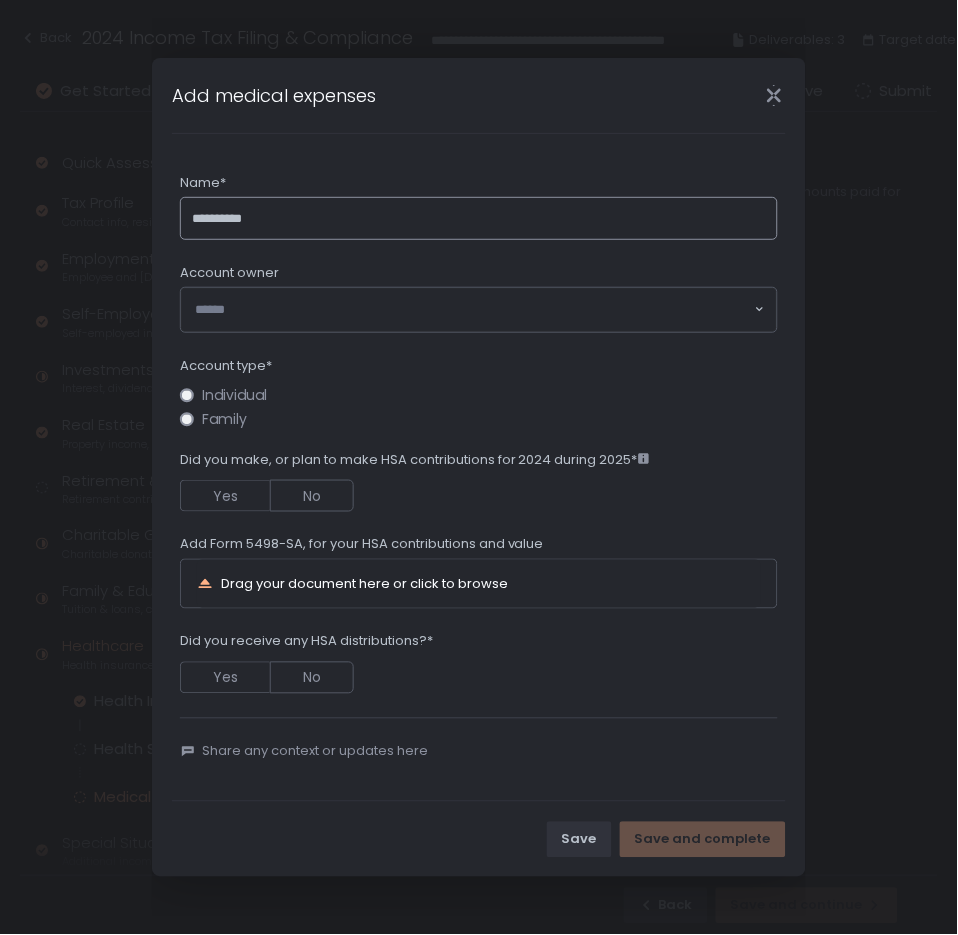 type on "**********" 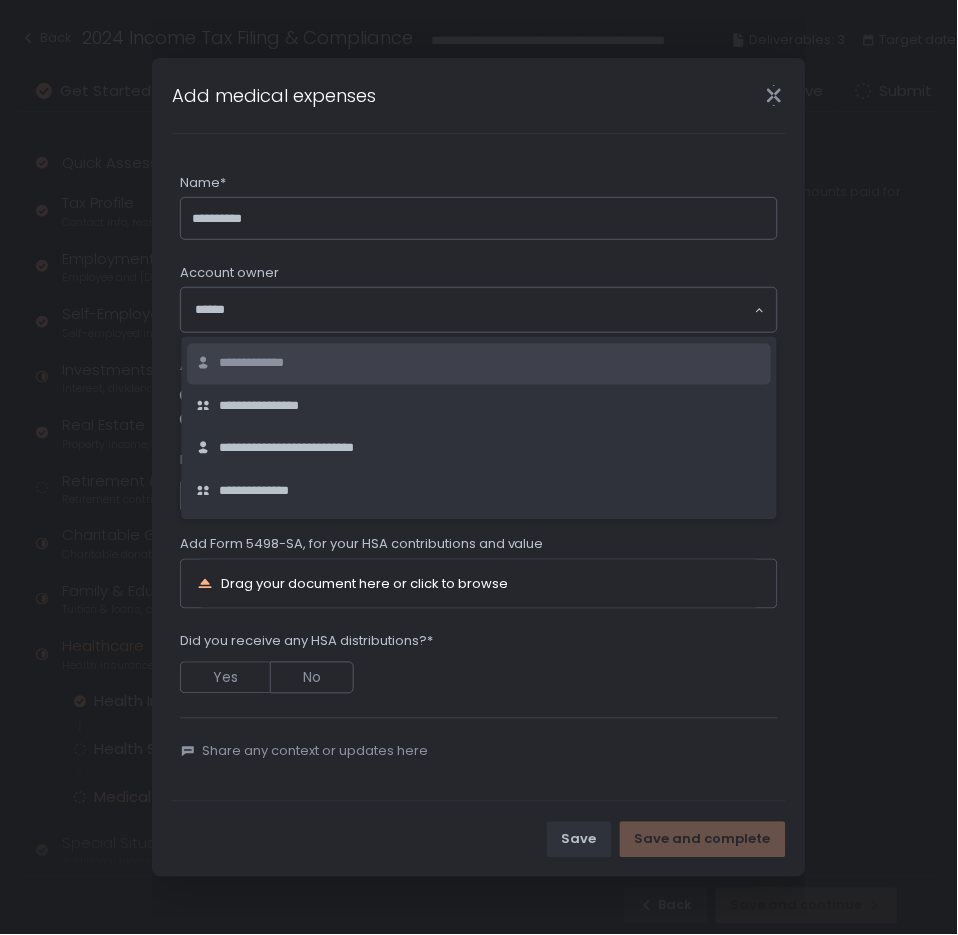 click on "**********" 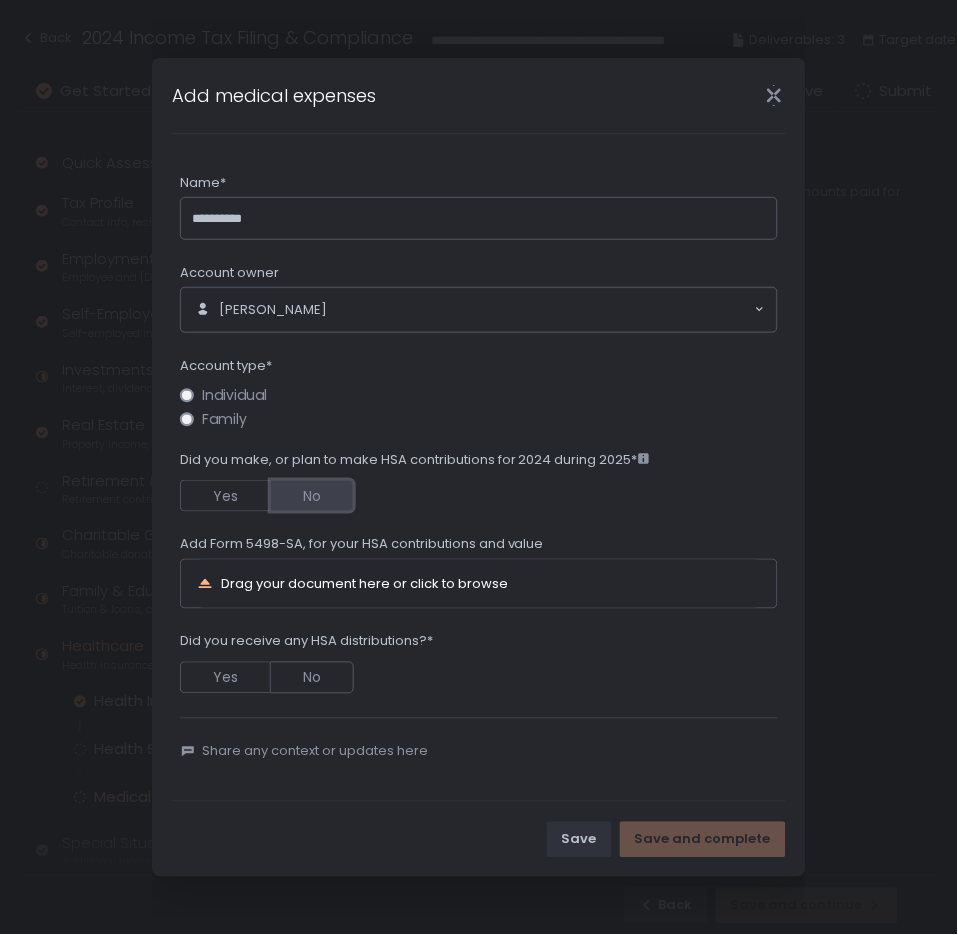 click on "No" at bounding box center (312, 496) 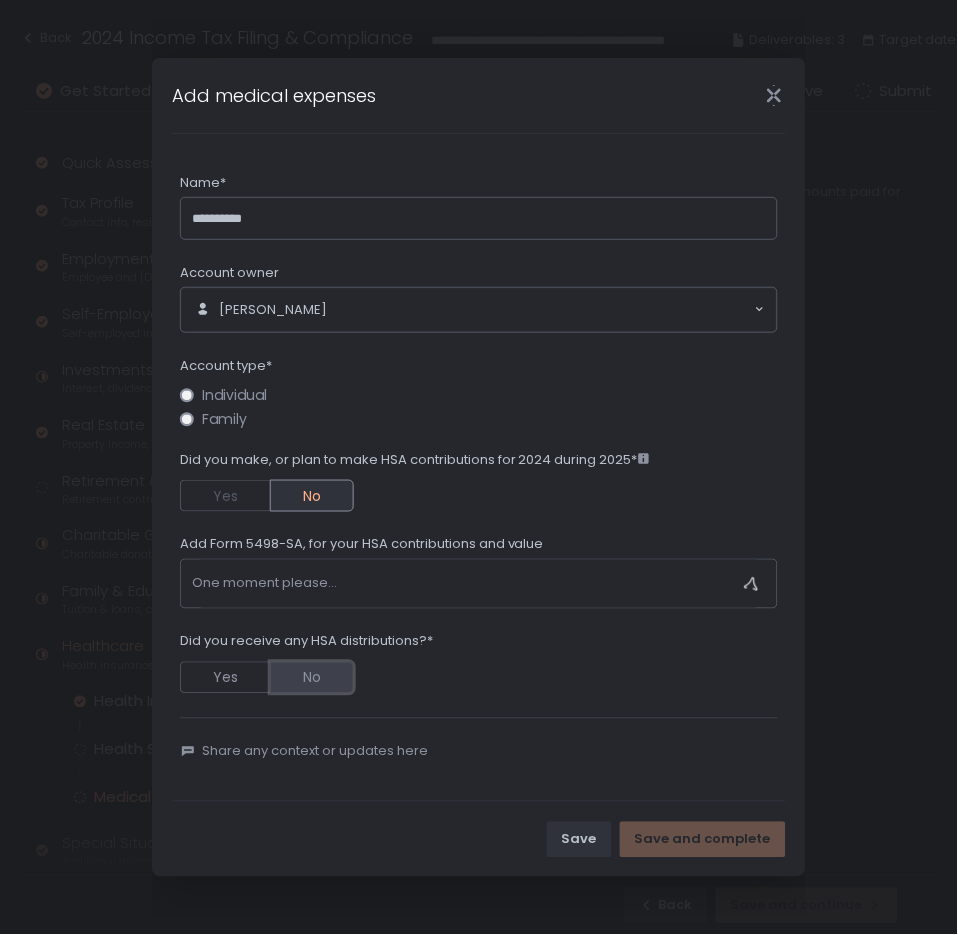 click on "No" at bounding box center (312, 678) 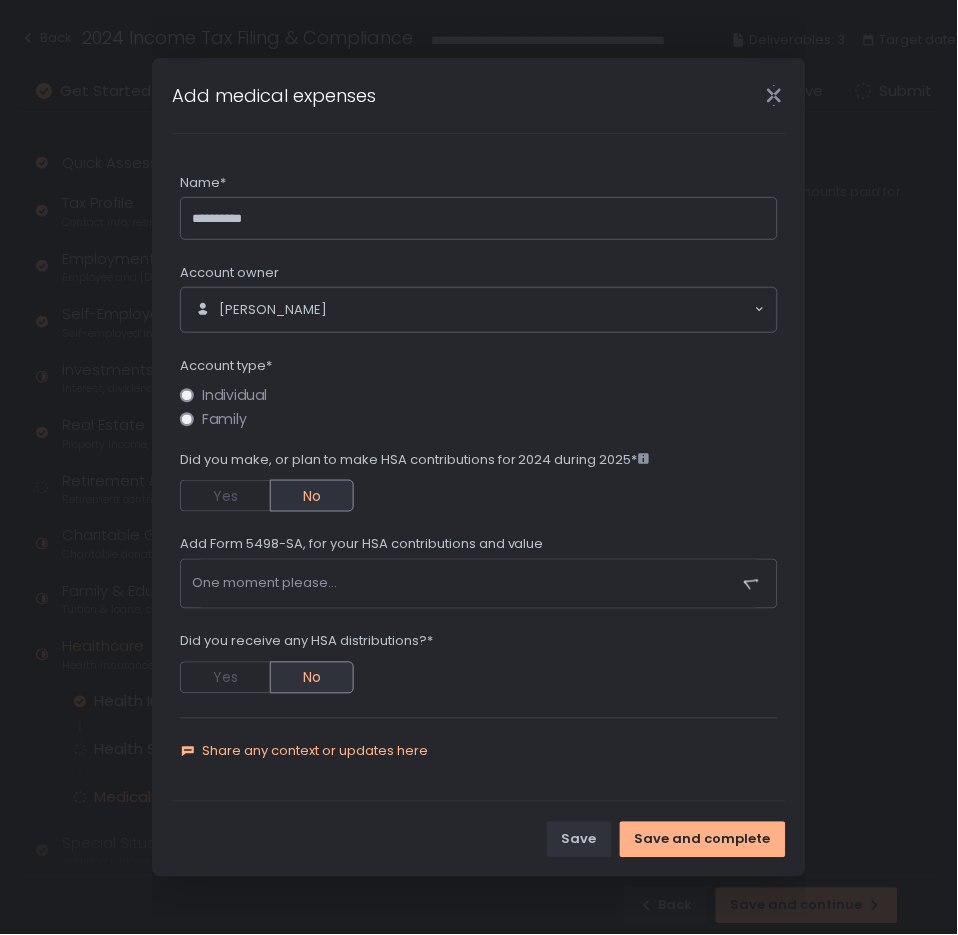 click on "Share any context or updates here" 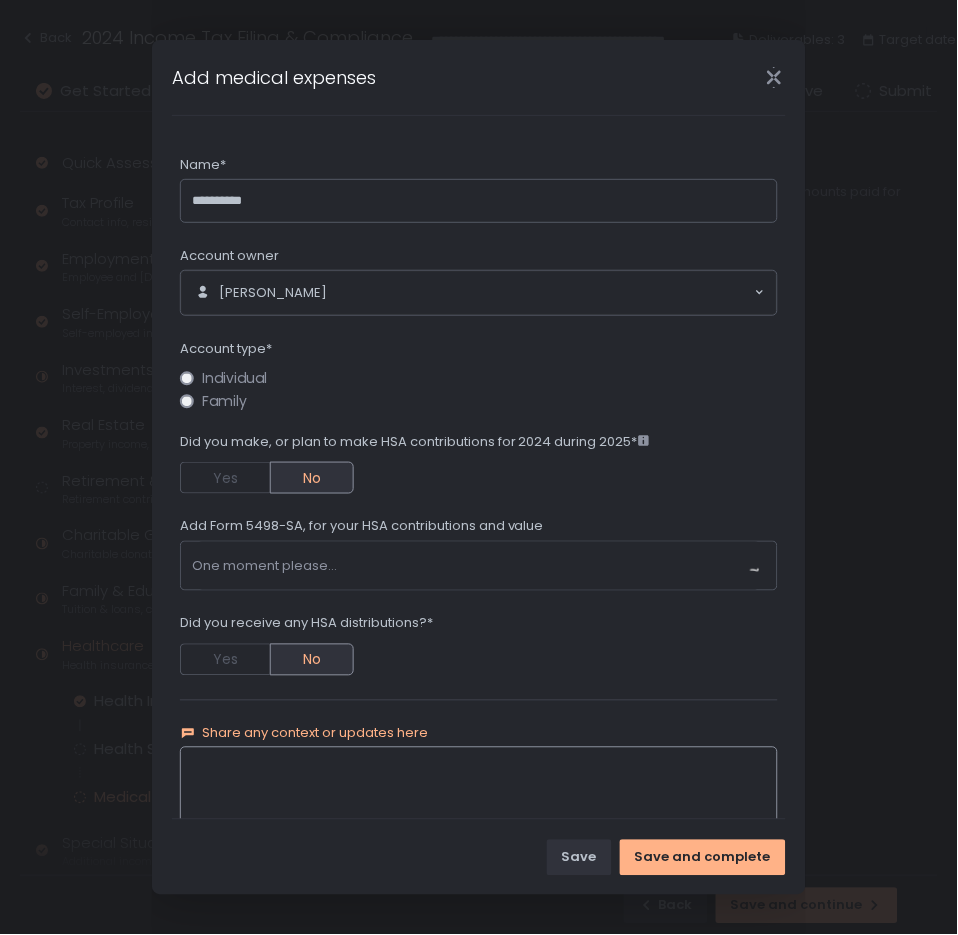scroll, scrollTop: 81, scrollLeft: 0, axis: vertical 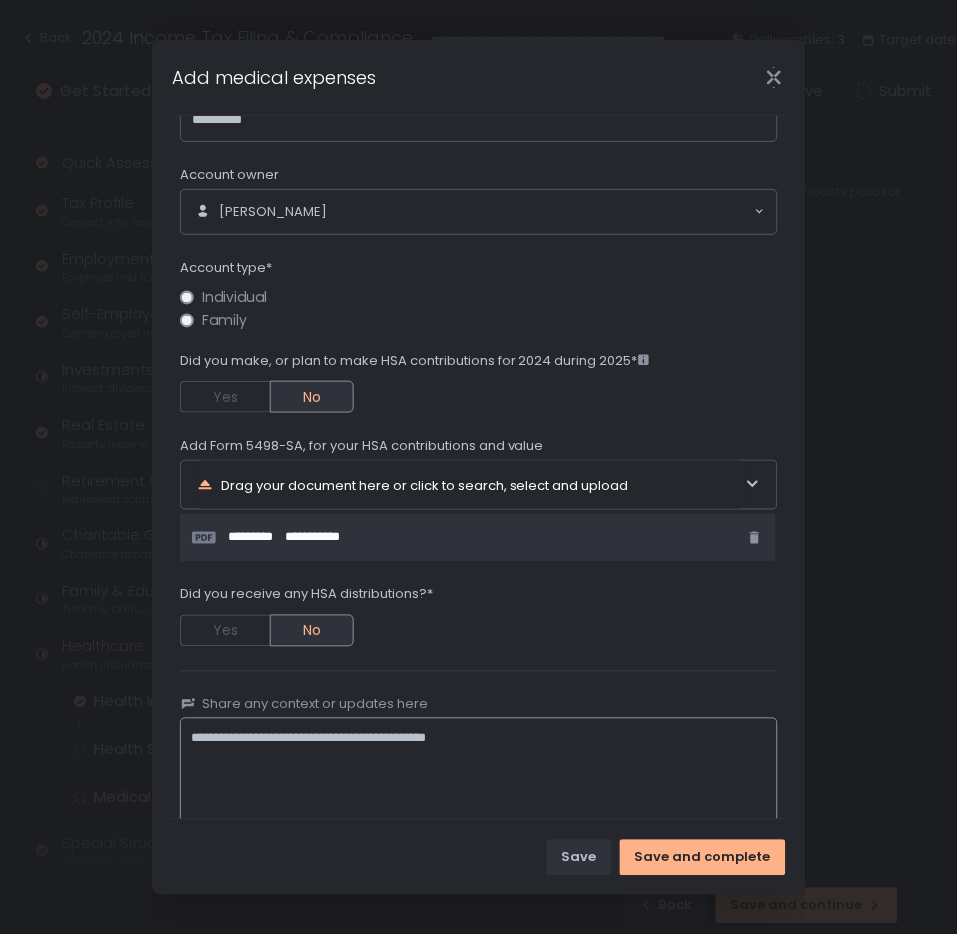 type on "**********" 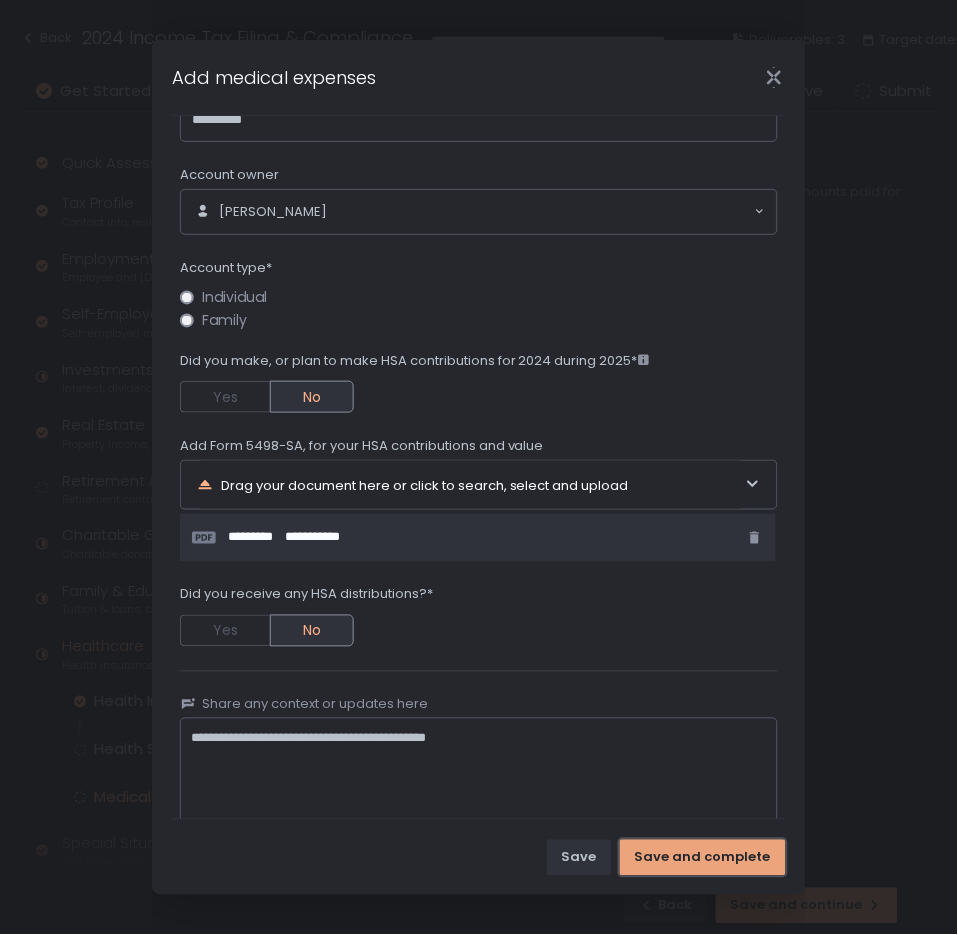 click on "Save and complete" at bounding box center (703, 858) 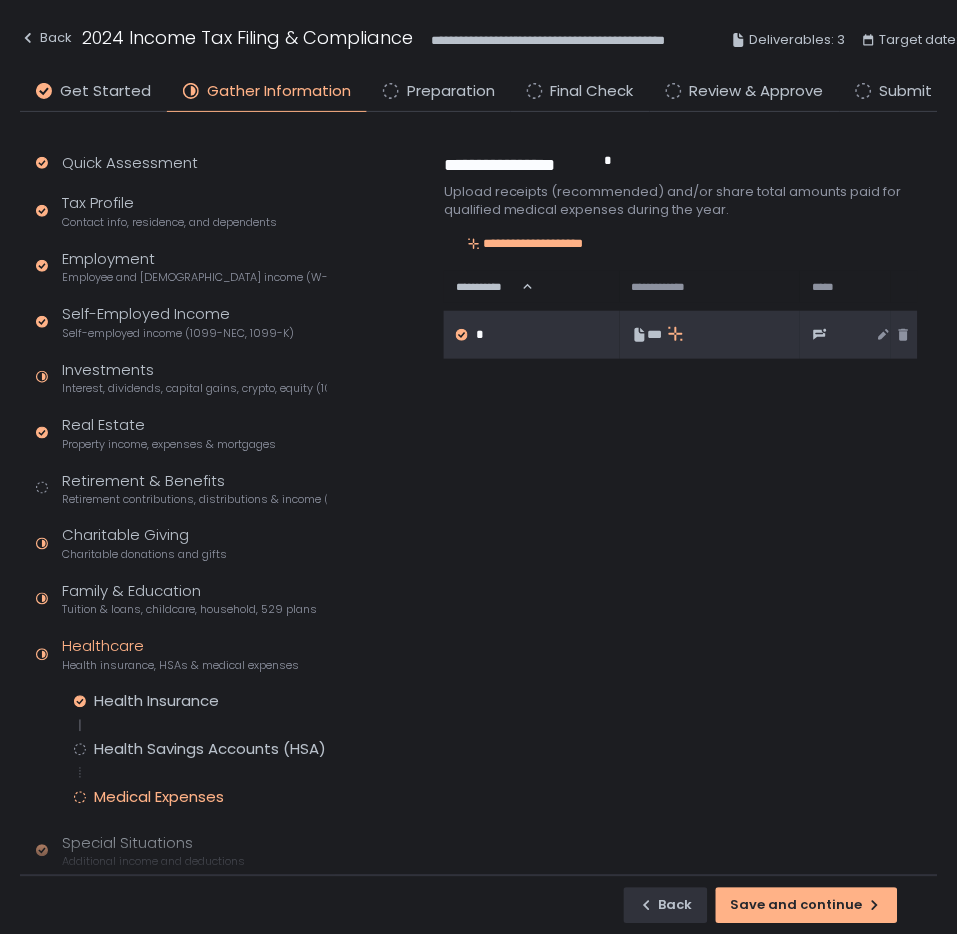 click 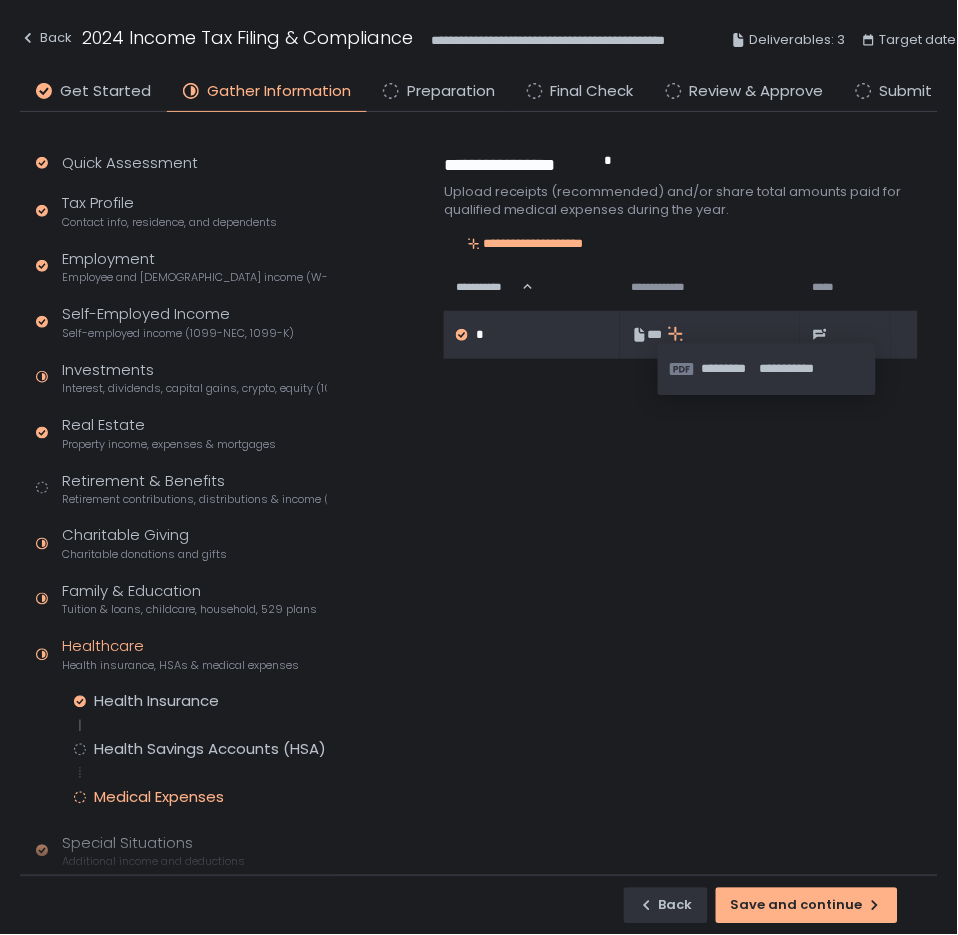 click on "**********" at bounding box center [679, 510] 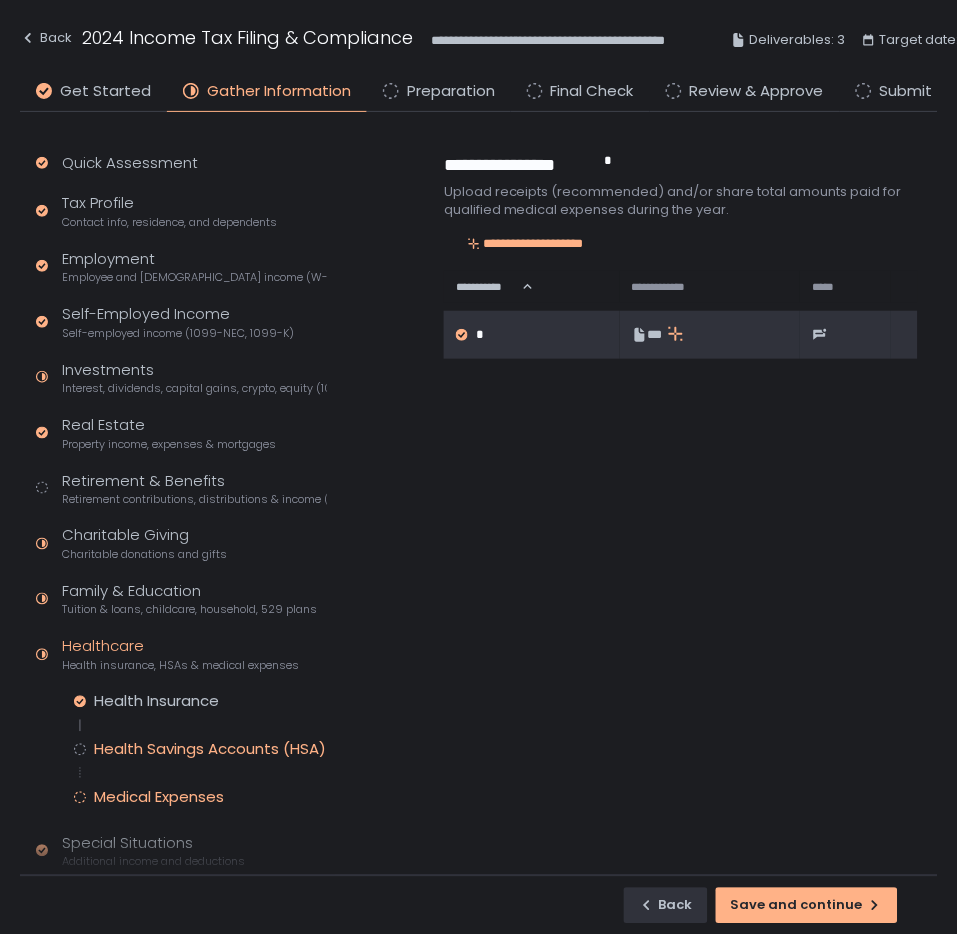 click on "Health Savings Accounts (HSA)" 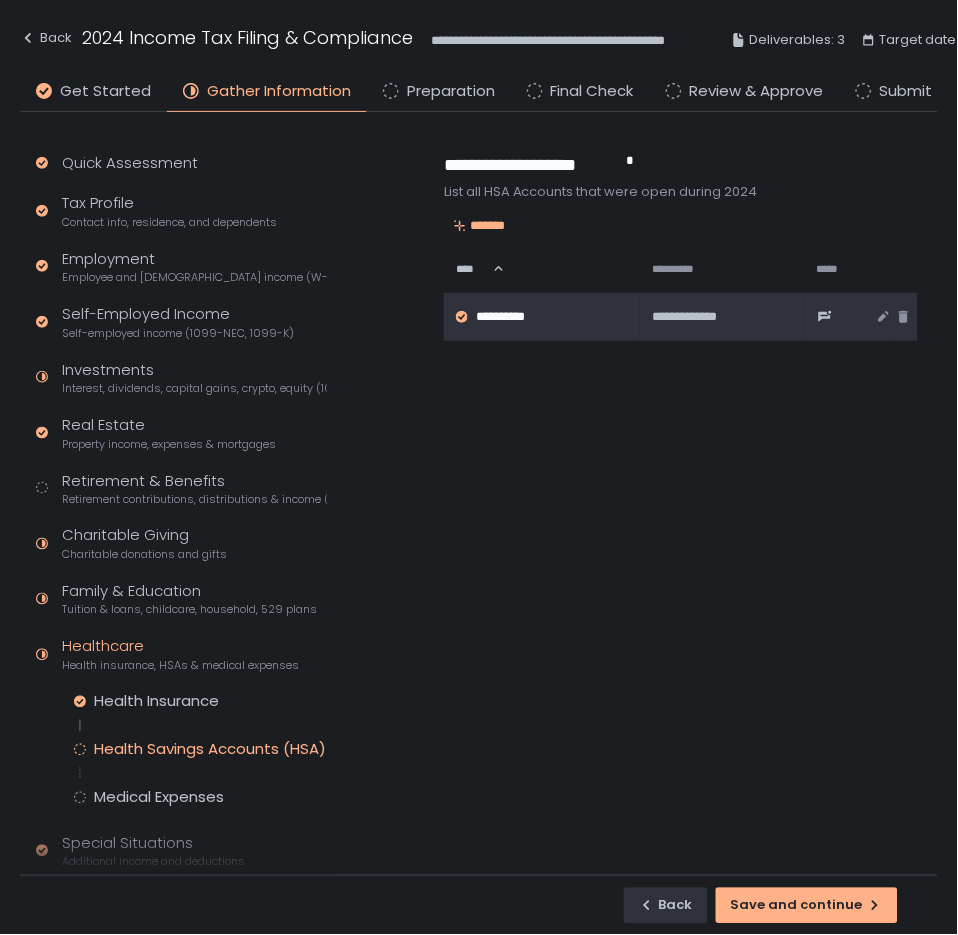 click on "**********" at bounding box center [539, 317] 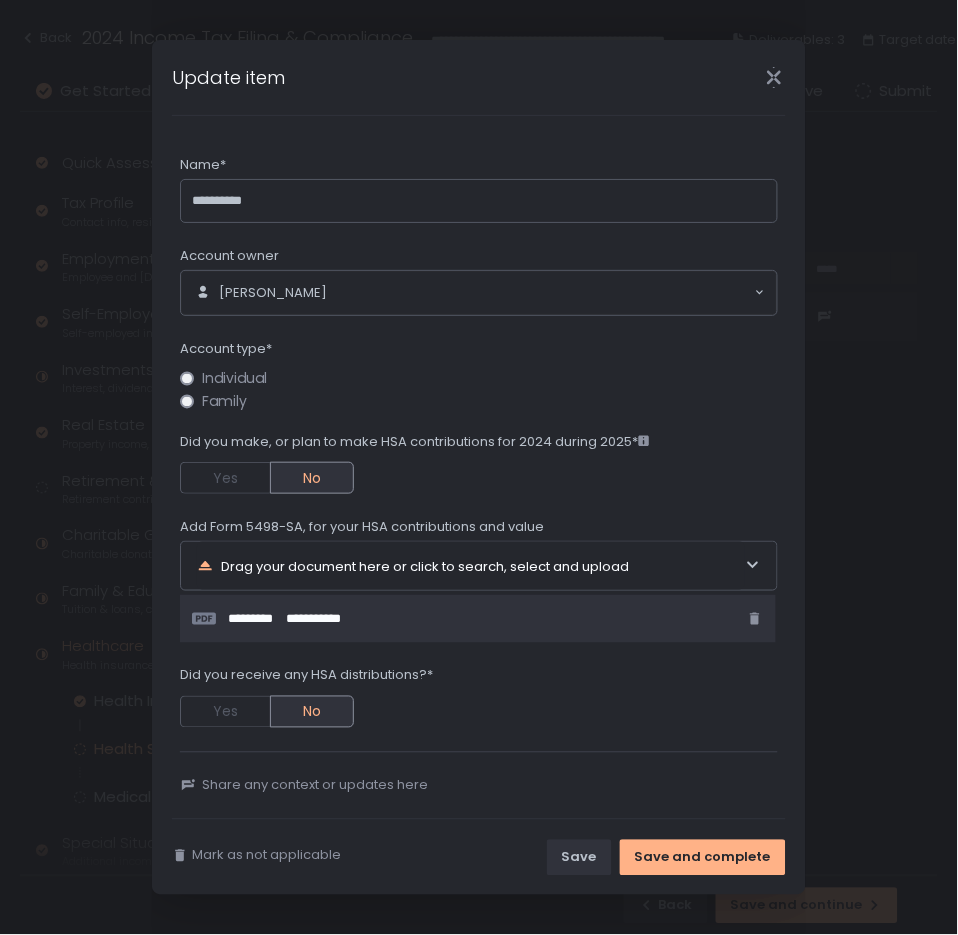 click 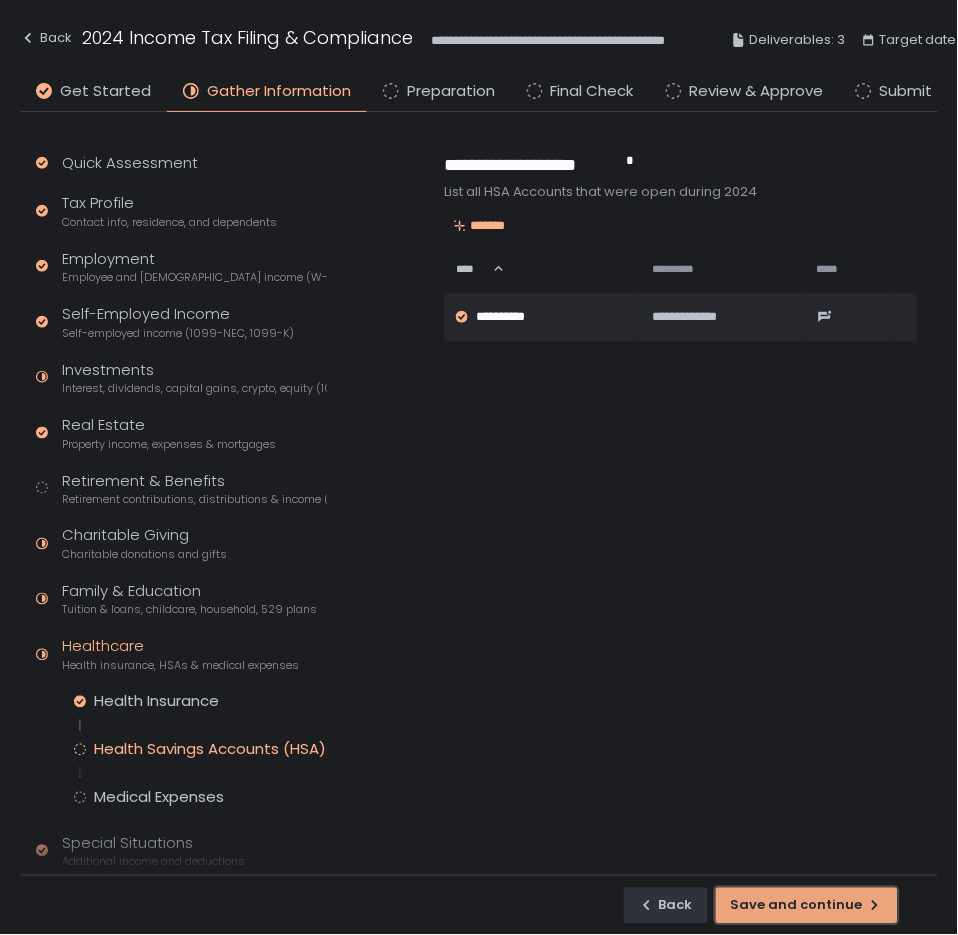 click on "Save and continue" 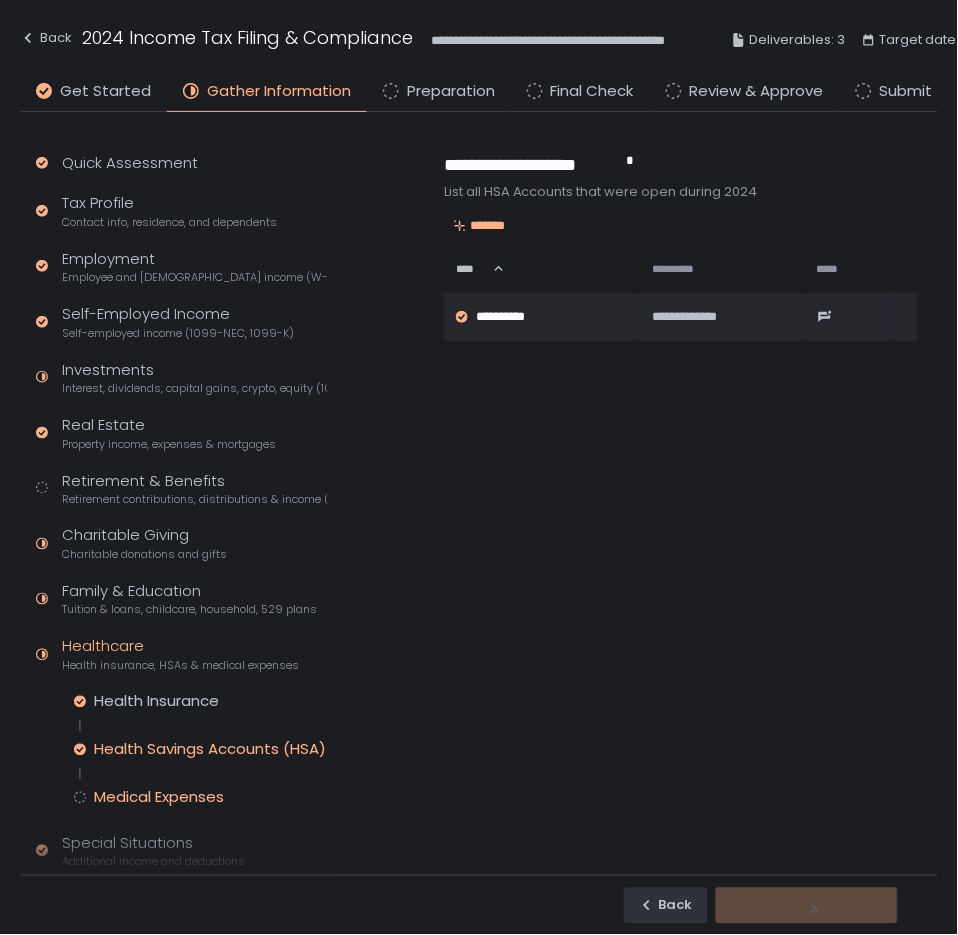 click on "Medical Expenses" 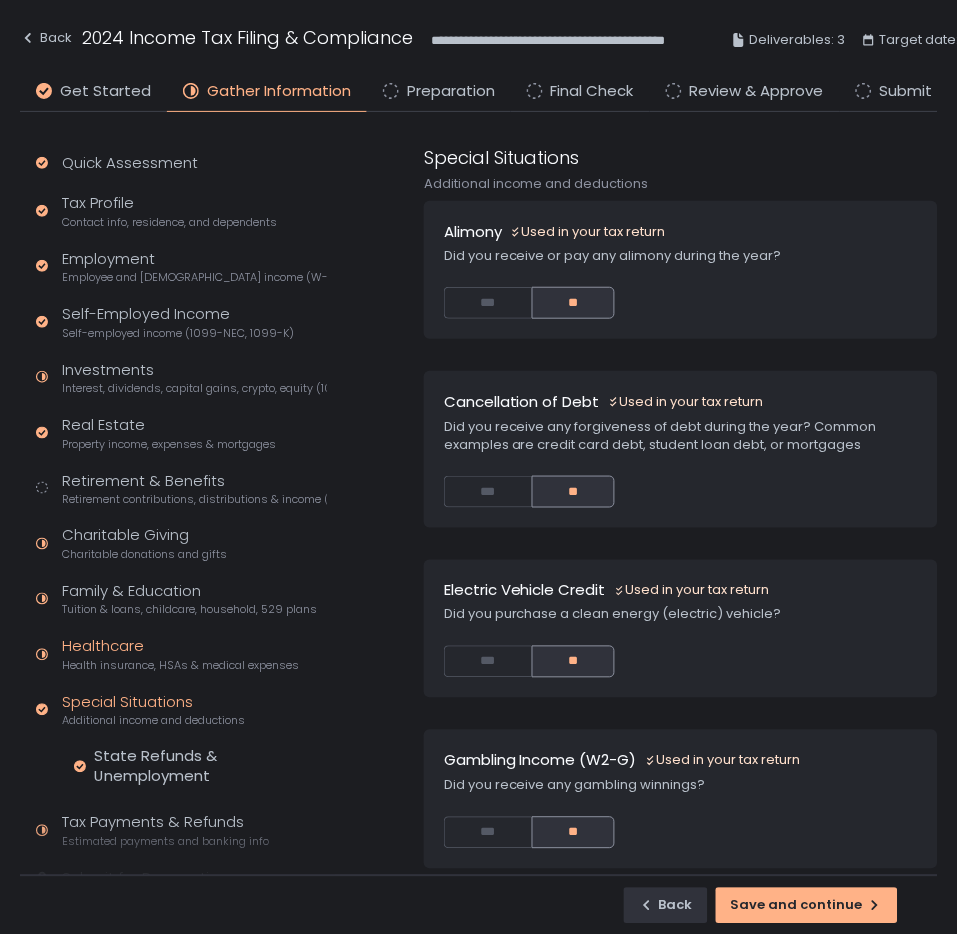 click on "Healthcare Health insurance, HSAs & medical expenses" 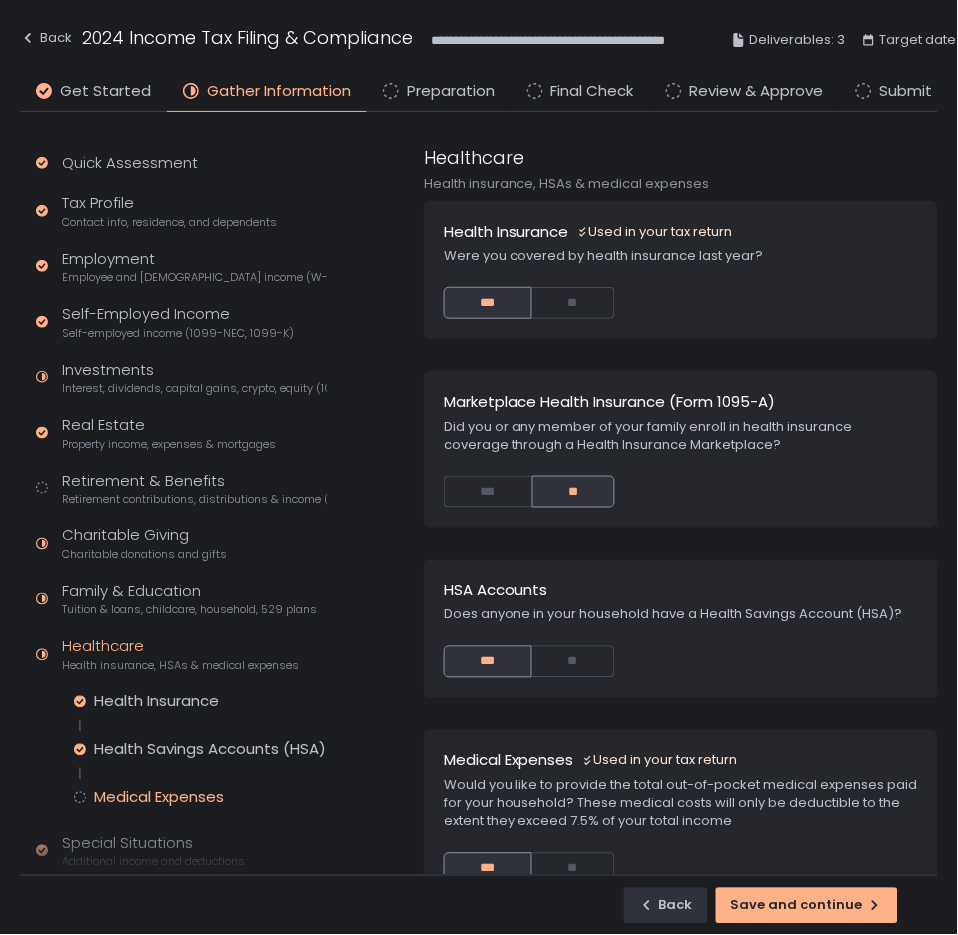 click on "Medical Expenses" 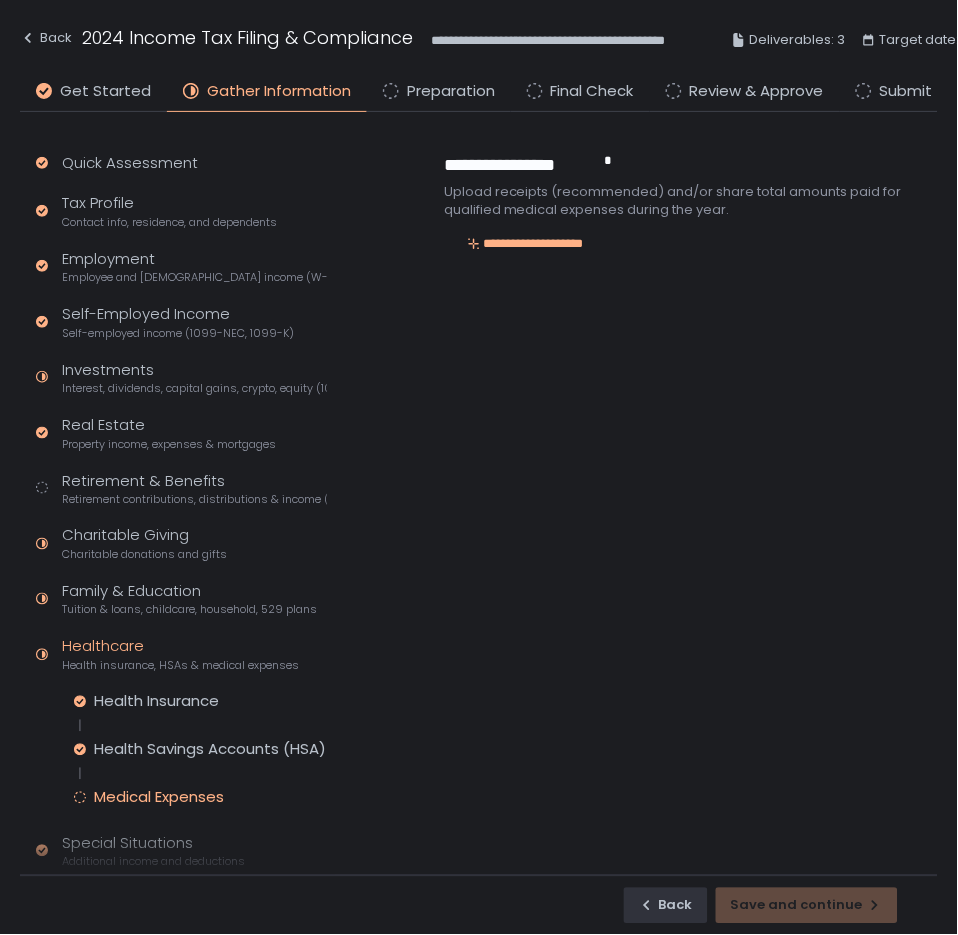 click on "Healthcare Health insurance, HSAs & medical expenses" 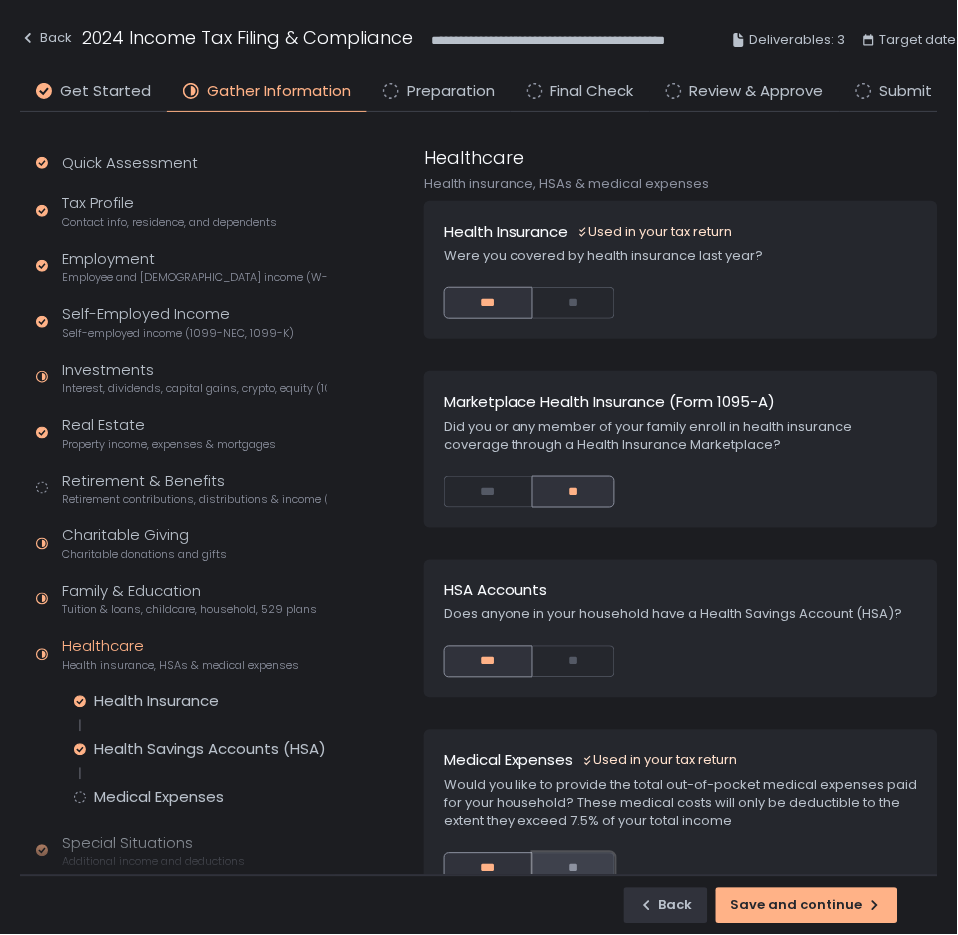 click on "**" at bounding box center [574, 869] 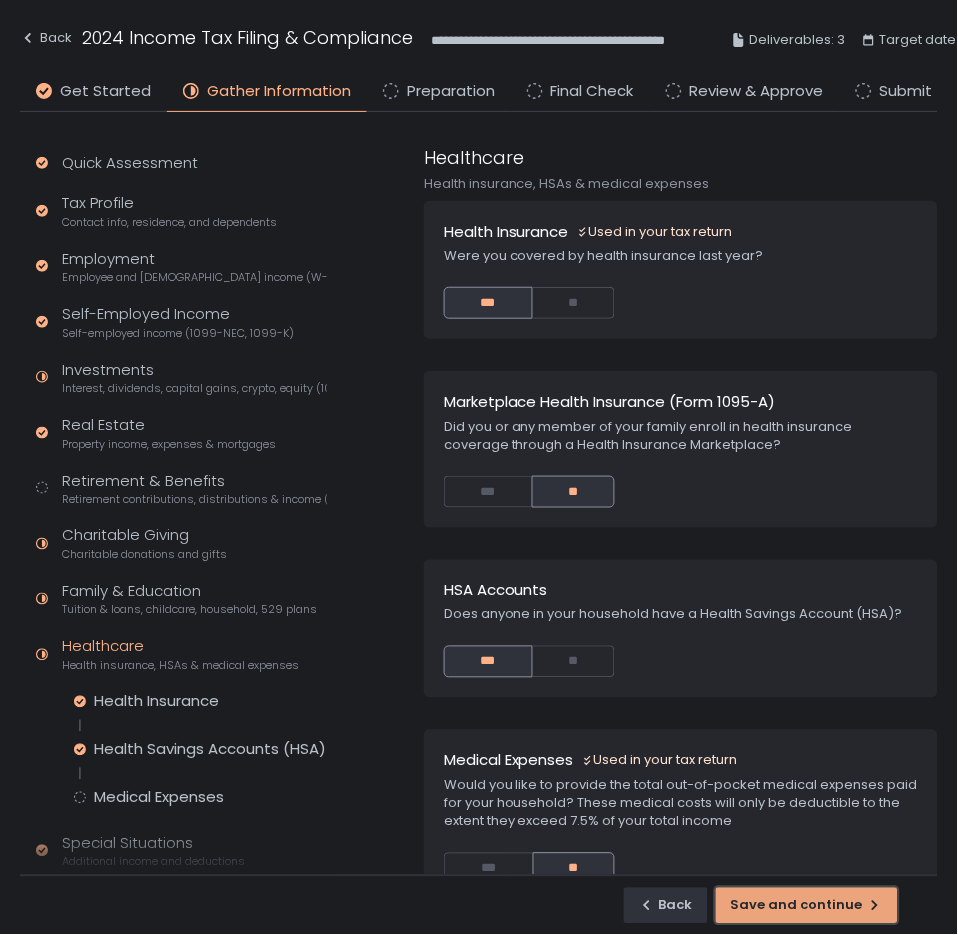 click on "Save and continue" 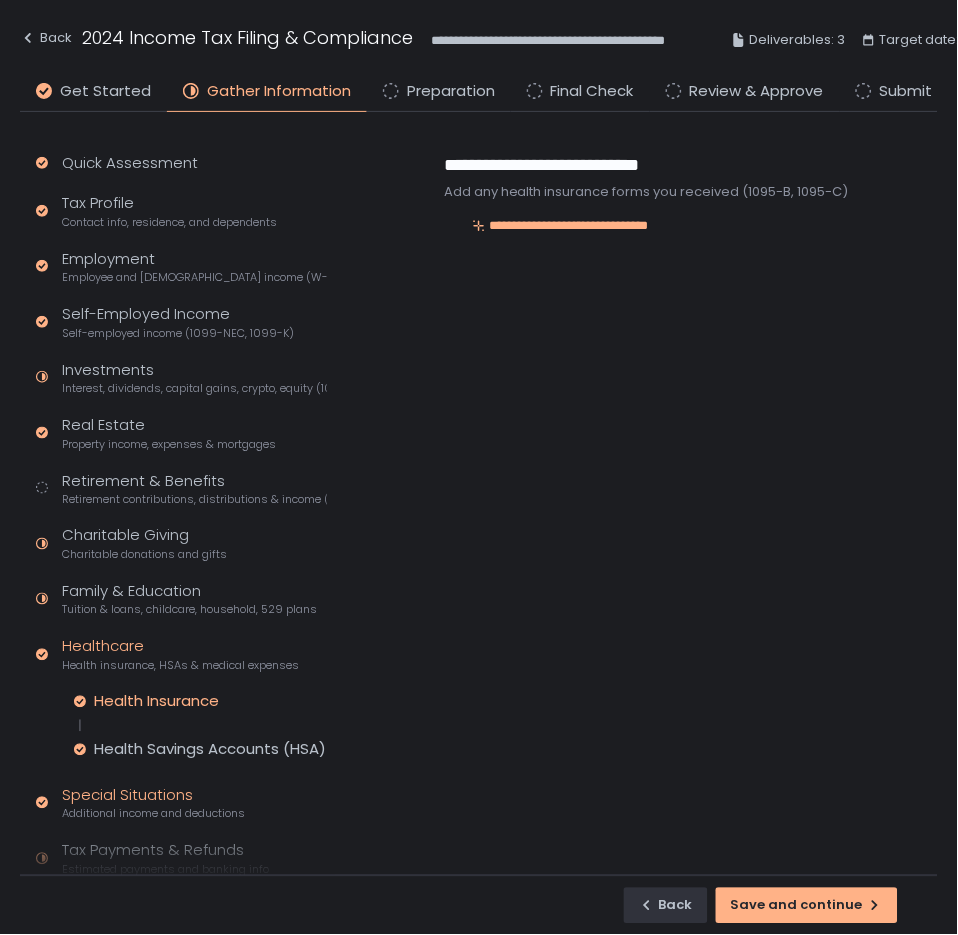 click on "Additional income and deductions" 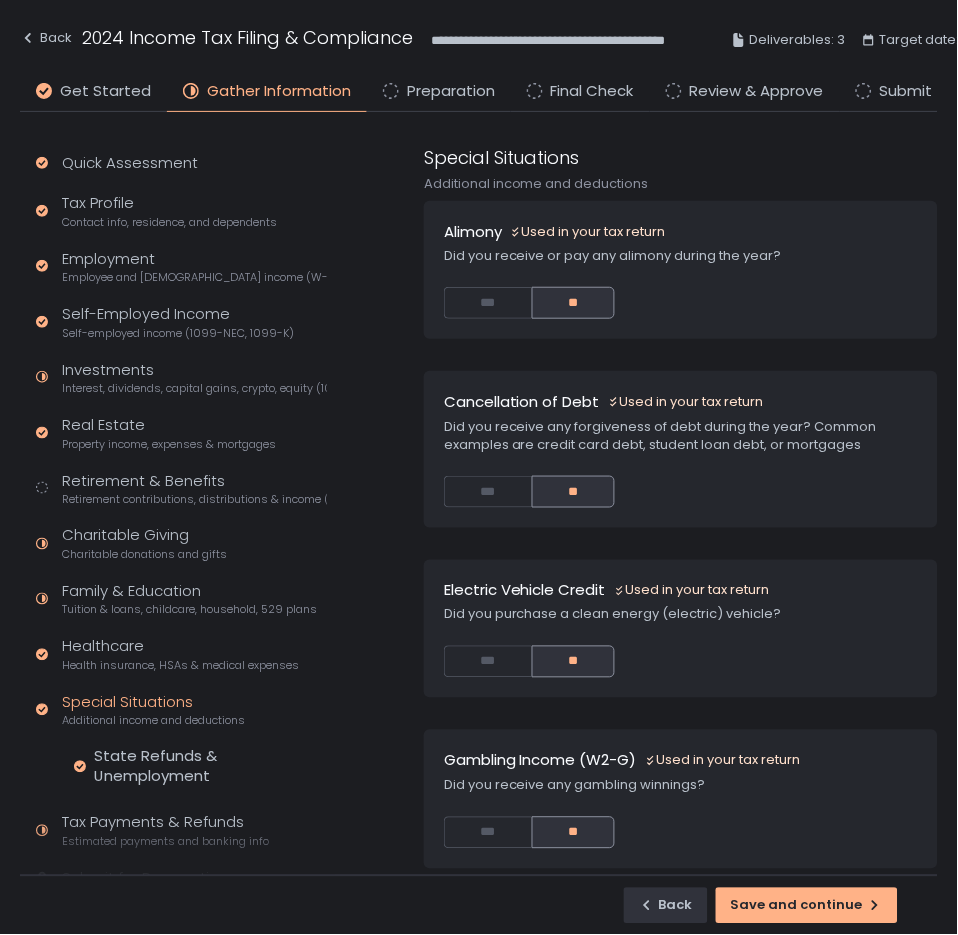 scroll, scrollTop: 72, scrollLeft: 0, axis: vertical 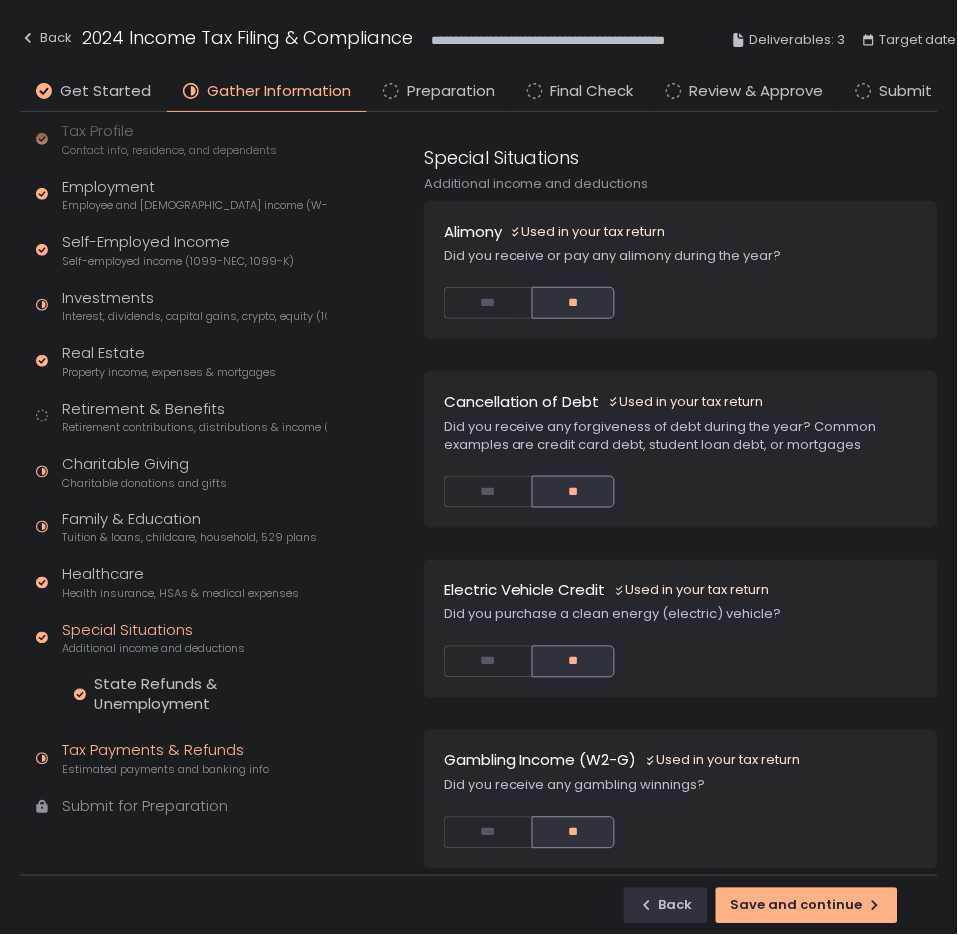 click on "Tax Payments & Refunds Estimated payments and banking info" 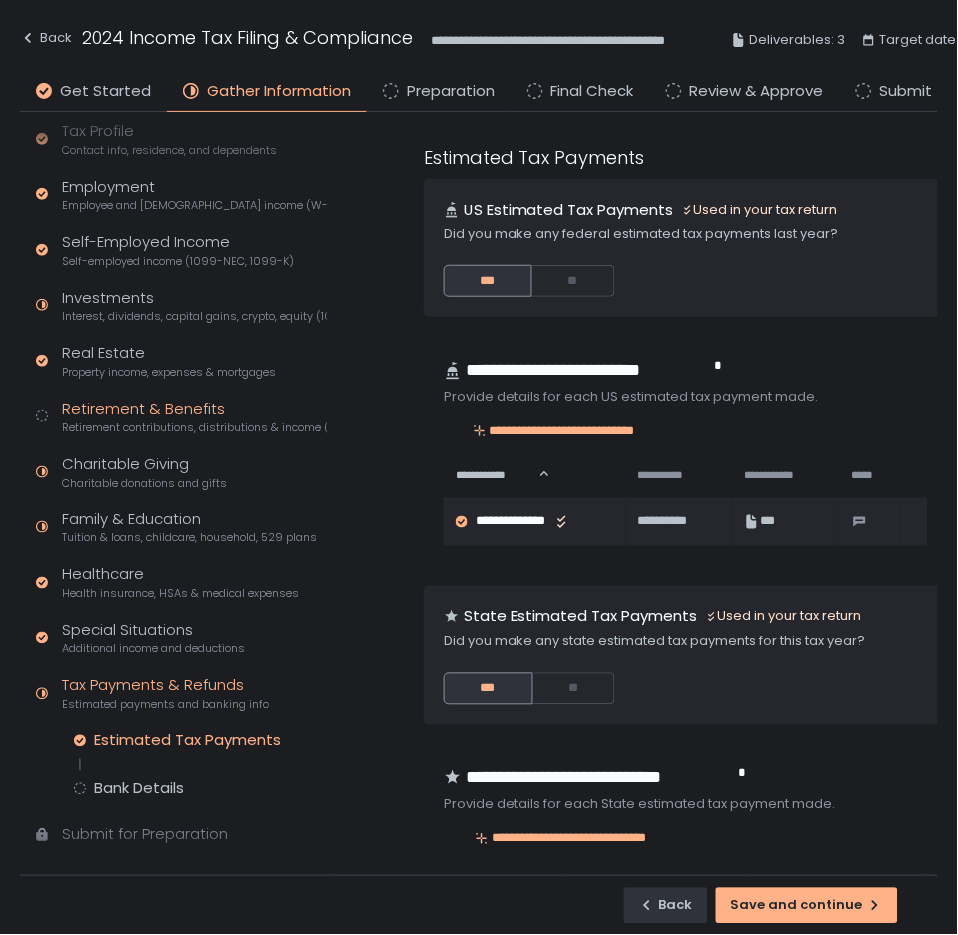 click on "Retirement contributions, distributions & income (1099-R, 5498)" 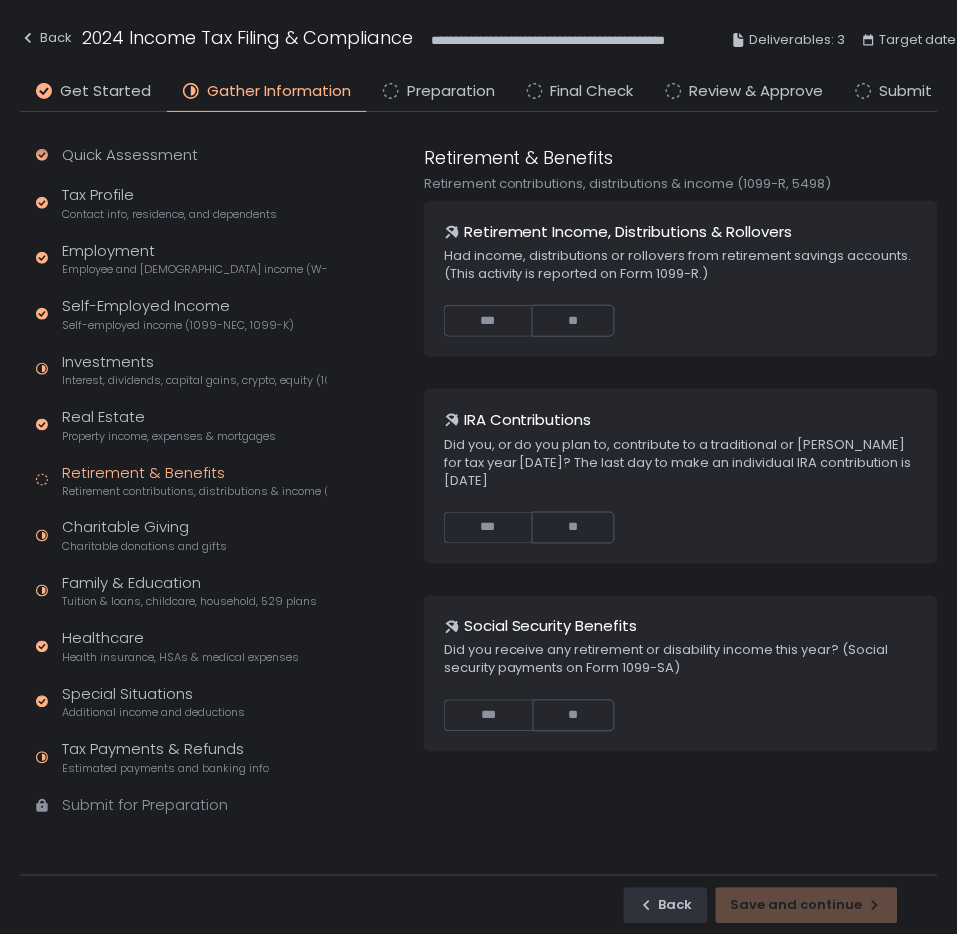 scroll, scrollTop: 7, scrollLeft: 0, axis: vertical 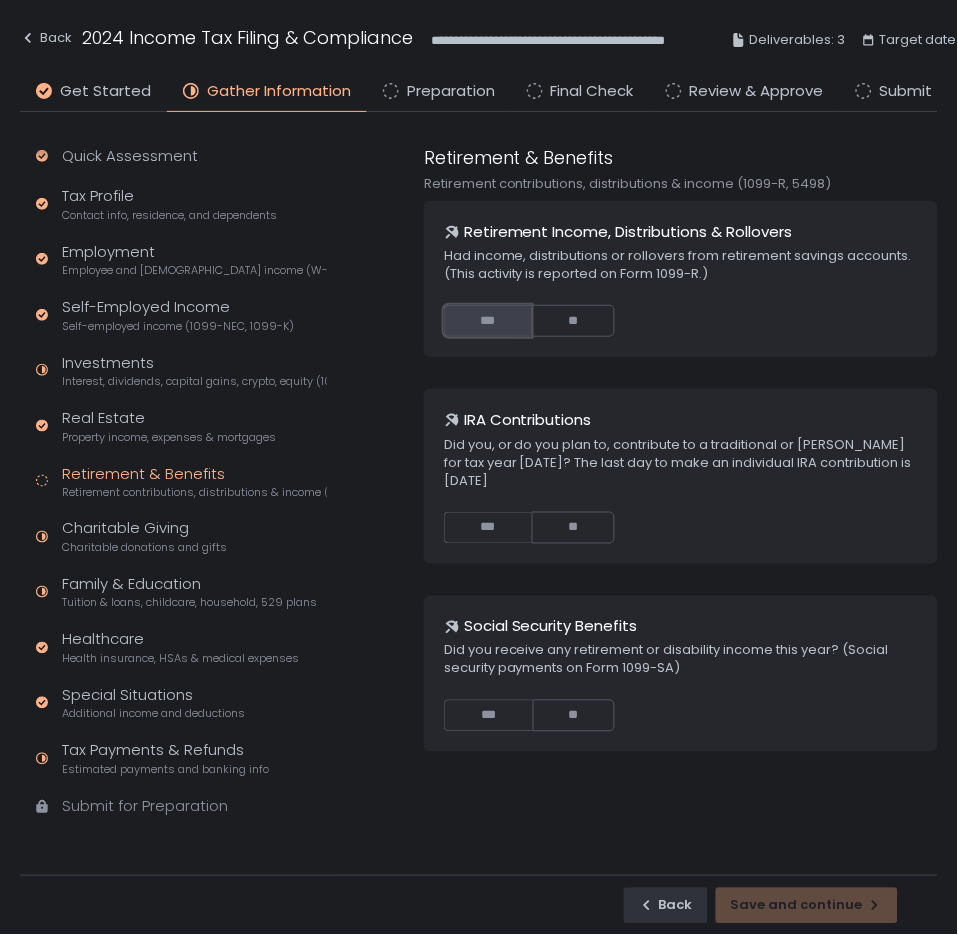 click on "***" at bounding box center (488, 321) 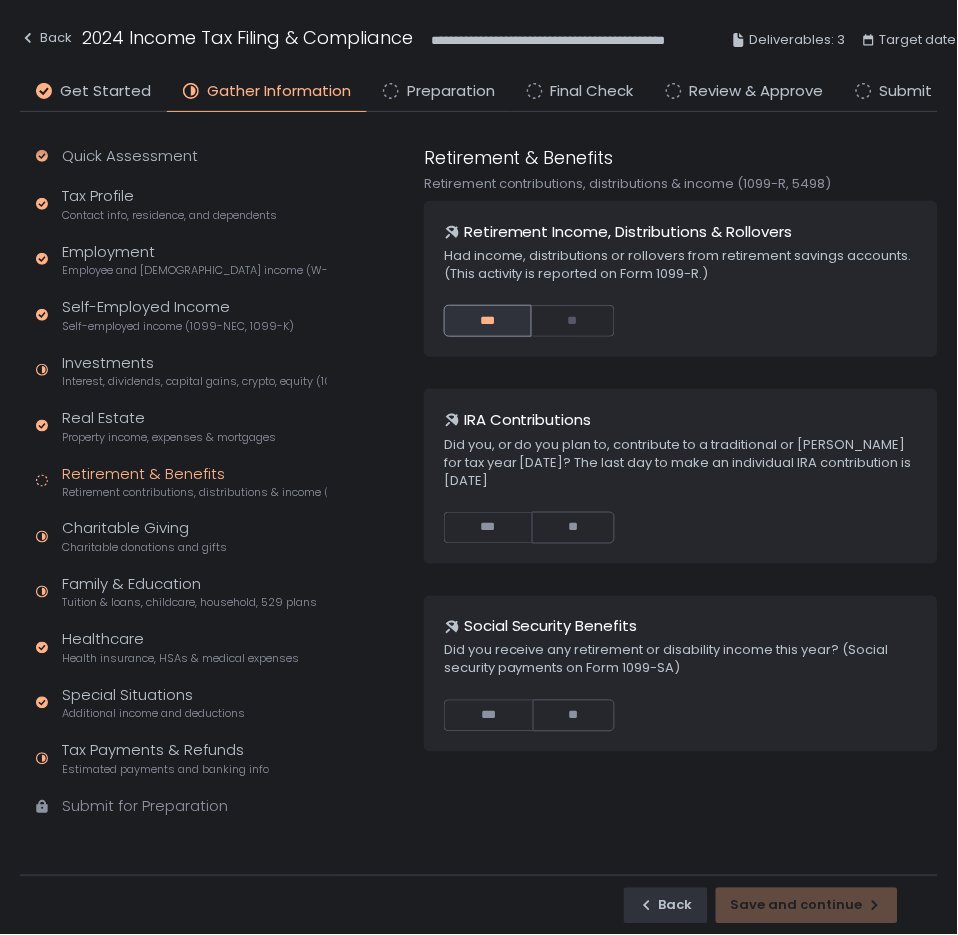 scroll, scrollTop: 52, scrollLeft: 0, axis: vertical 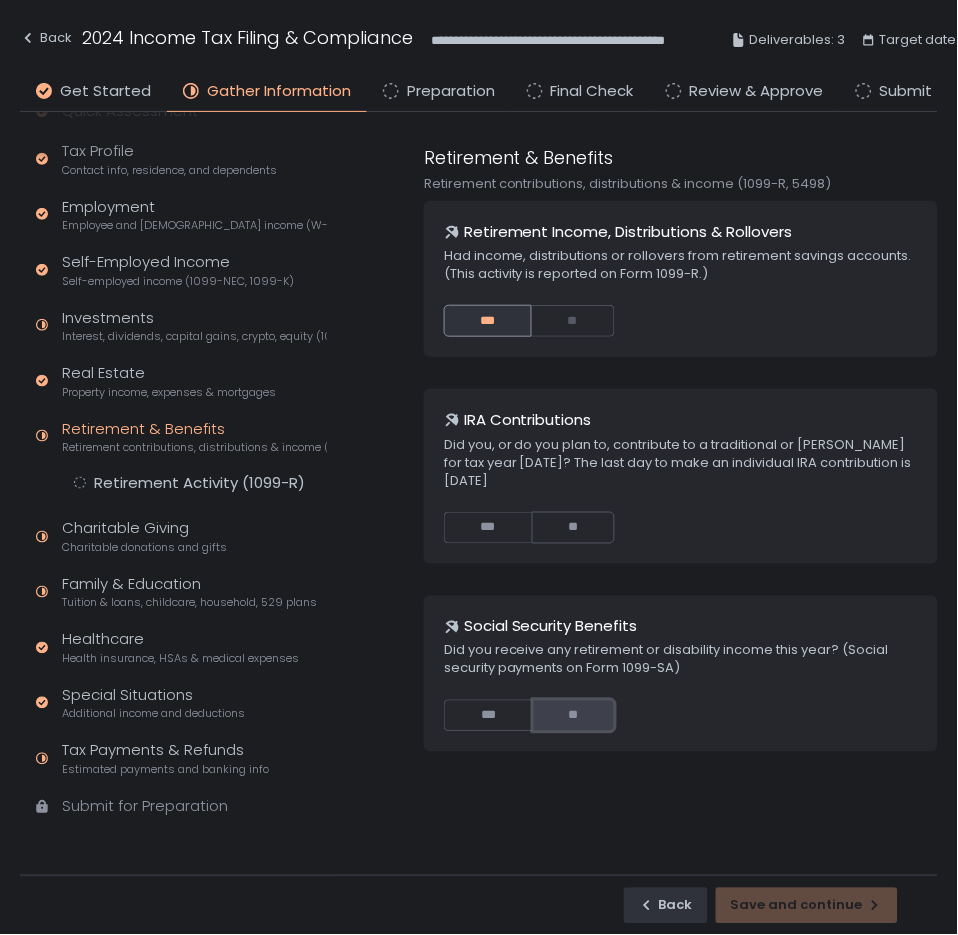 click on "**" at bounding box center [574, 716] 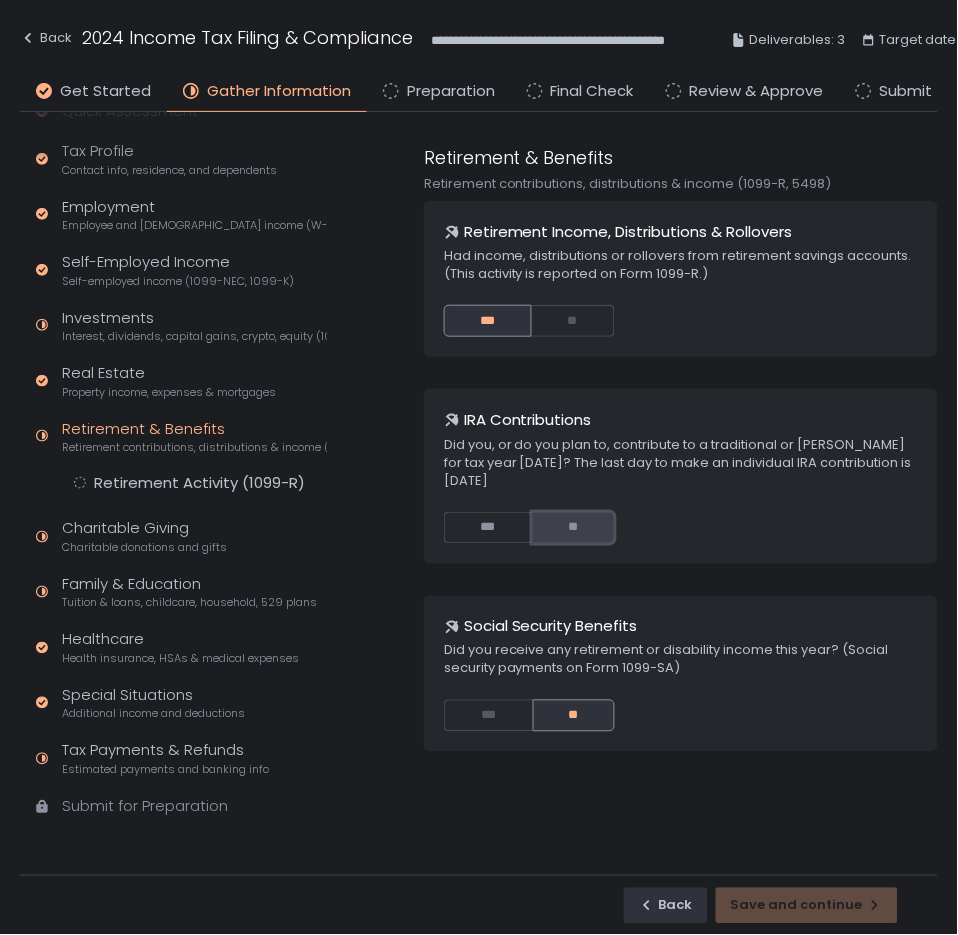 click on "**" at bounding box center [574, 528] 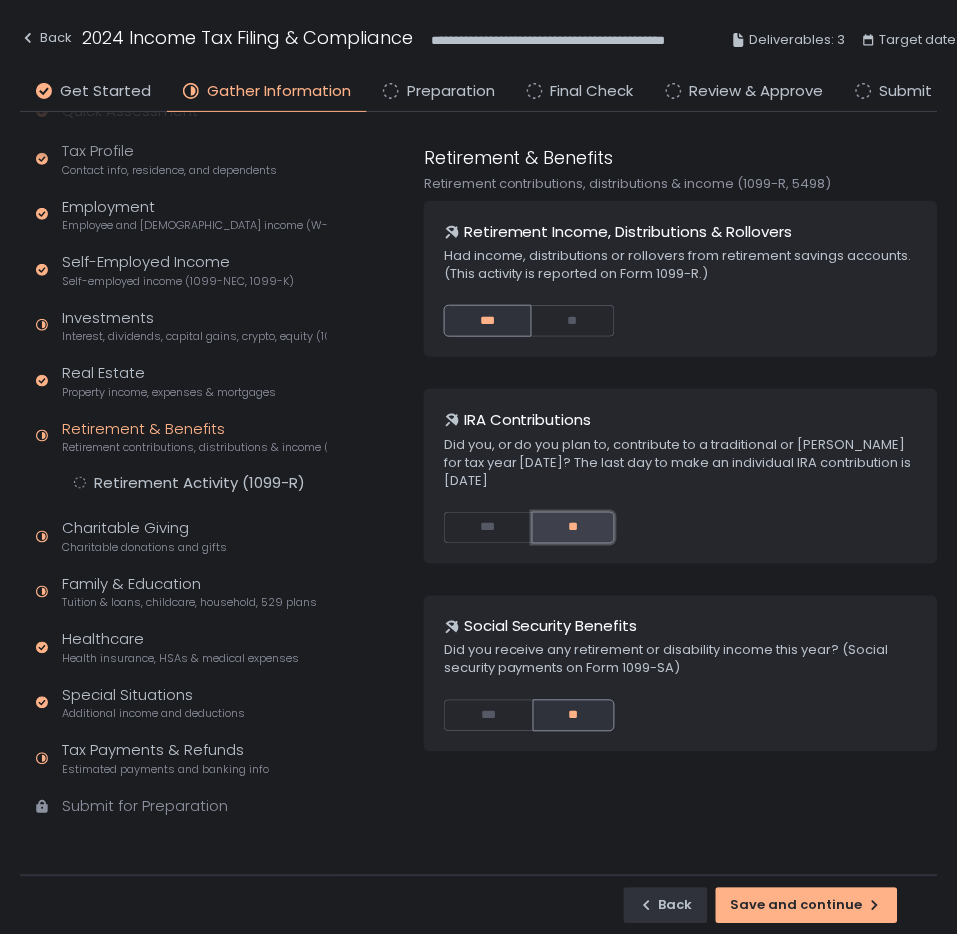 click on "**" at bounding box center [574, 528] 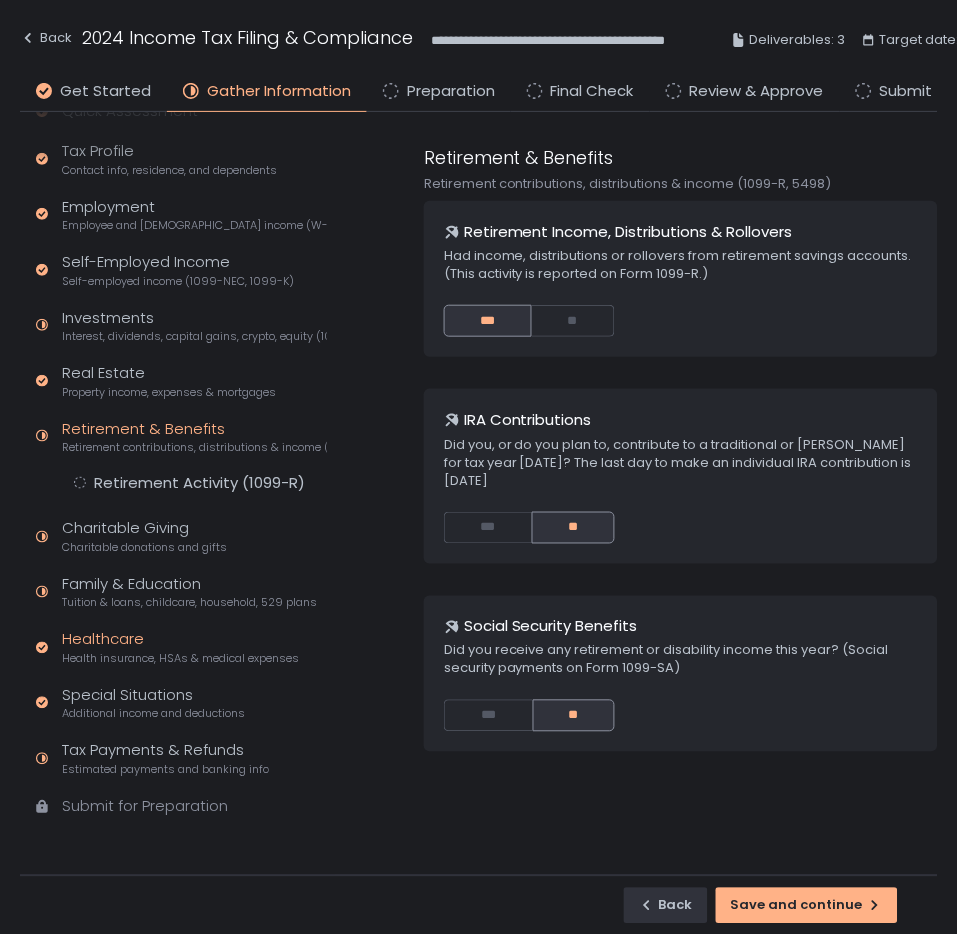 click on "Health insurance, HSAs & medical expenses" 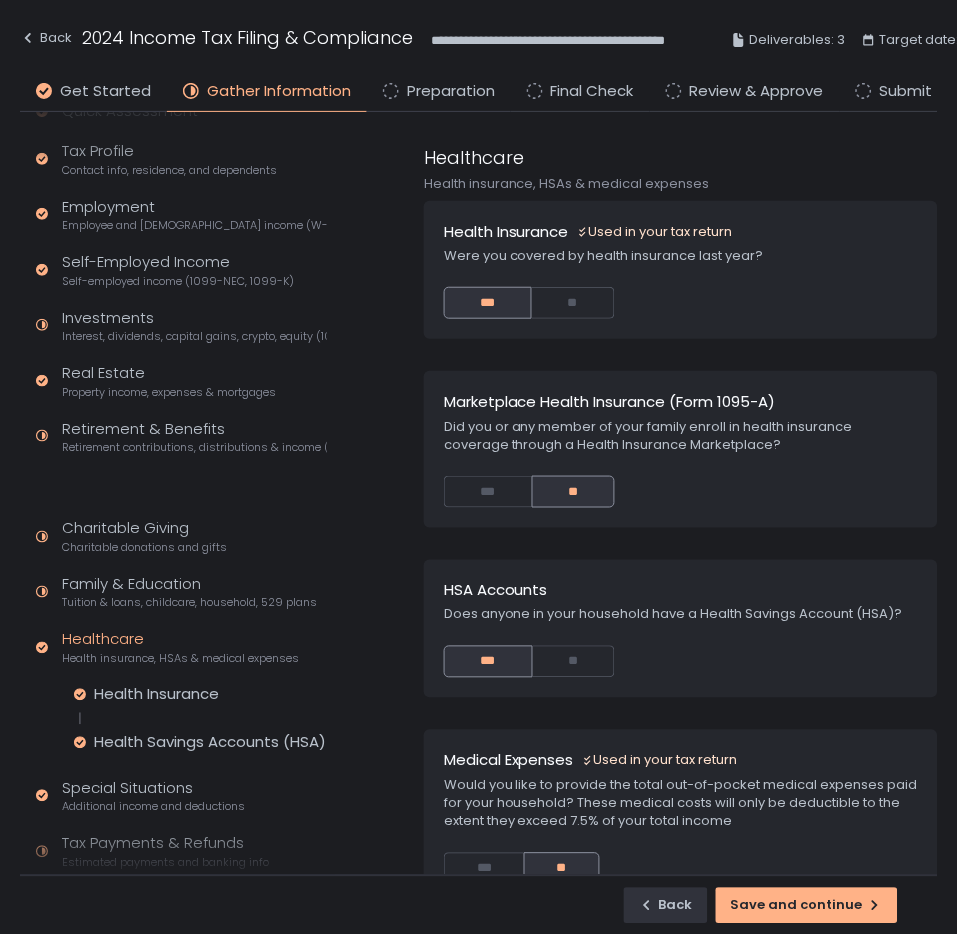 scroll, scrollTop: 72, scrollLeft: 0, axis: vertical 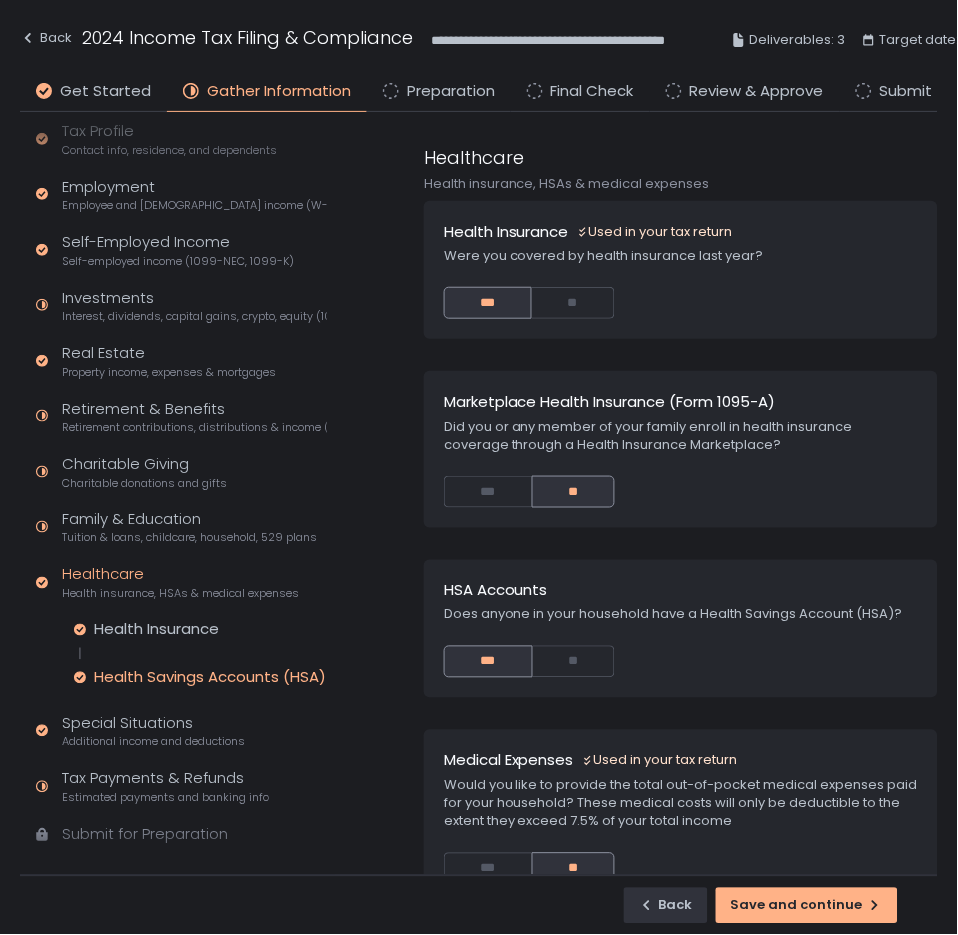 click on "Health Savings Accounts (HSA)" 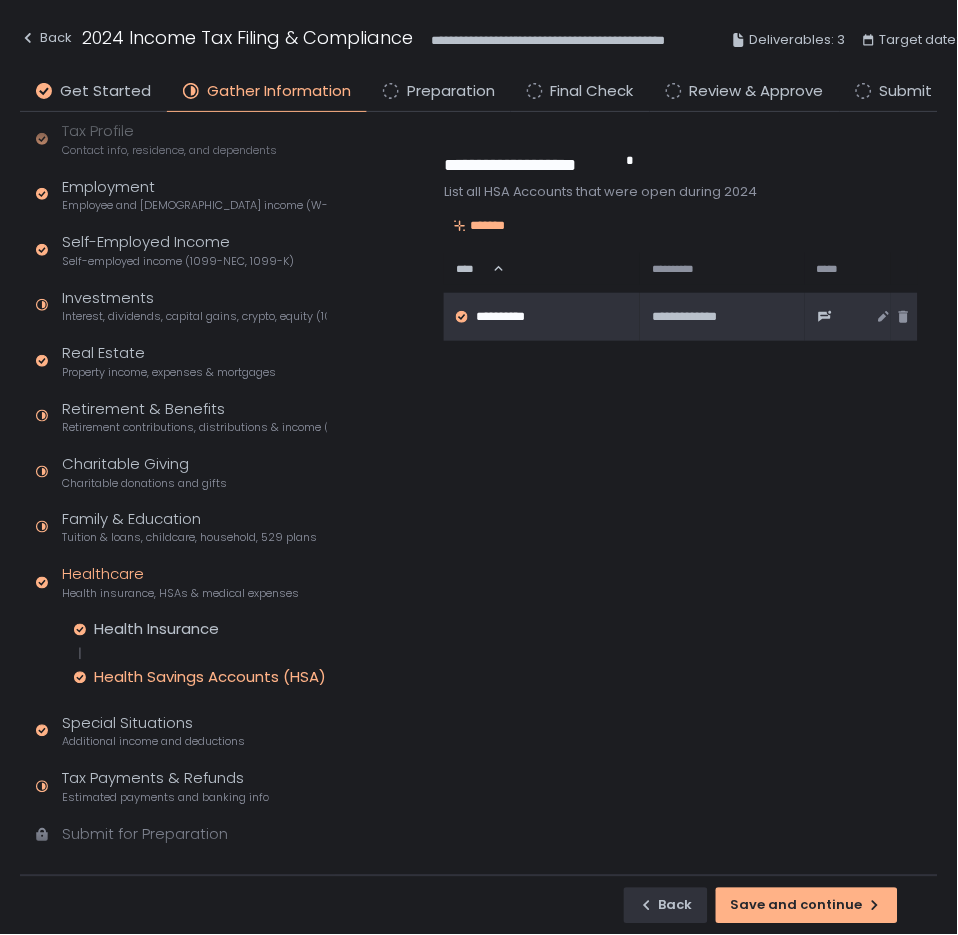 click on "**********" at bounding box center (517, 317) 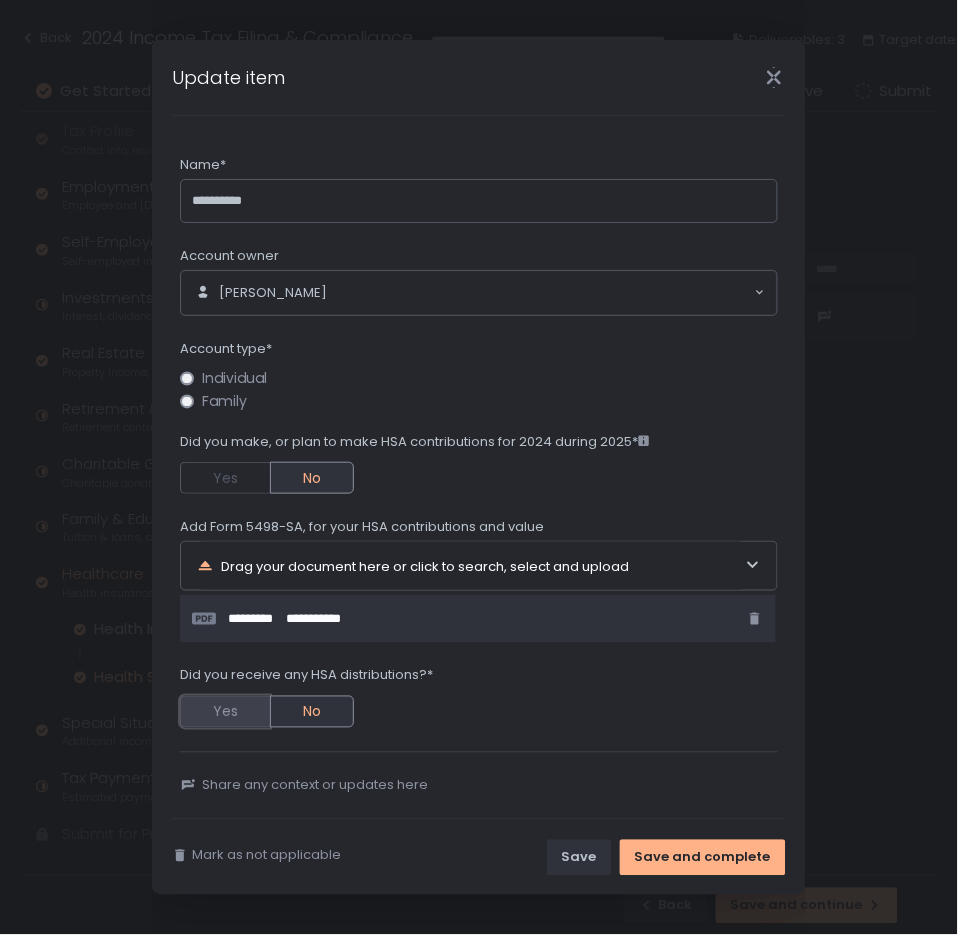 click on "Yes" at bounding box center [225, 712] 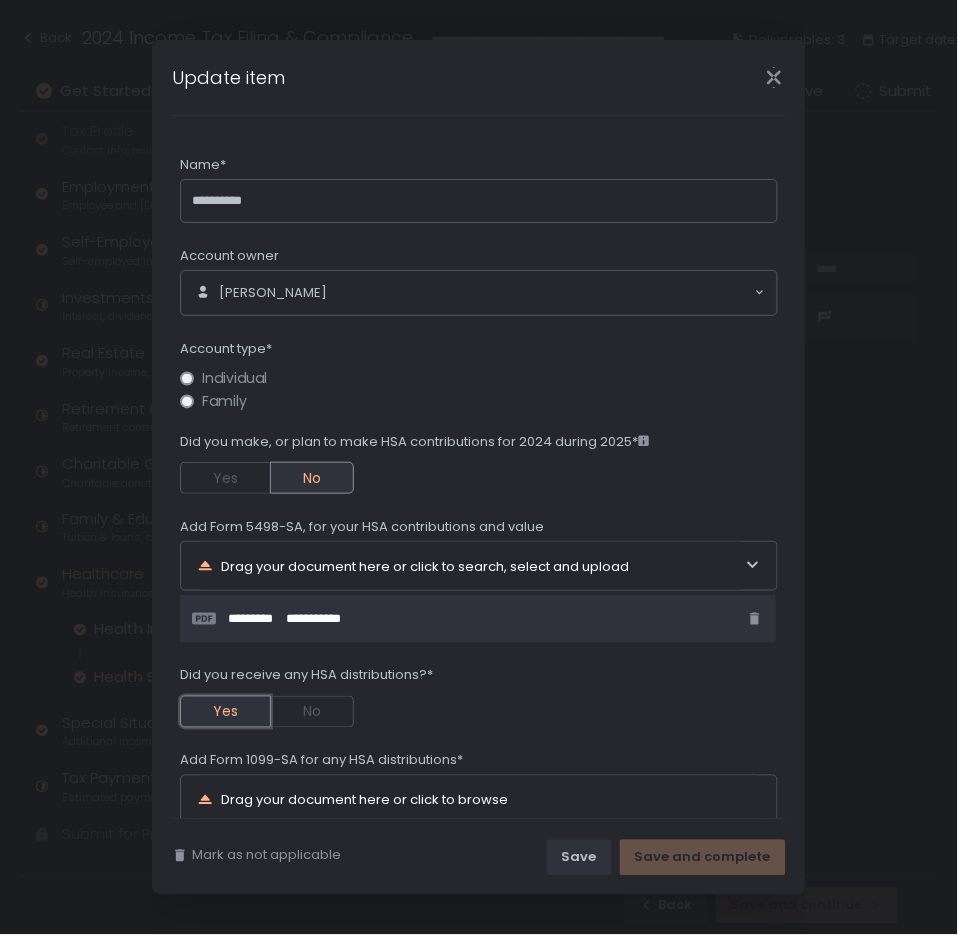 scroll, scrollTop: 199, scrollLeft: 0, axis: vertical 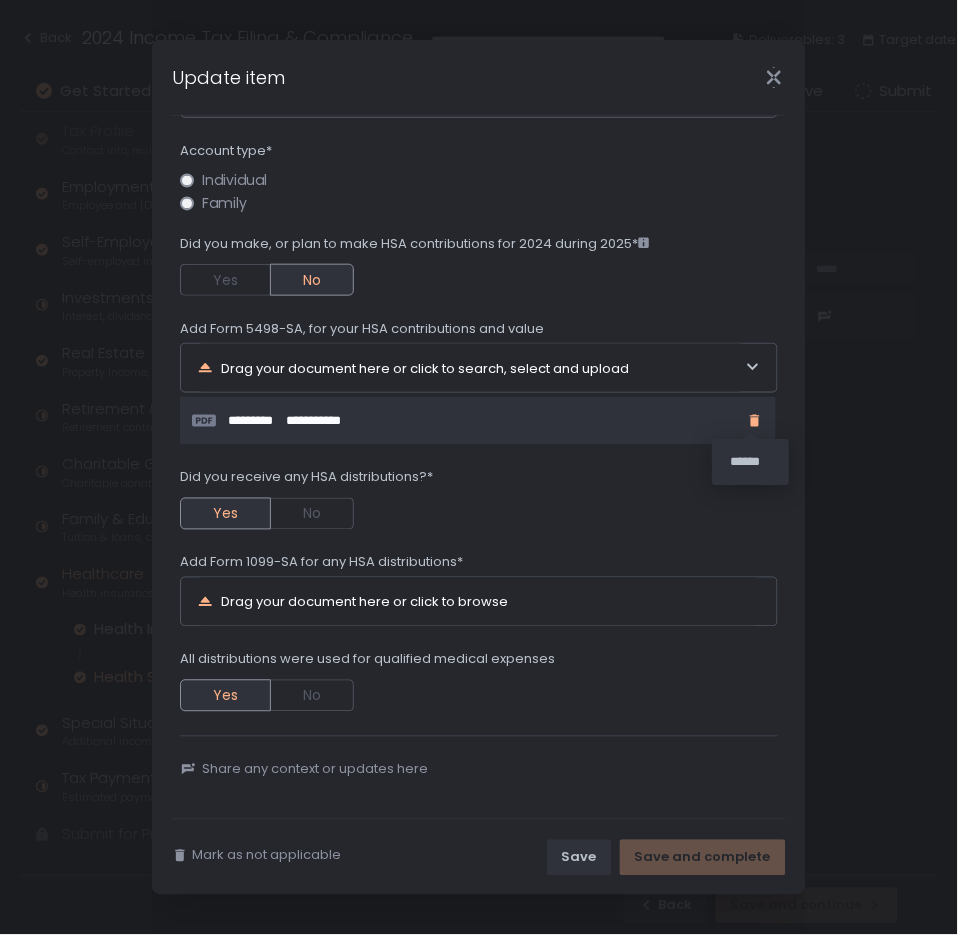 click 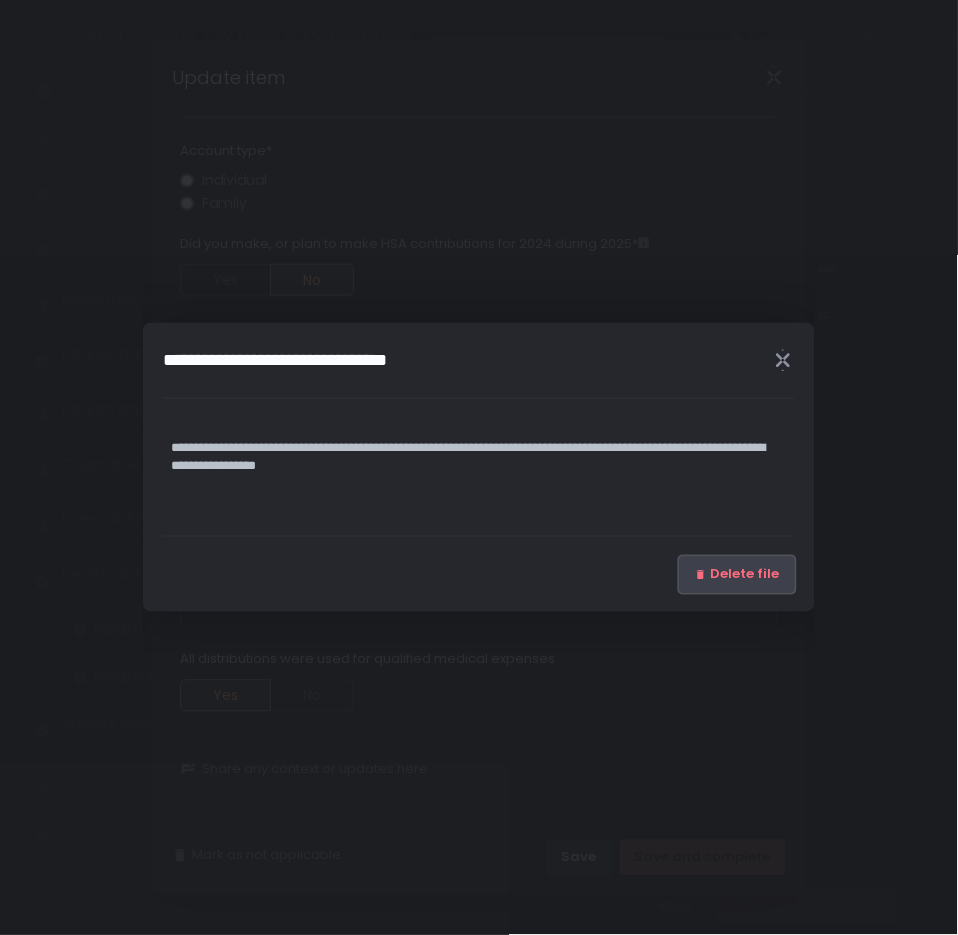 click on "Delete file" at bounding box center (745, 575) 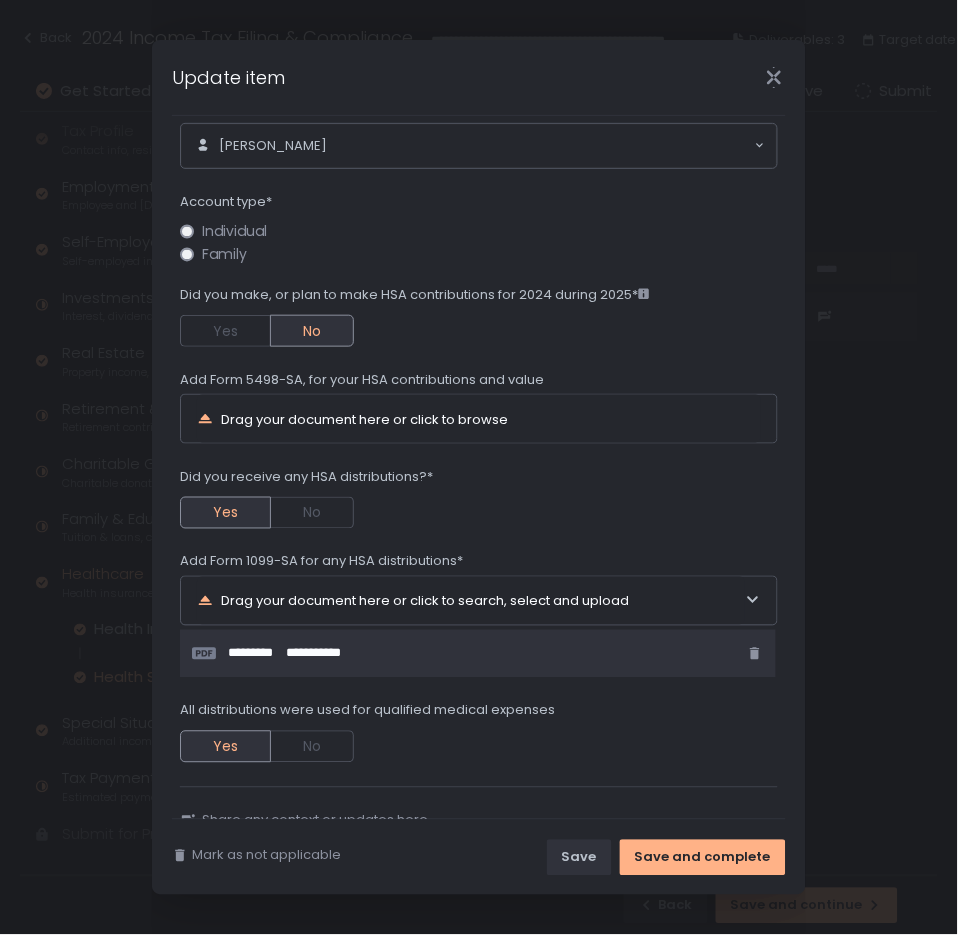 scroll, scrollTop: 199, scrollLeft: 0, axis: vertical 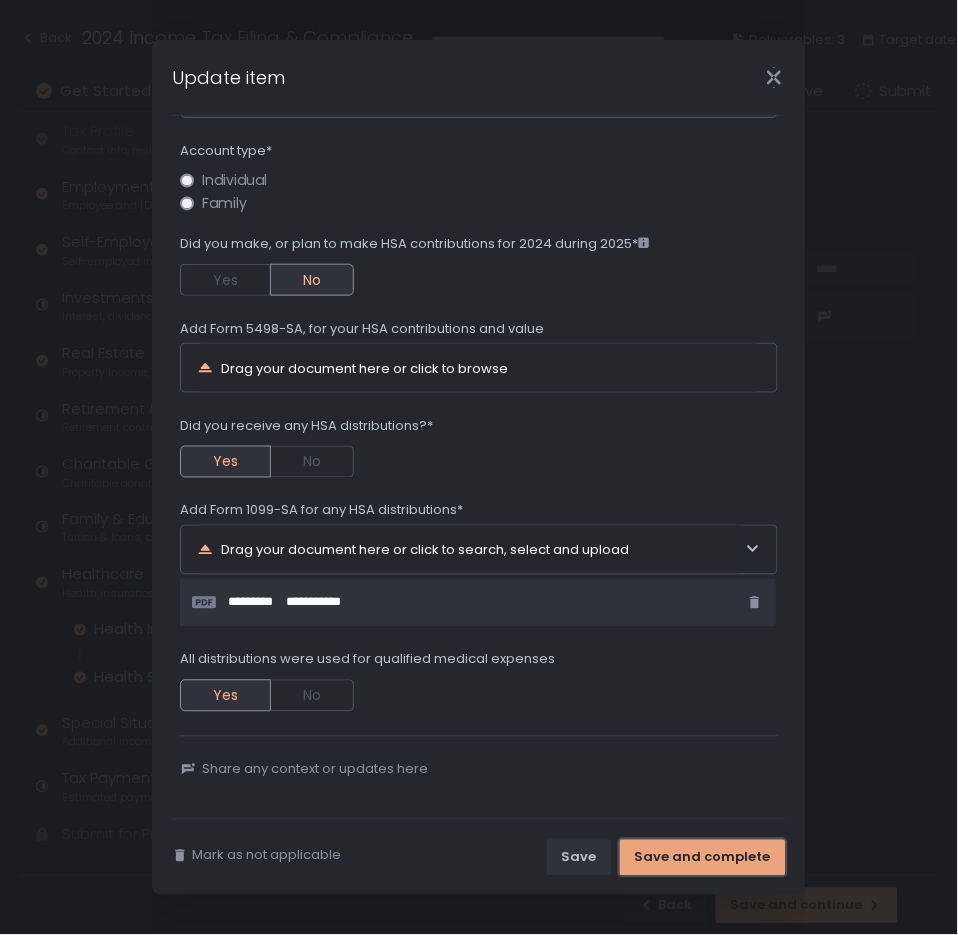 click on "Save and complete" at bounding box center [703, 858] 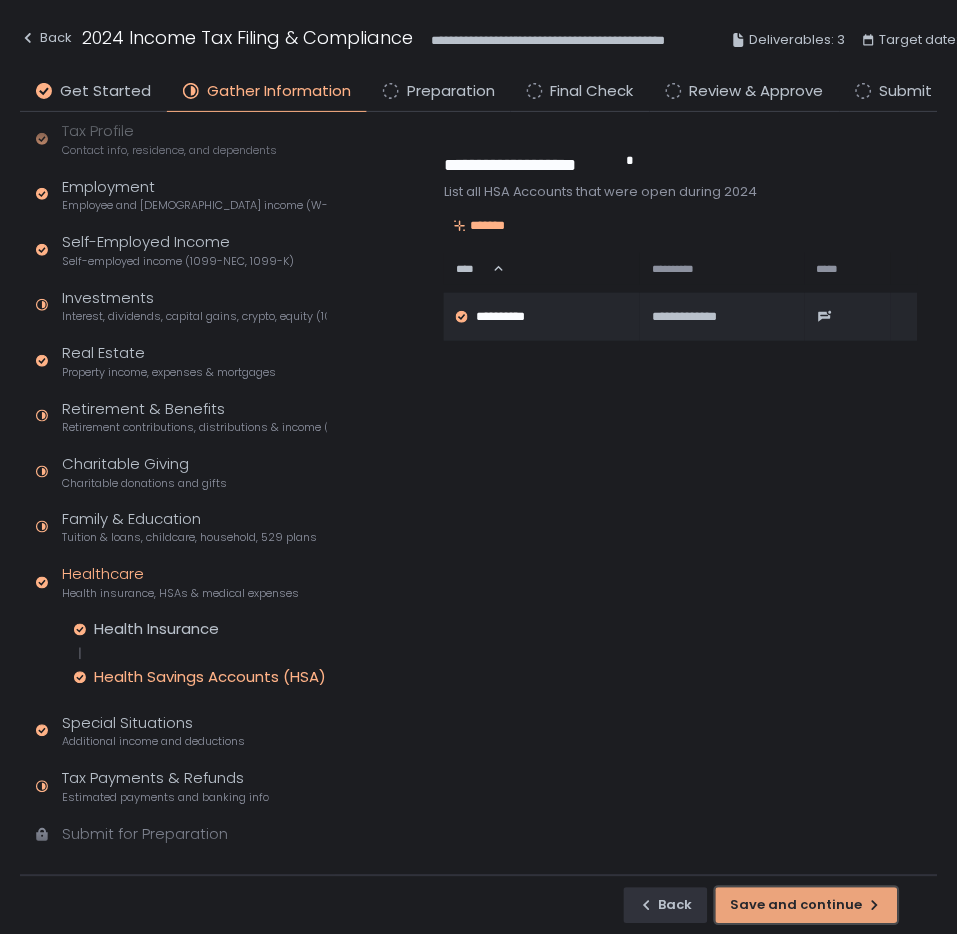 click on "Save and continue" 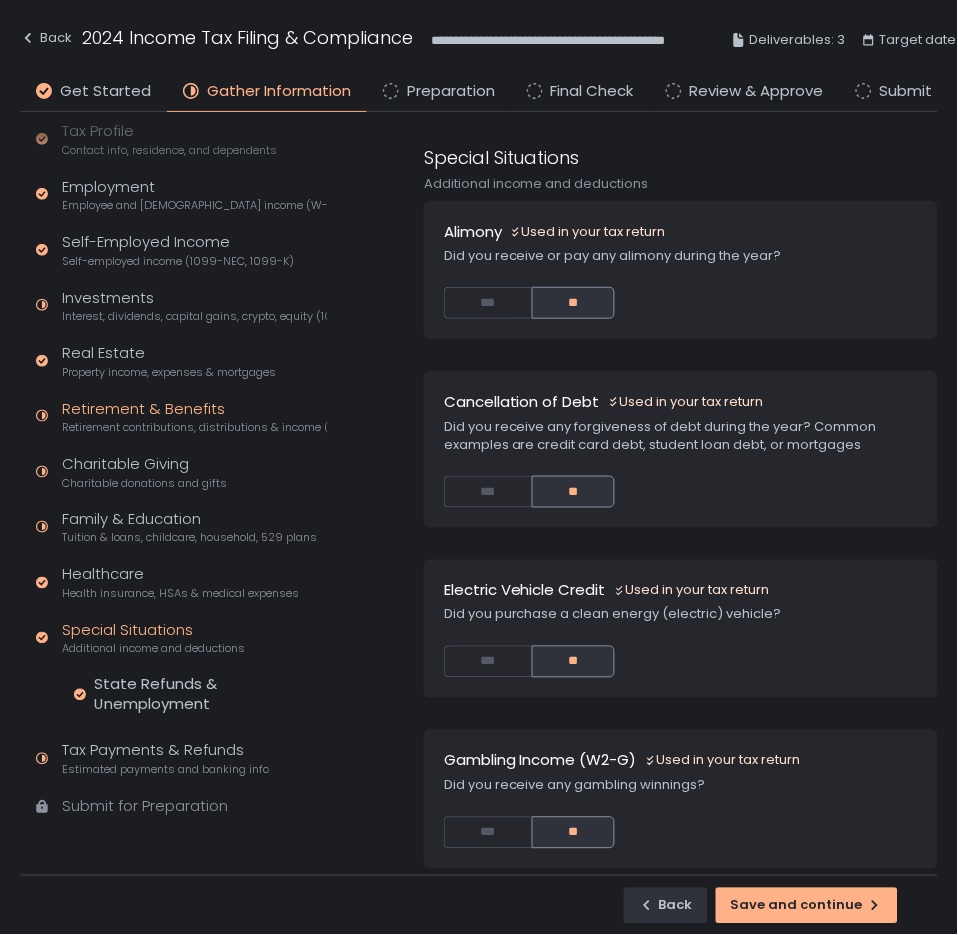 click on "Retirement & Benefits Retirement contributions, distributions & income (1099-R, 5498)" 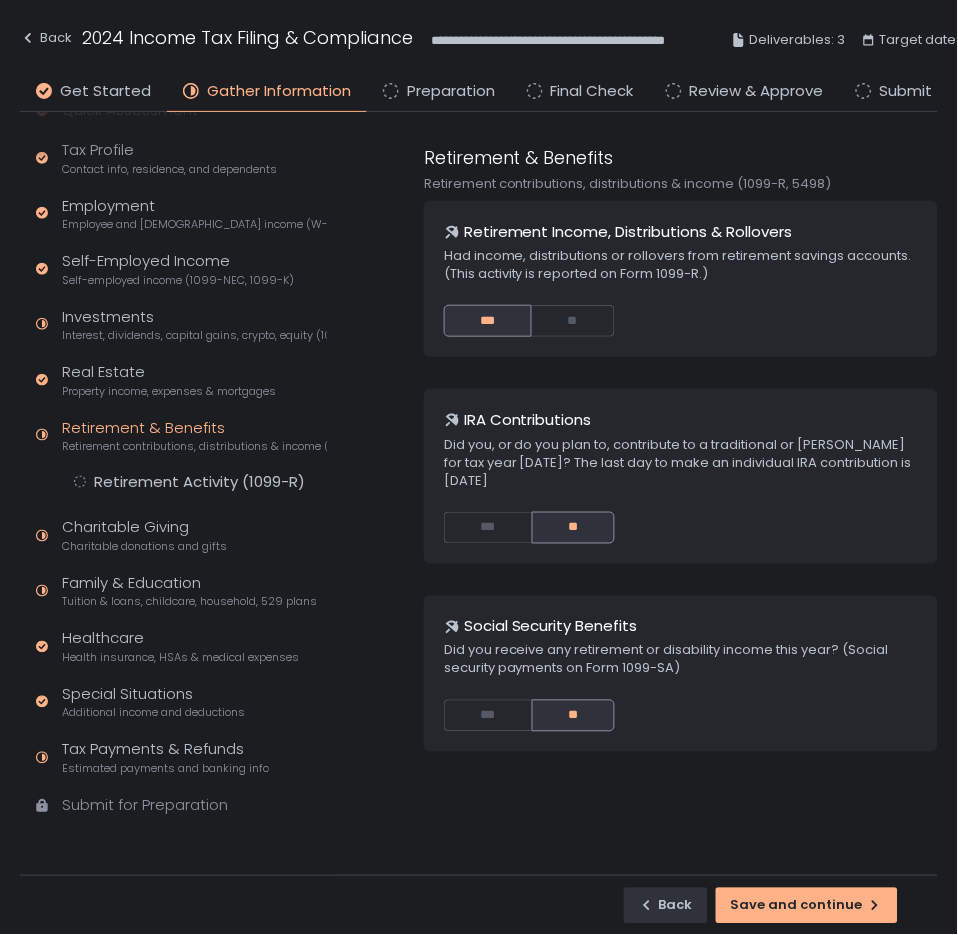 scroll, scrollTop: 52, scrollLeft: 0, axis: vertical 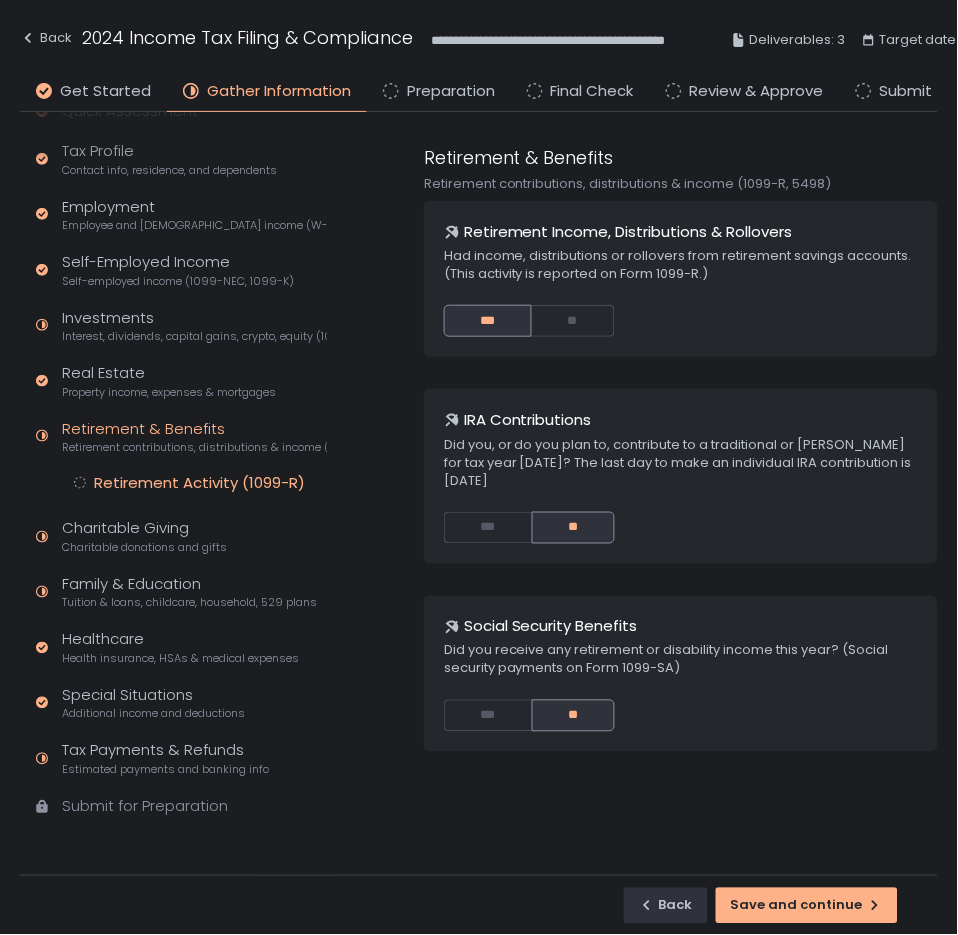 click on "Retirement Activity (1099-R)" 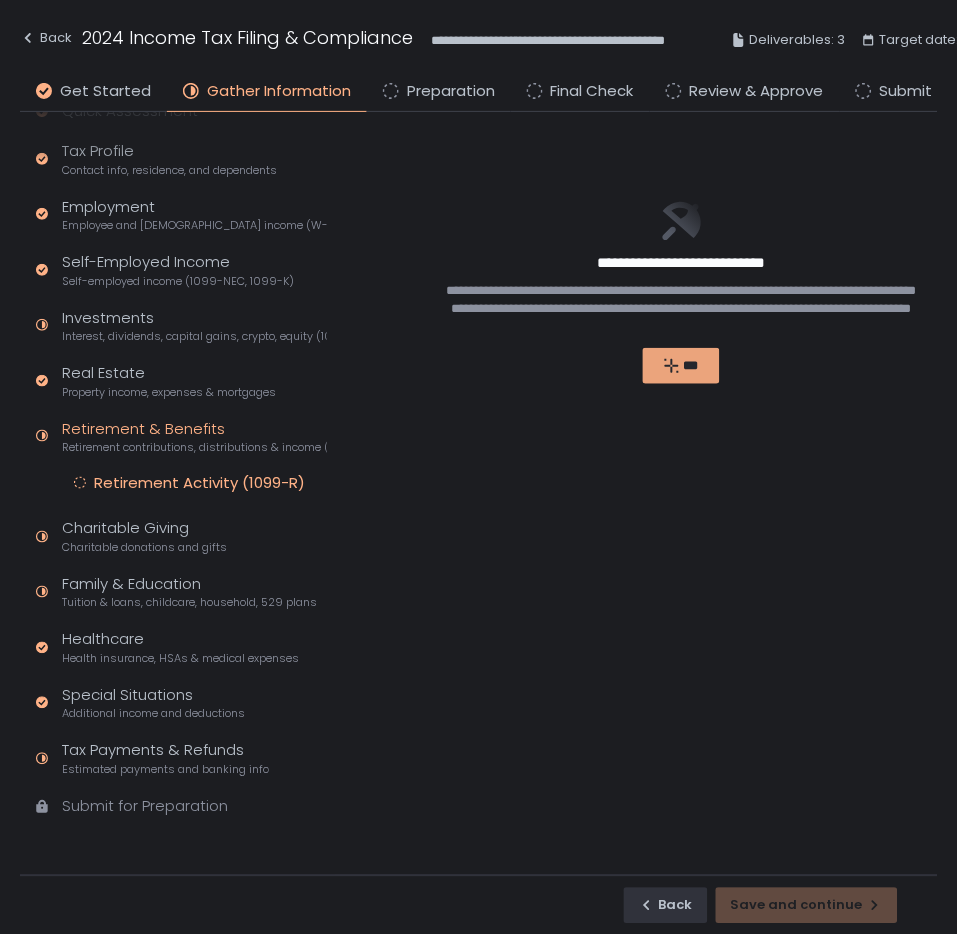 click 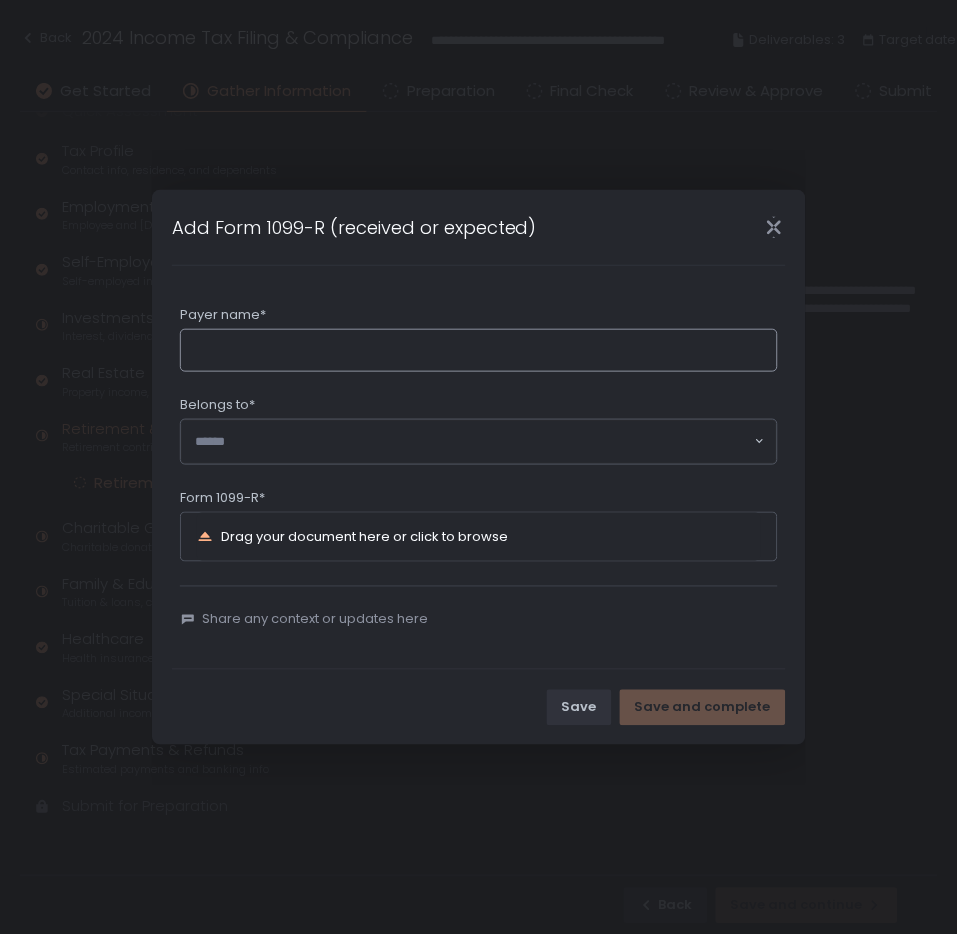 click on "Payer name*" 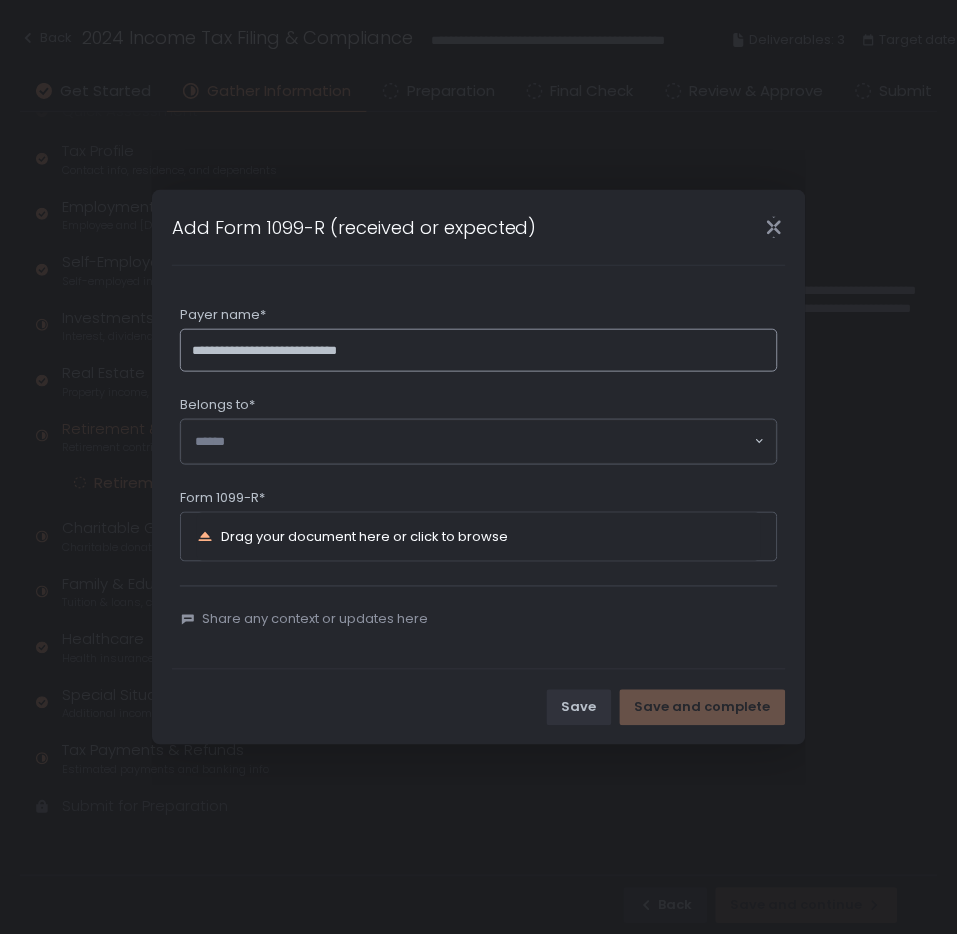 type on "**********" 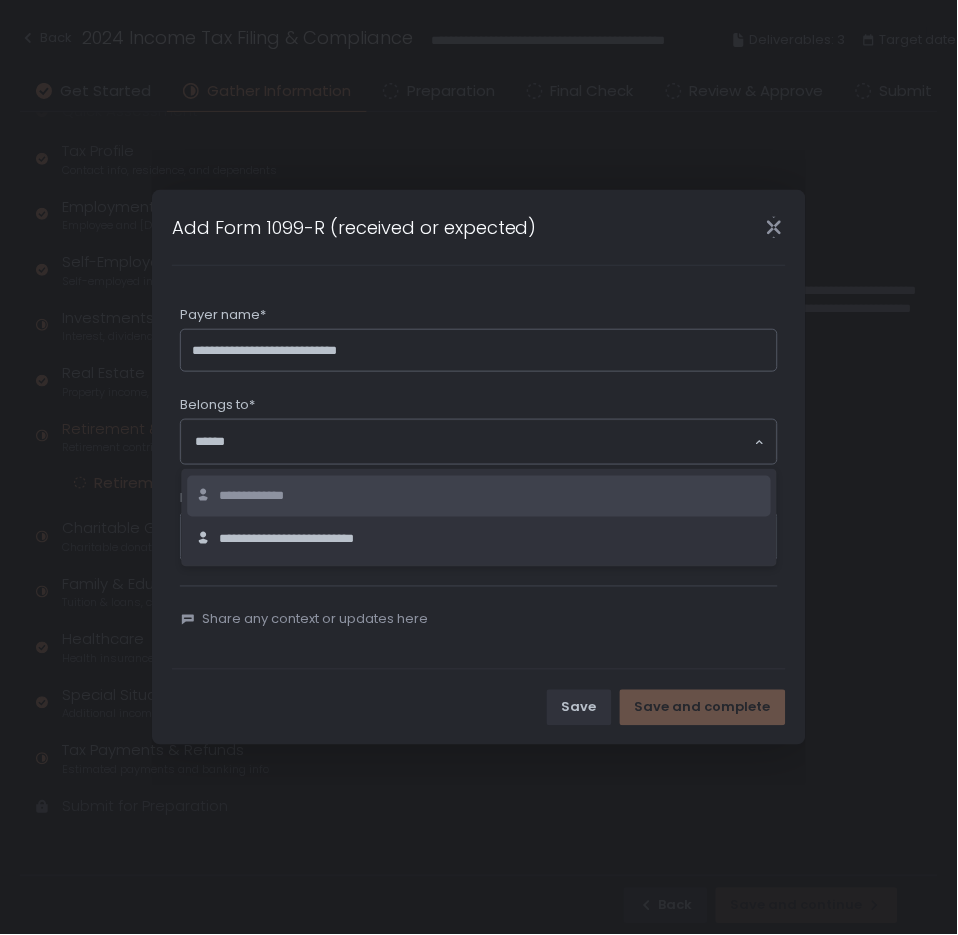 click on "**********" at bounding box center [260, 496] 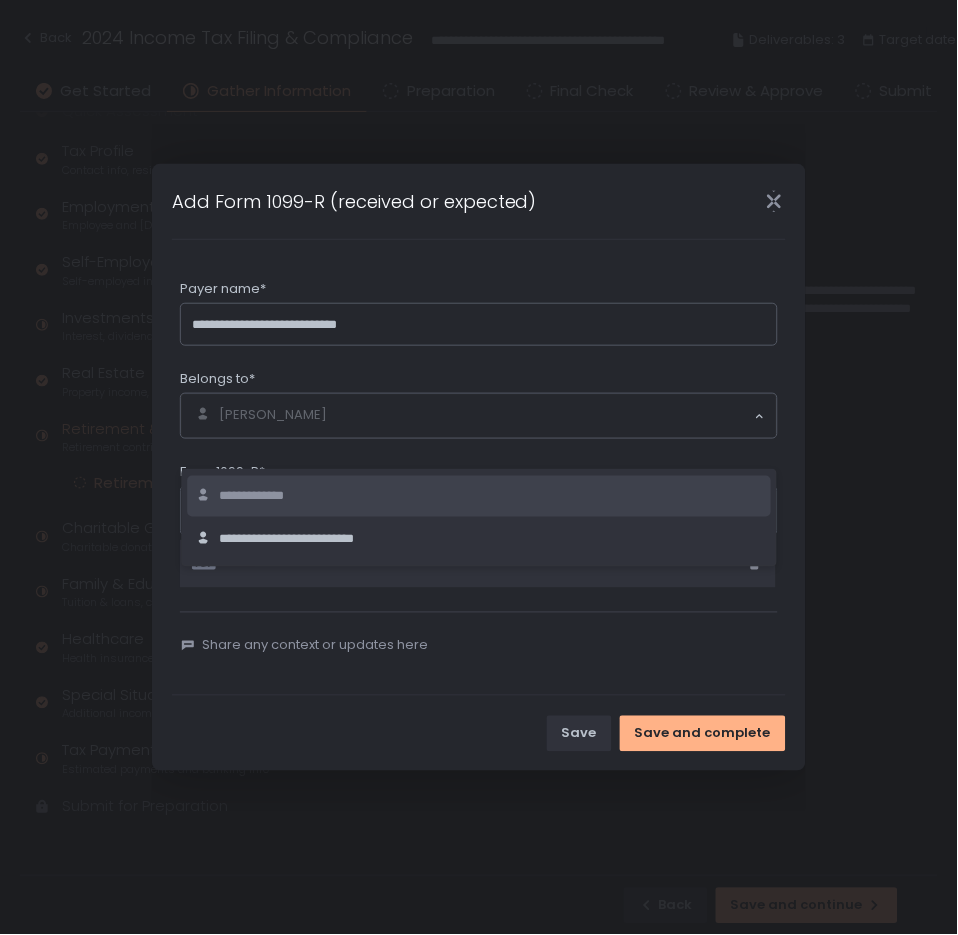 click on "**********" 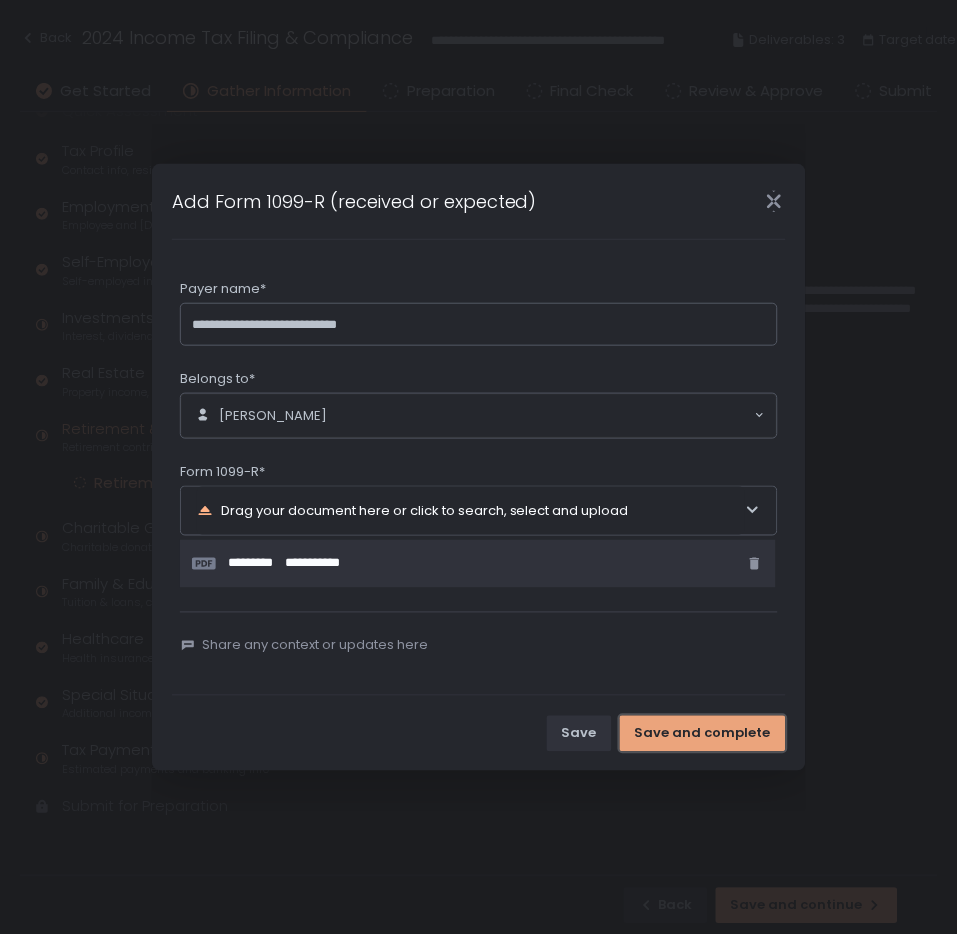 click on "Save and complete" at bounding box center (703, 734) 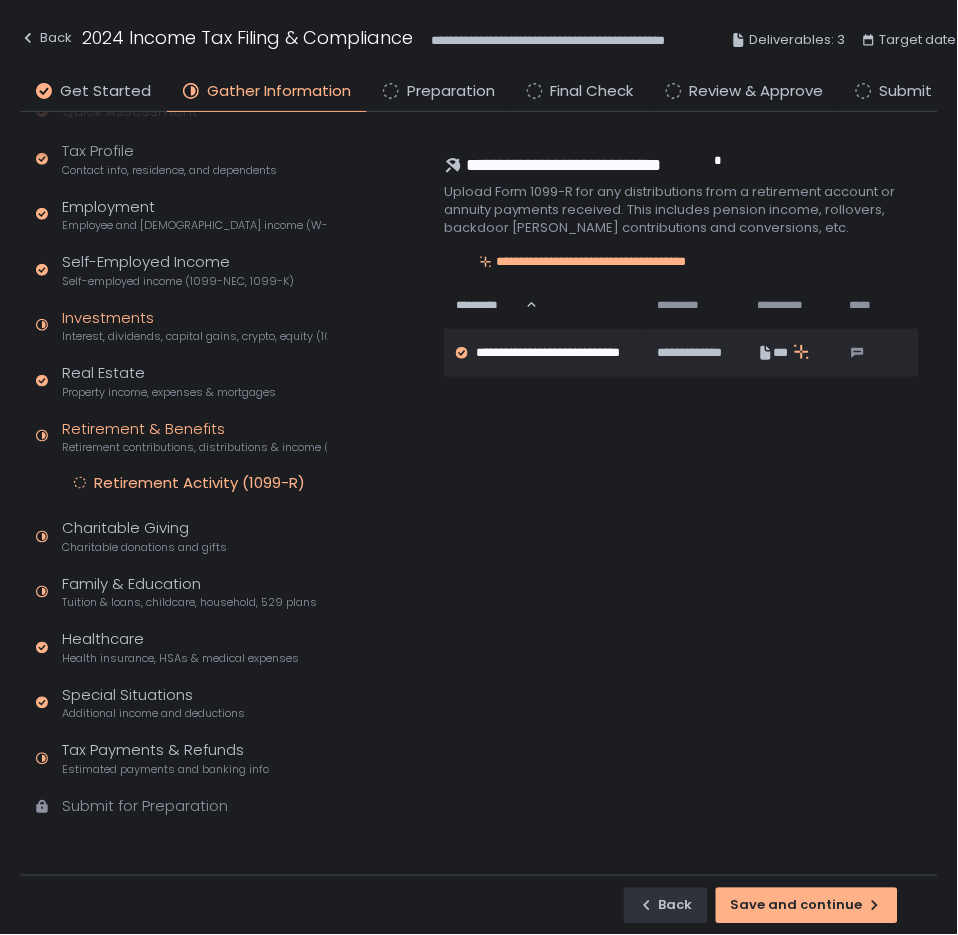 click on "Interest, dividends, capital gains, crypto, equity (1099s, K-1s)" 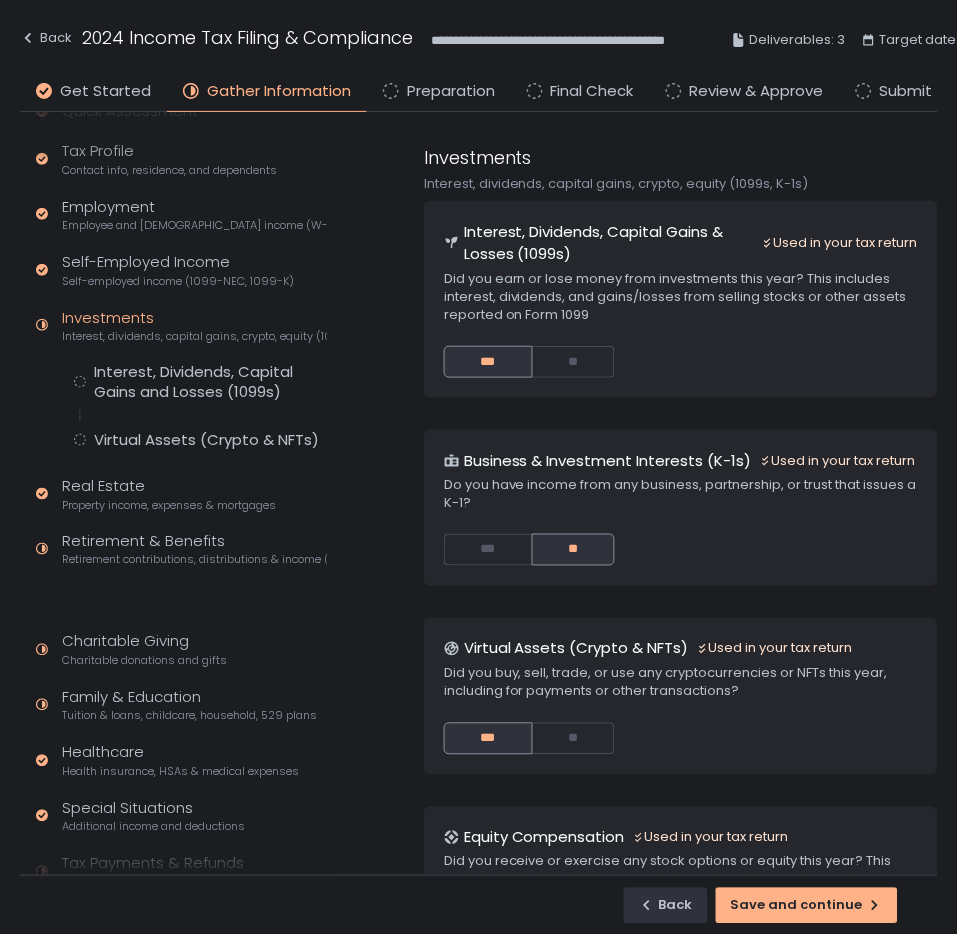 scroll, scrollTop: 72, scrollLeft: 0, axis: vertical 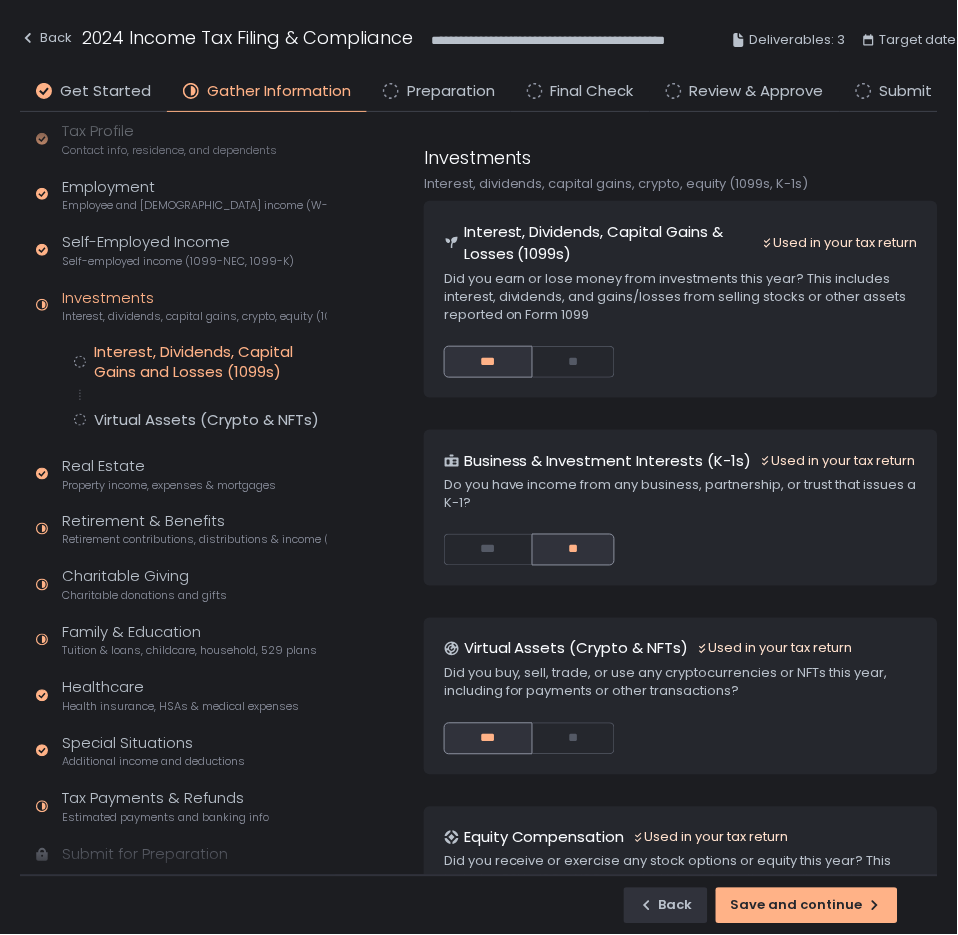 click on "Interest, Dividends, Capital Gains and Losses (1099s)" 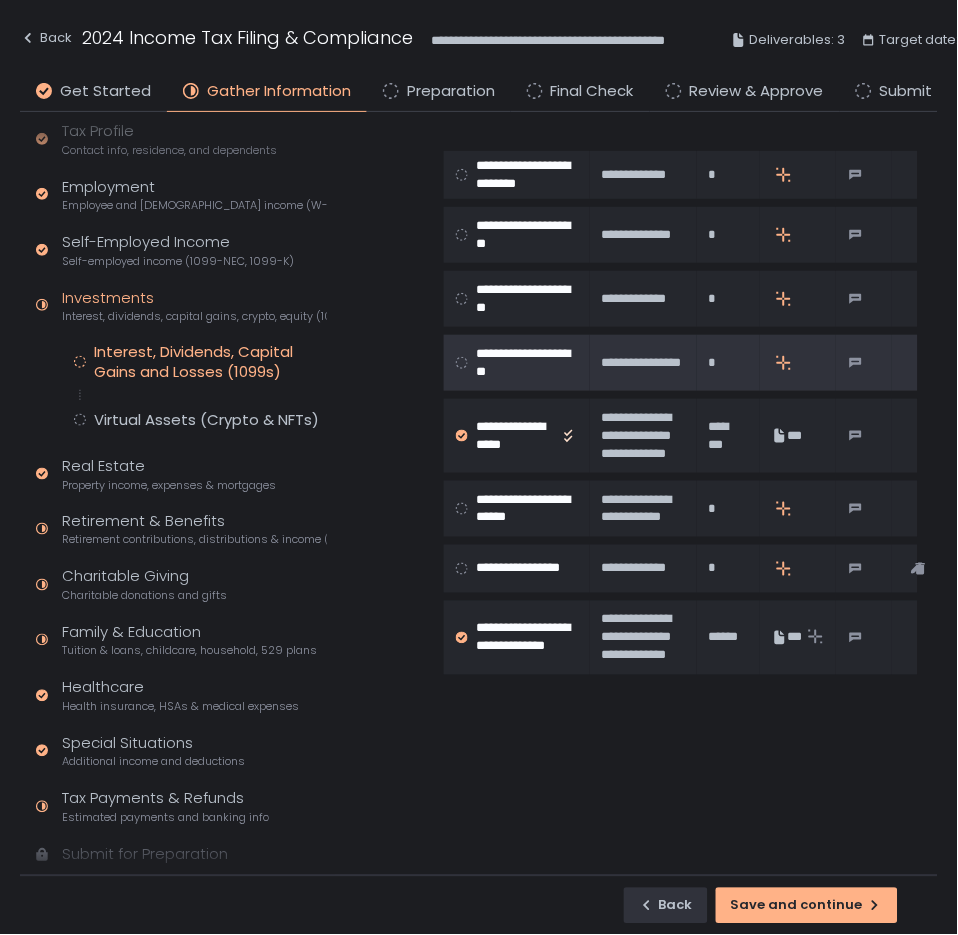 scroll, scrollTop: 0, scrollLeft: 0, axis: both 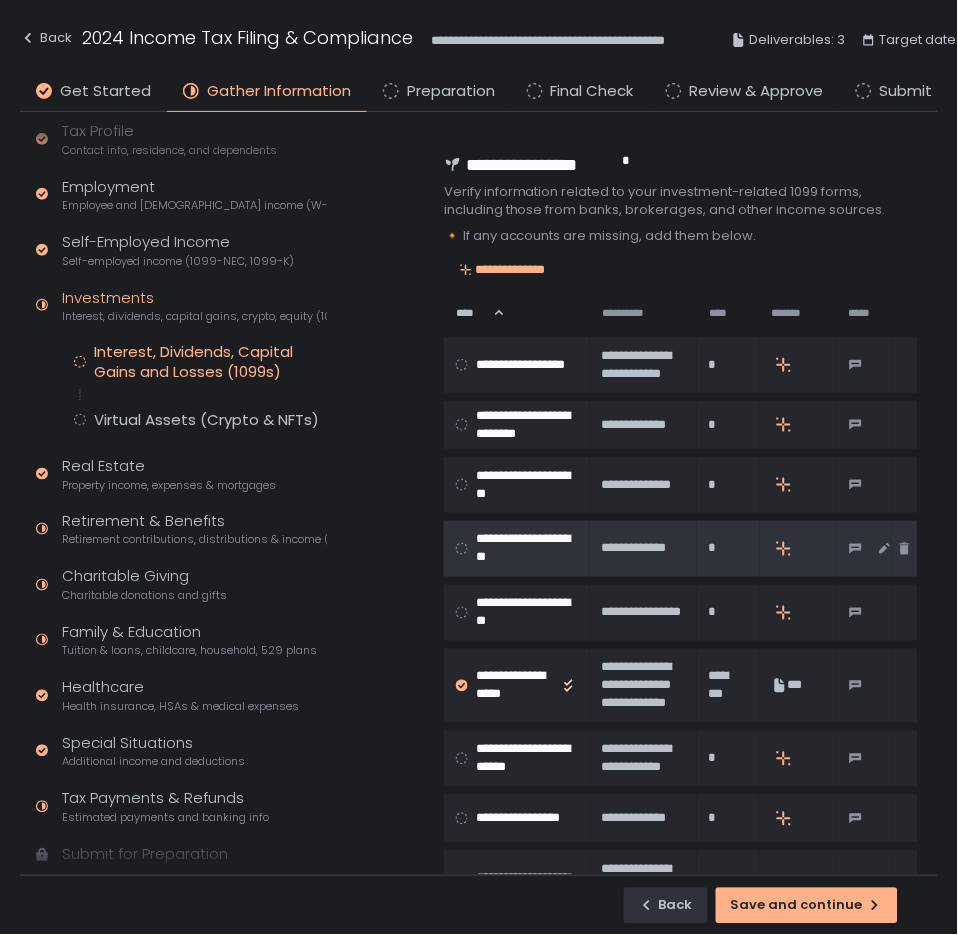 click on "**********" at bounding box center (526, 549) 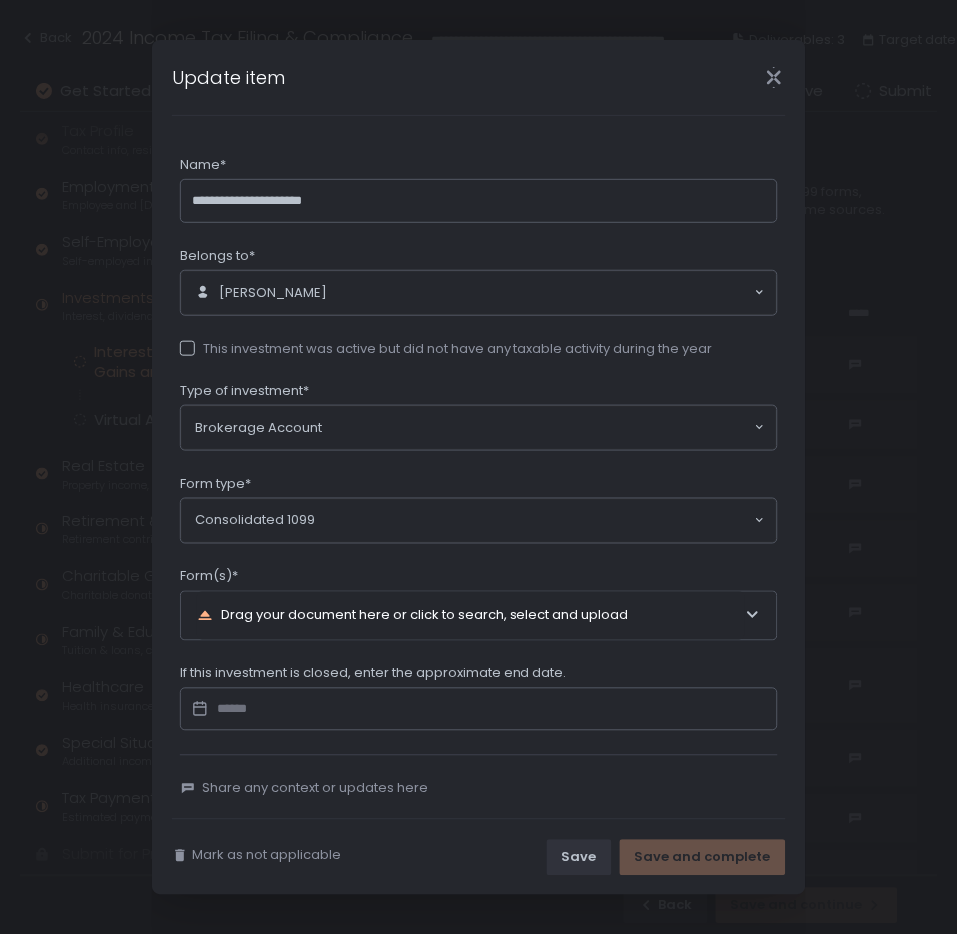 click on "Drag your document here or click to search, select and upload" at bounding box center [471, 616] 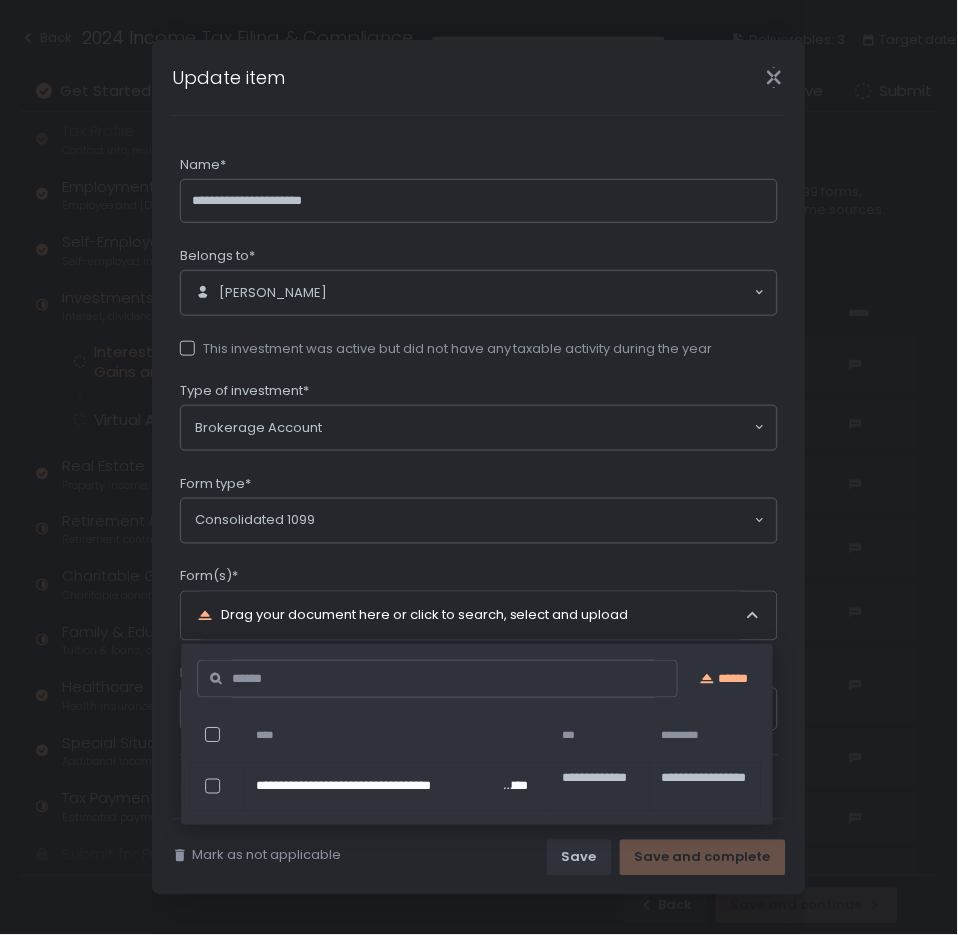 click on "Drag your document here or click to search, select and upload" at bounding box center [471, 616] 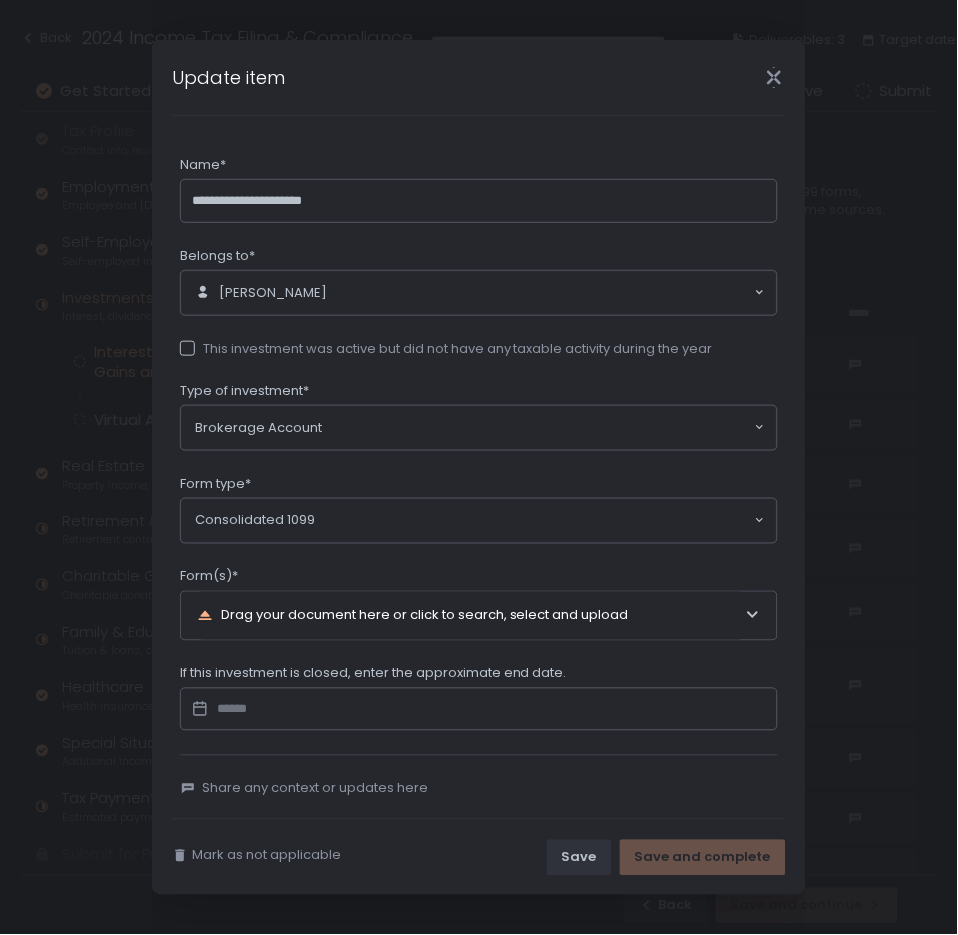 scroll, scrollTop: 20, scrollLeft: 0, axis: vertical 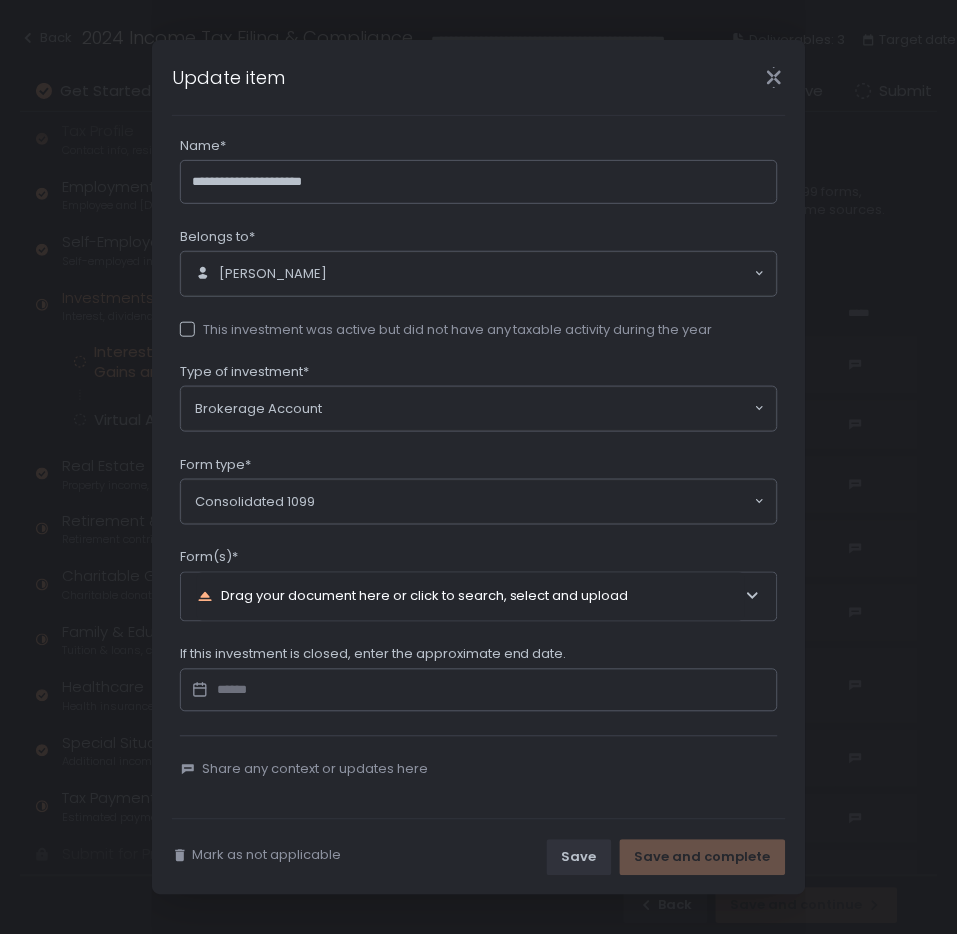 click on "Drag your document here or click to search, select and upload" at bounding box center (471, 597) 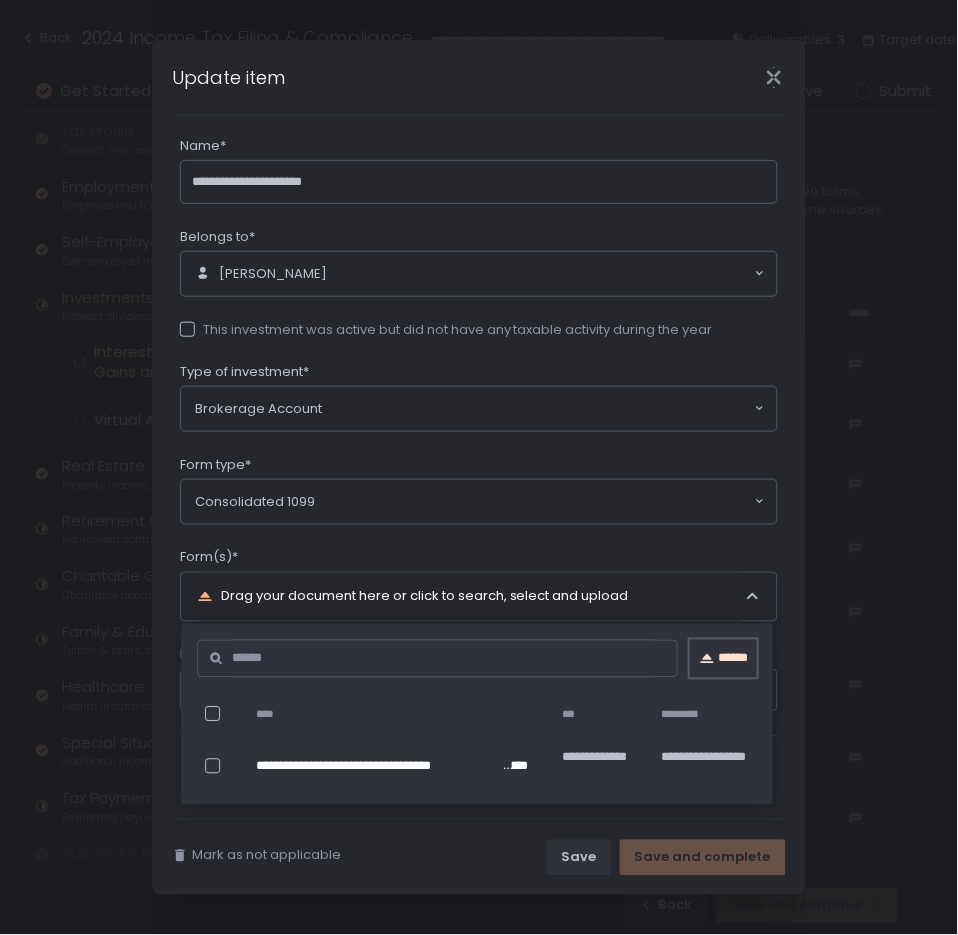 click on "******" 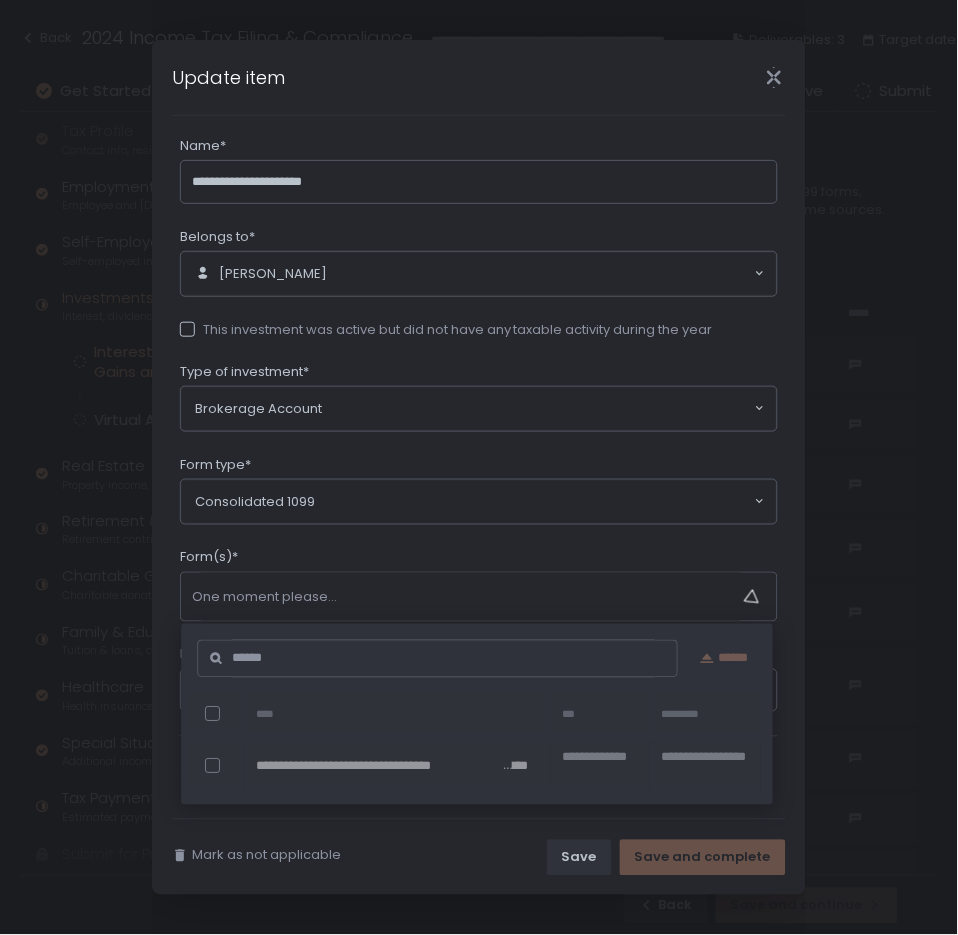 click on "Consolidated 1099 Loading..." 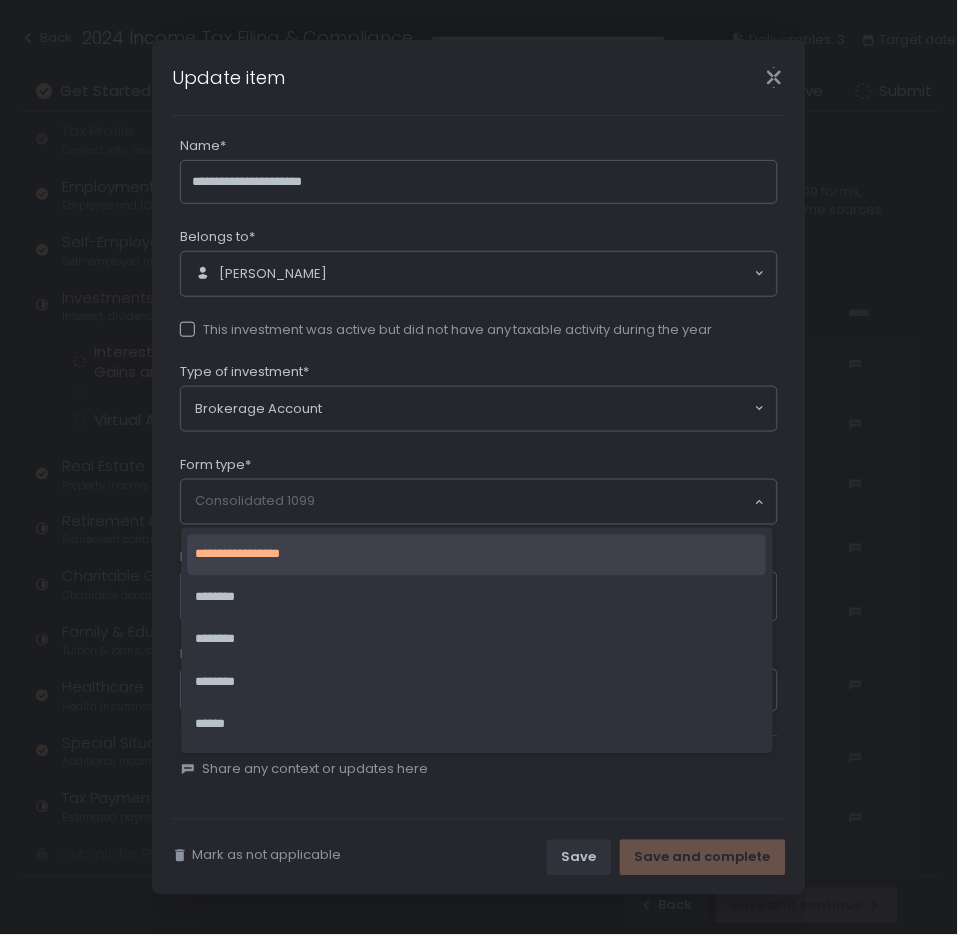 click on "Consolidated 1099 Loading..." 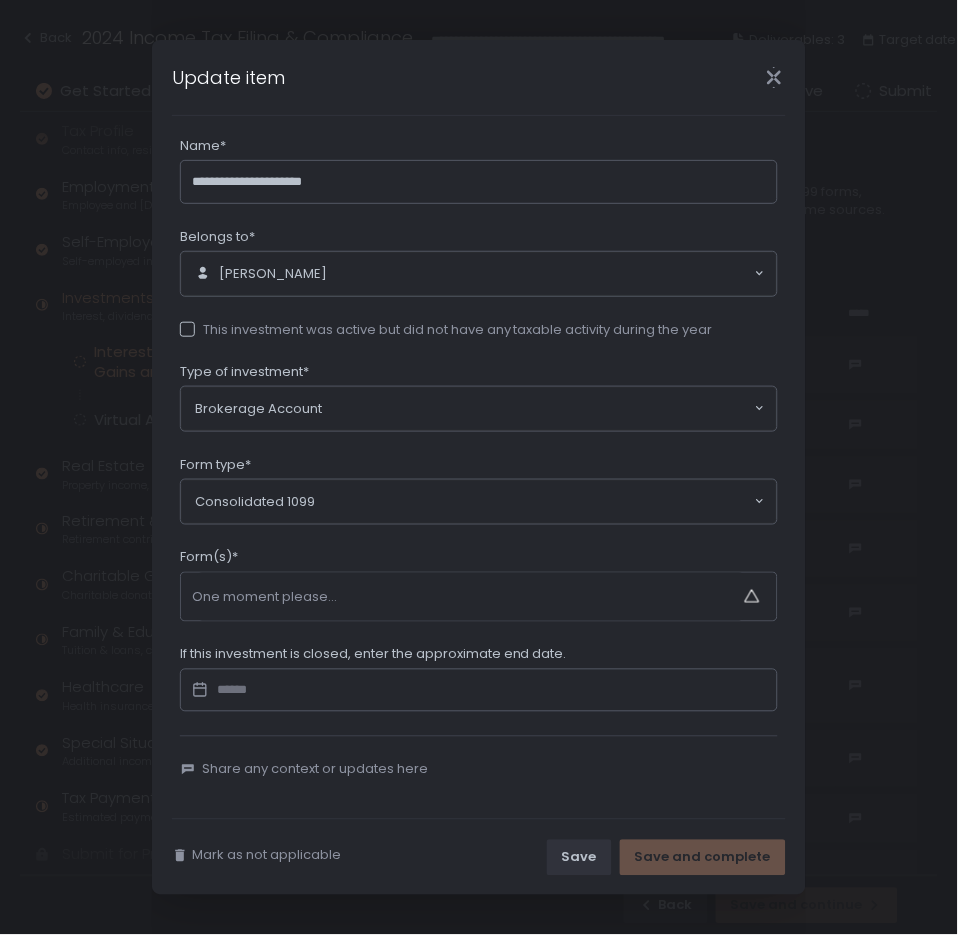 click 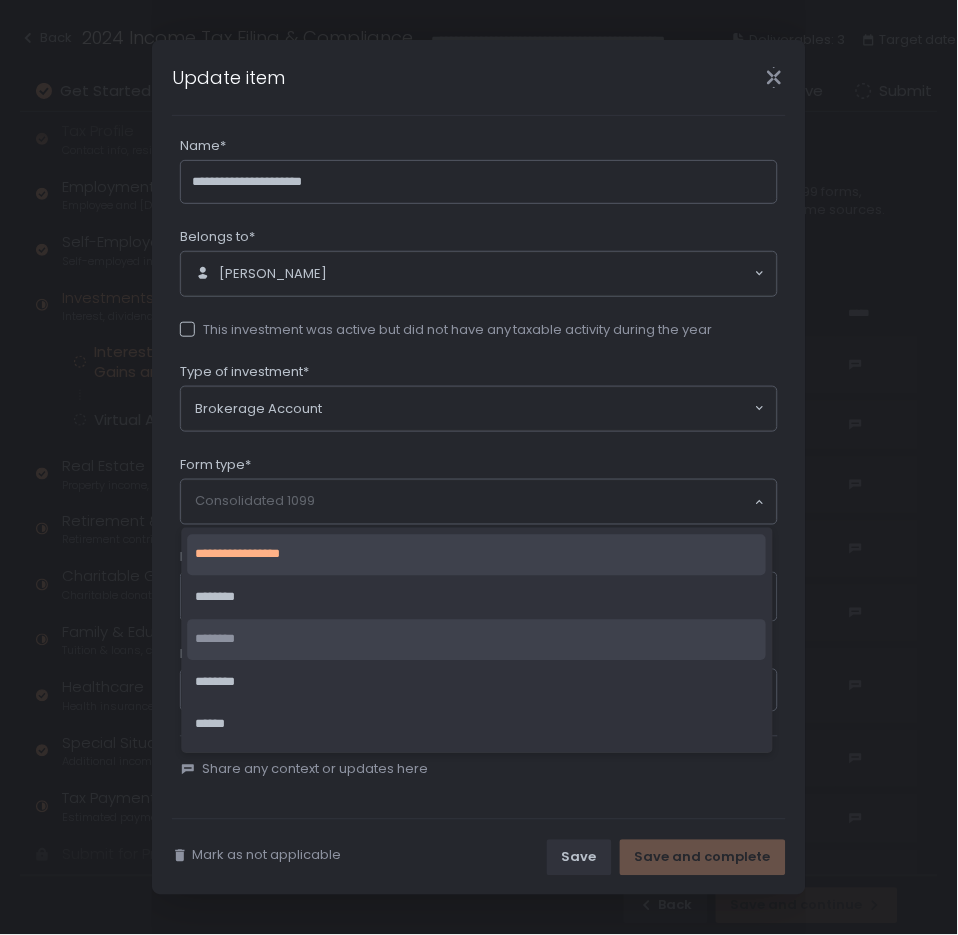 click on "********" 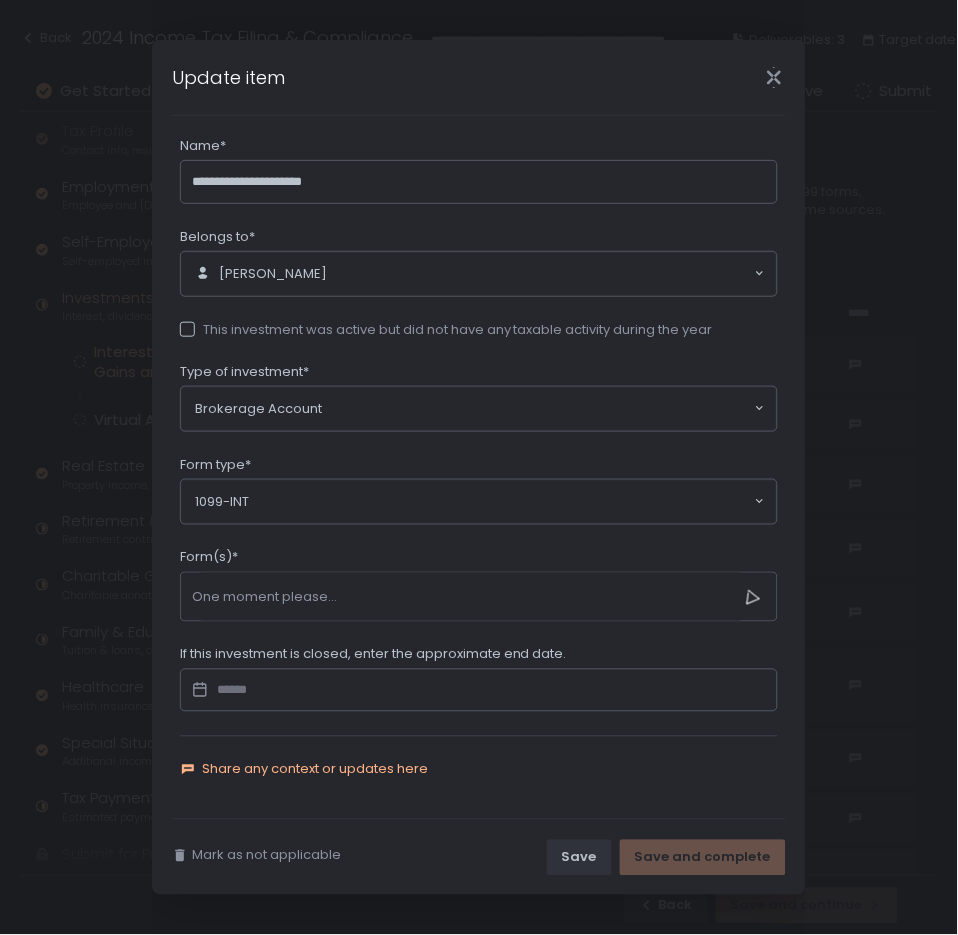 click on "Share any context or updates here" 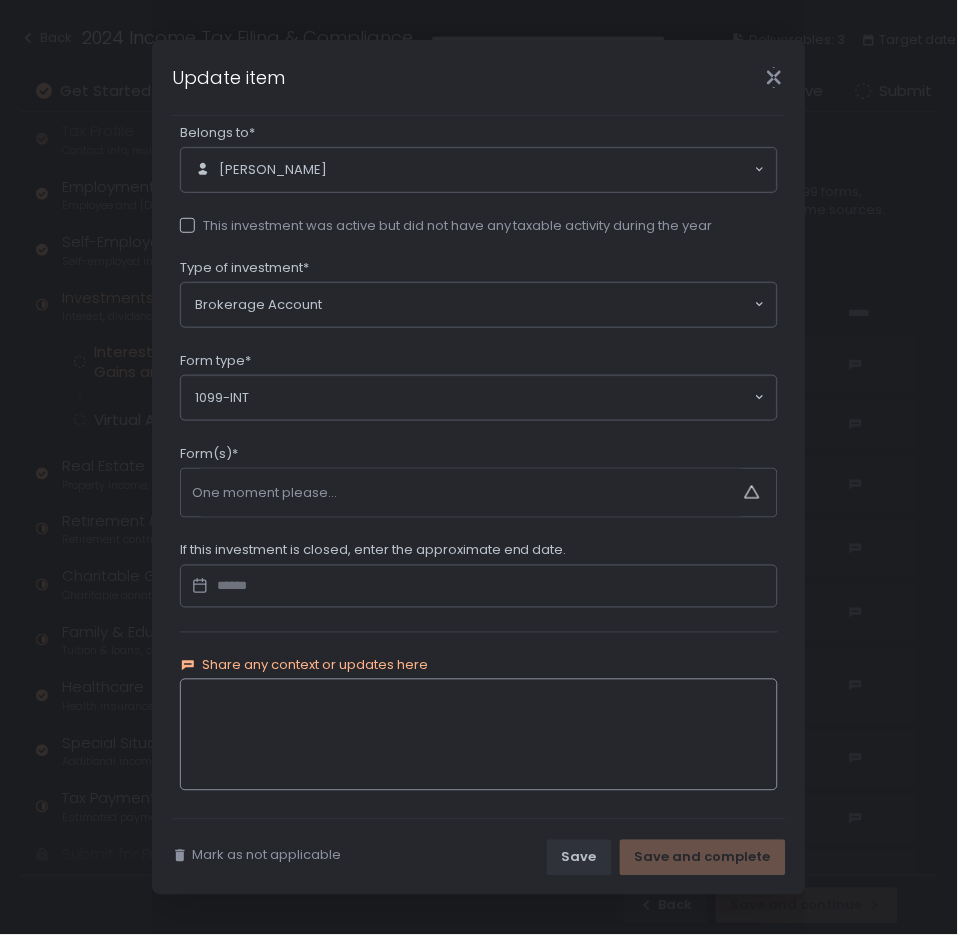 scroll, scrollTop: 136, scrollLeft: 0, axis: vertical 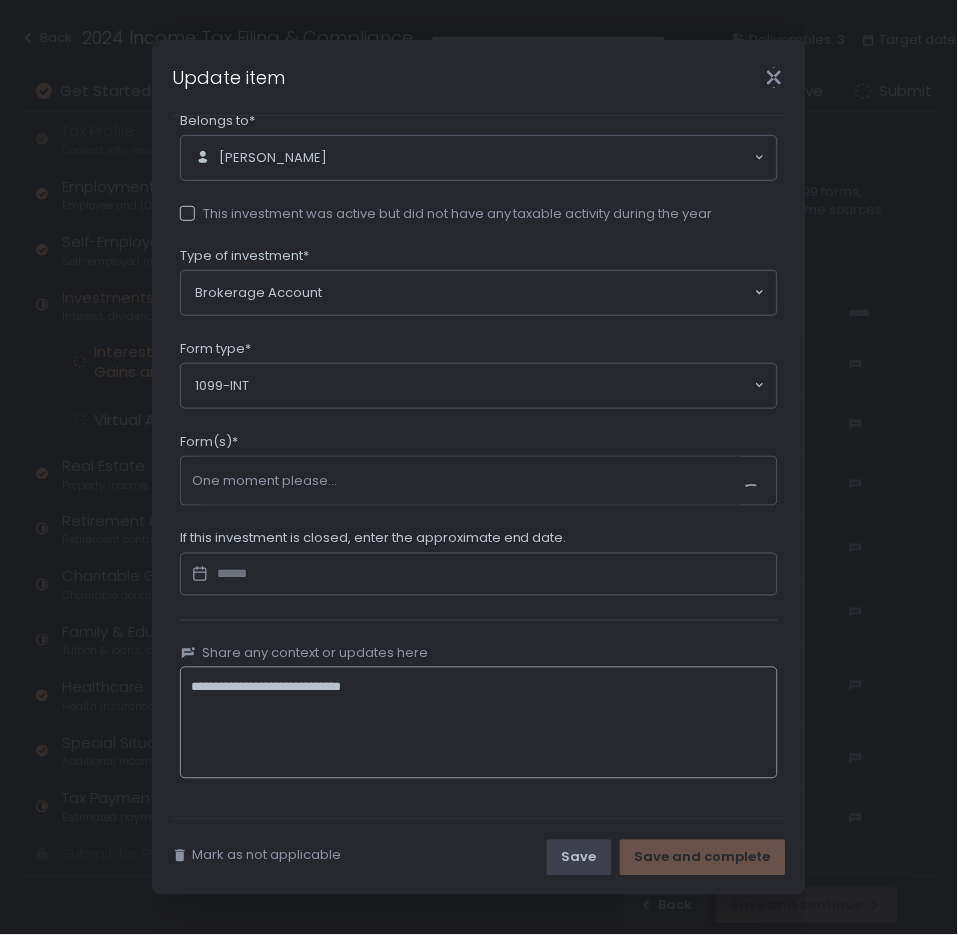 type on "**********" 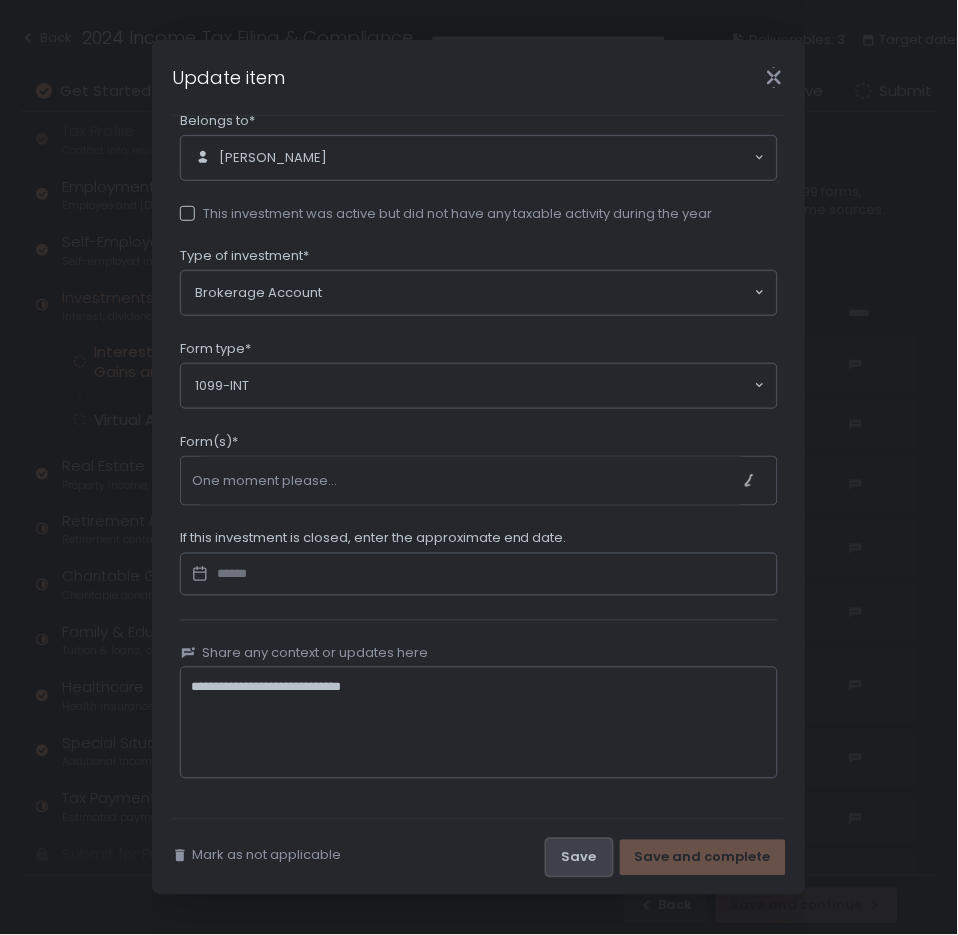 click on "Save" at bounding box center [579, 858] 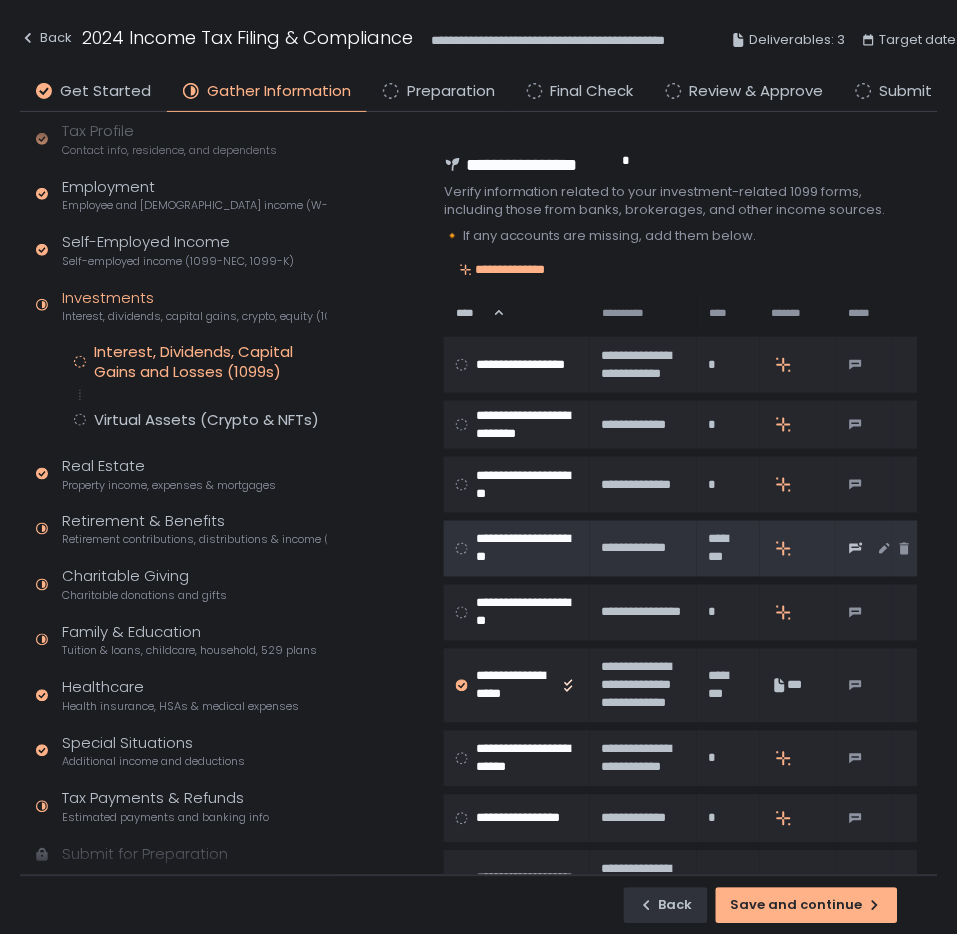 click on "**********" at bounding box center (526, 549) 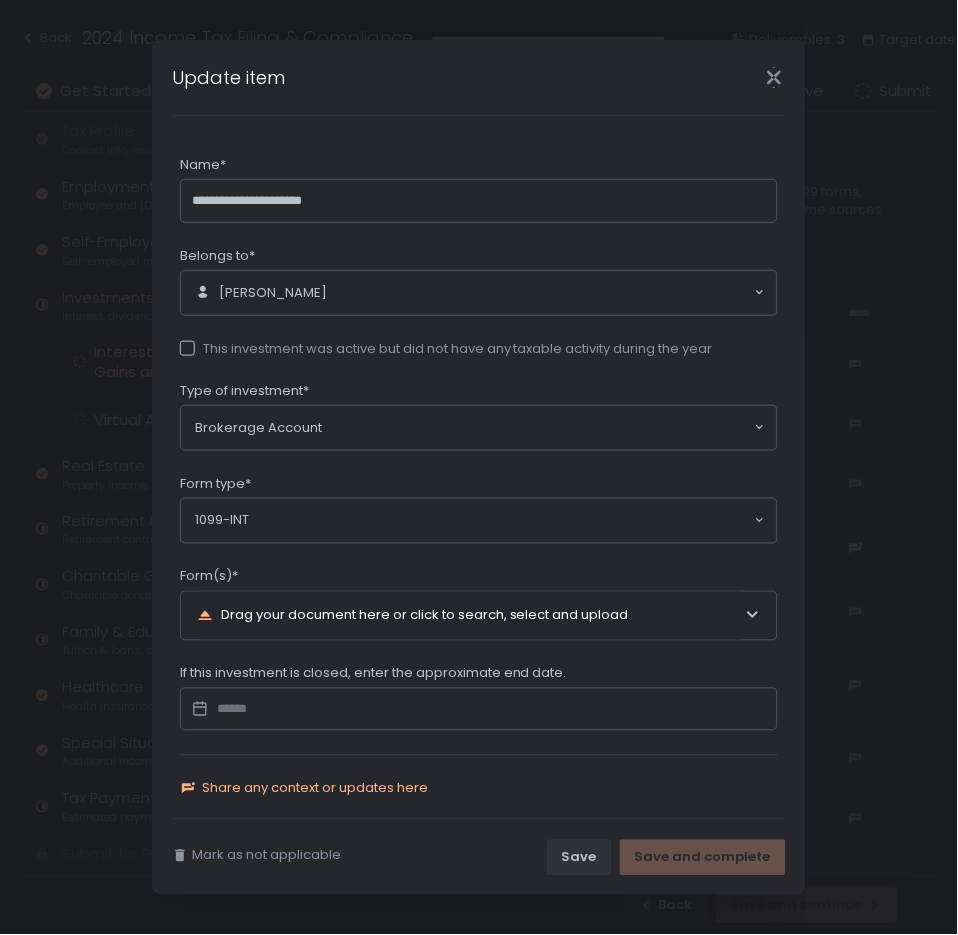 click on "Share any context or updates here" 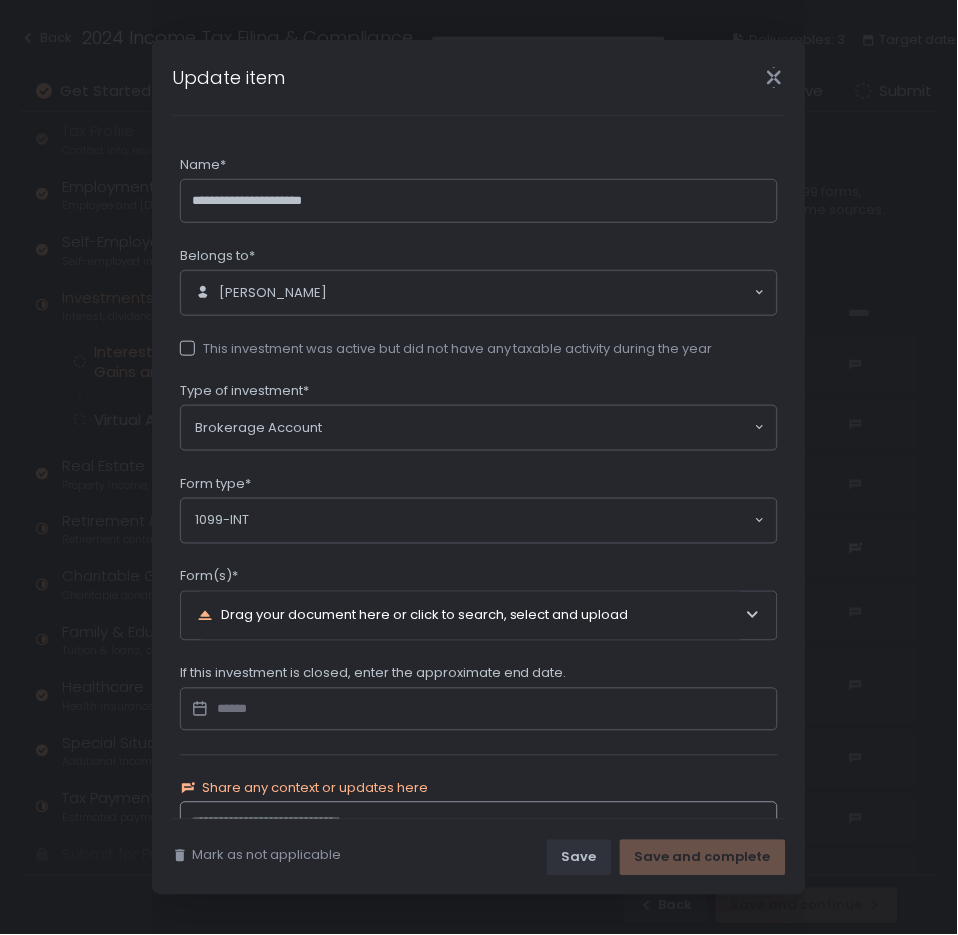 scroll, scrollTop: 136, scrollLeft: 0, axis: vertical 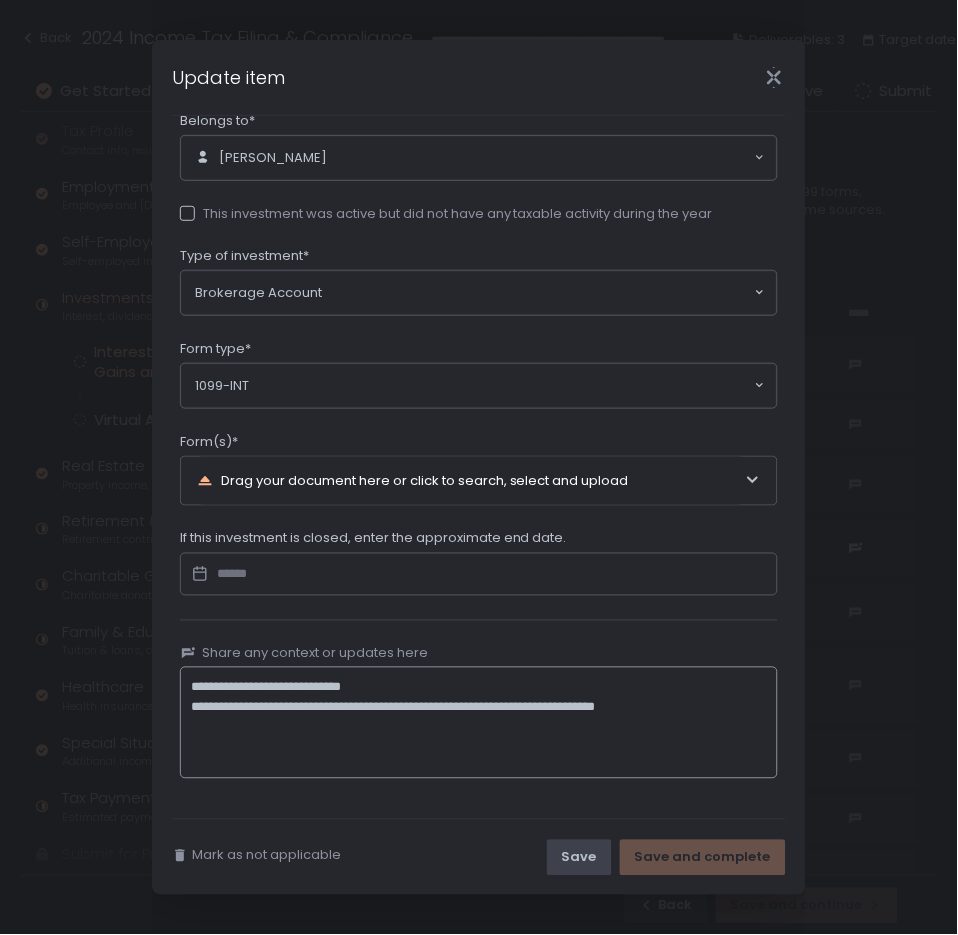 type on "**********" 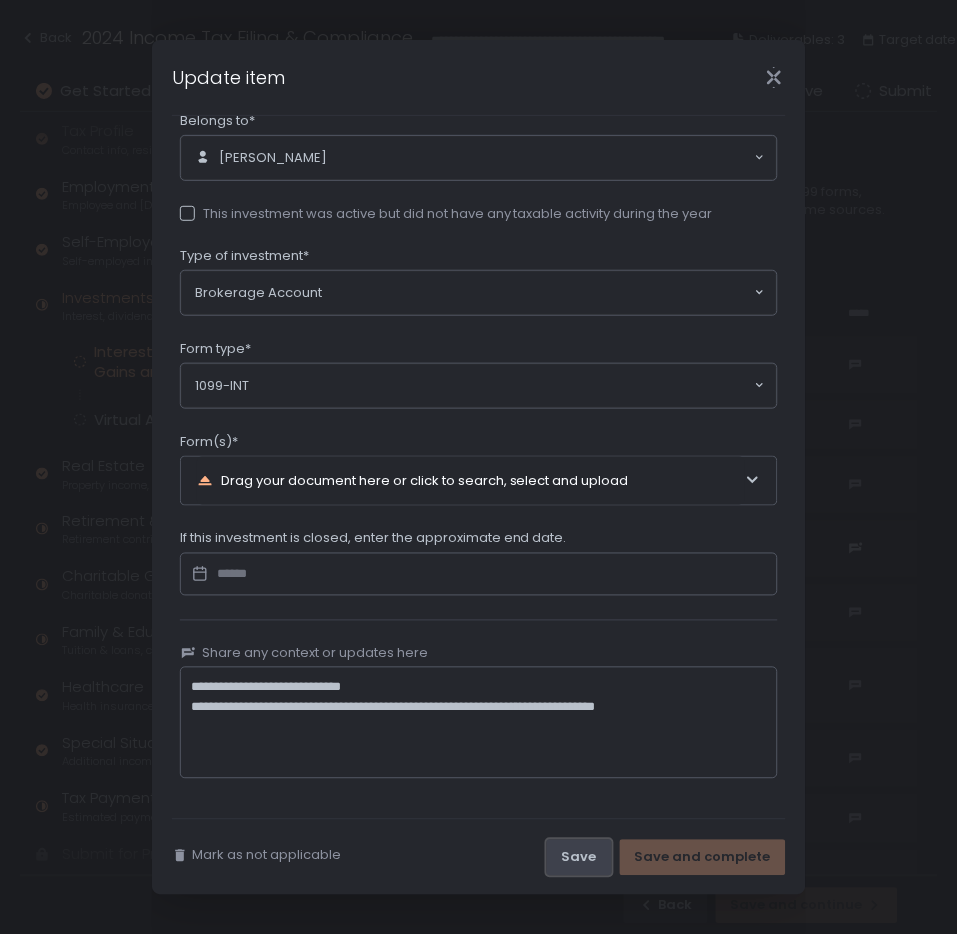 click on "Save" at bounding box center [579, 858] 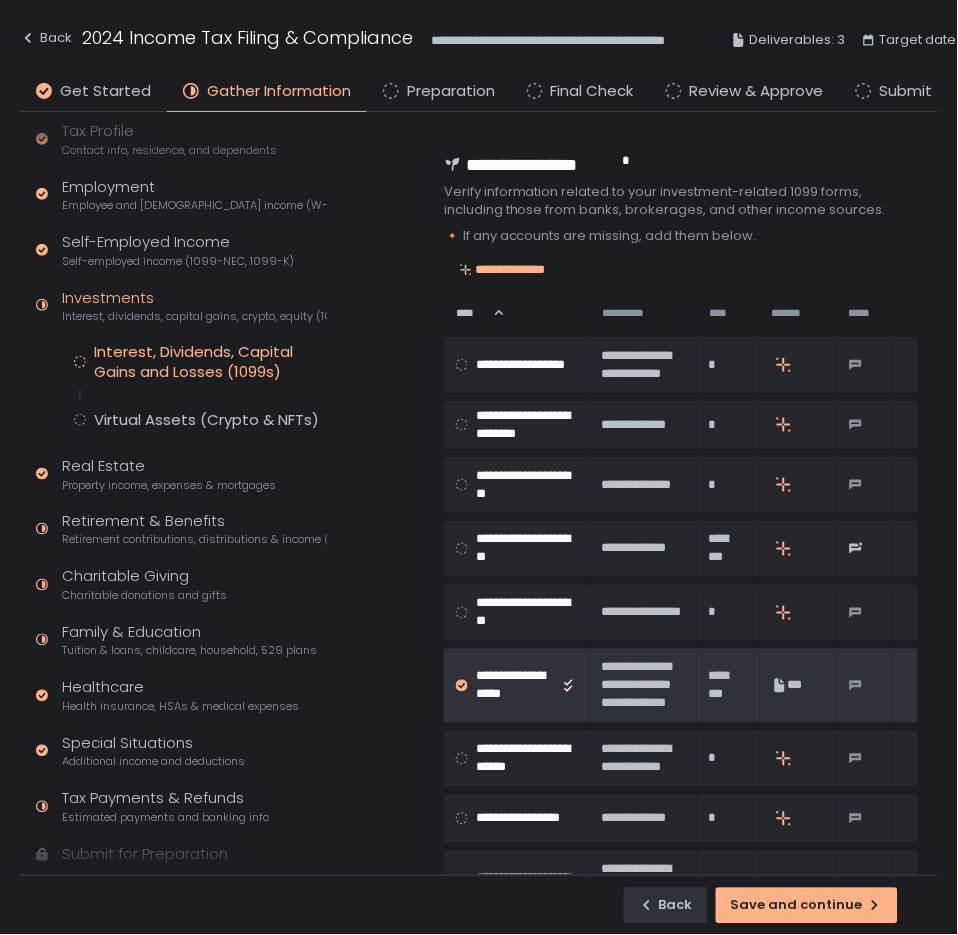 scroll, scrollTop: 243, scrollLeft: 0, axis: vertical 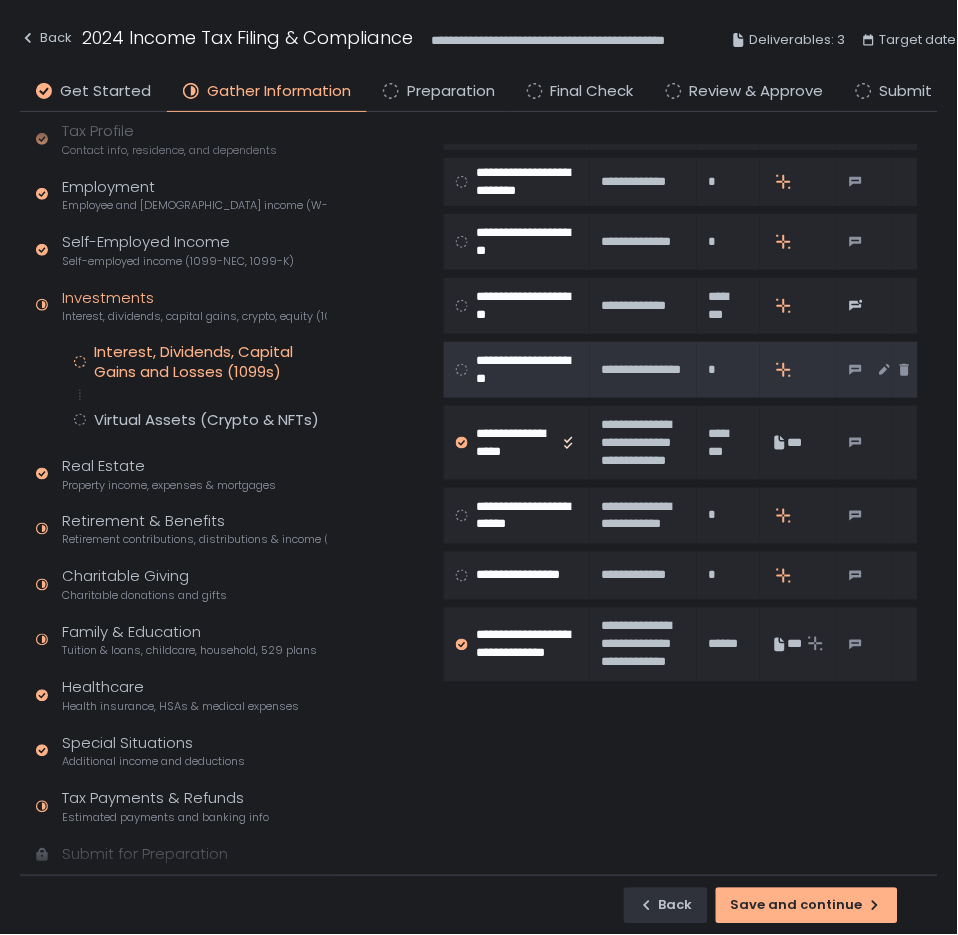 click on "**********" at bounding box center [526, 370] 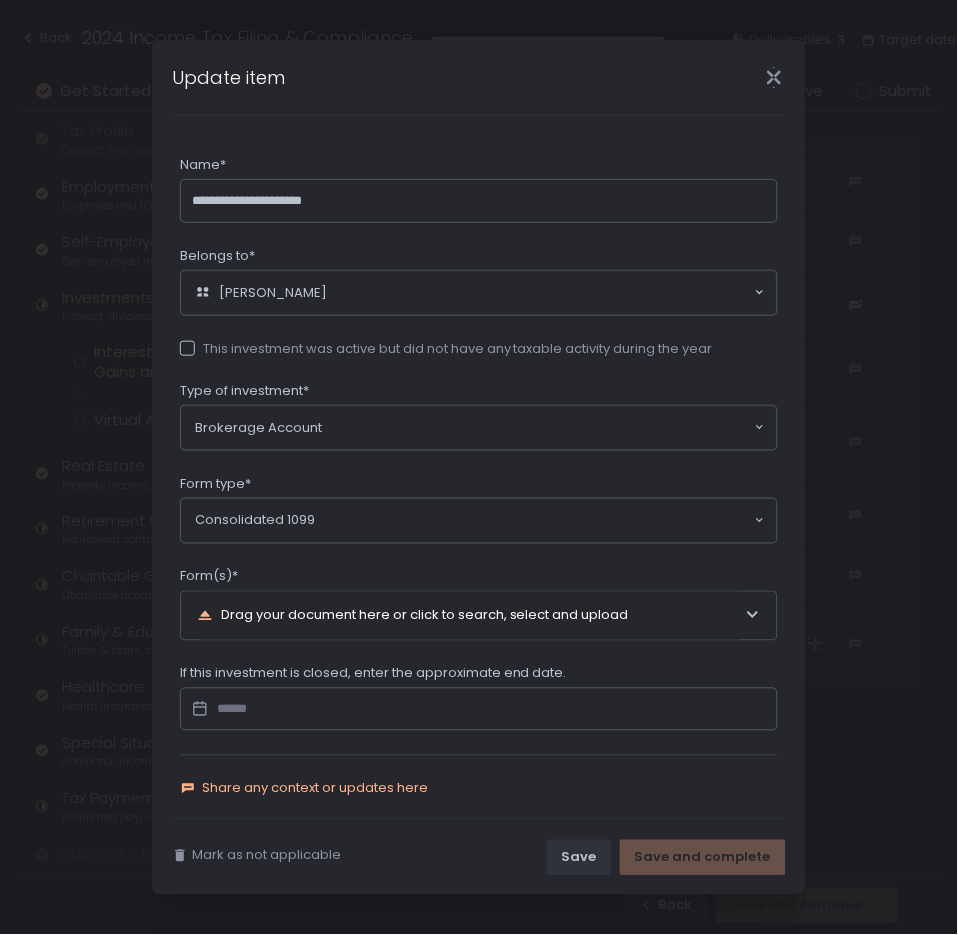 click on "Share any context or updates here" 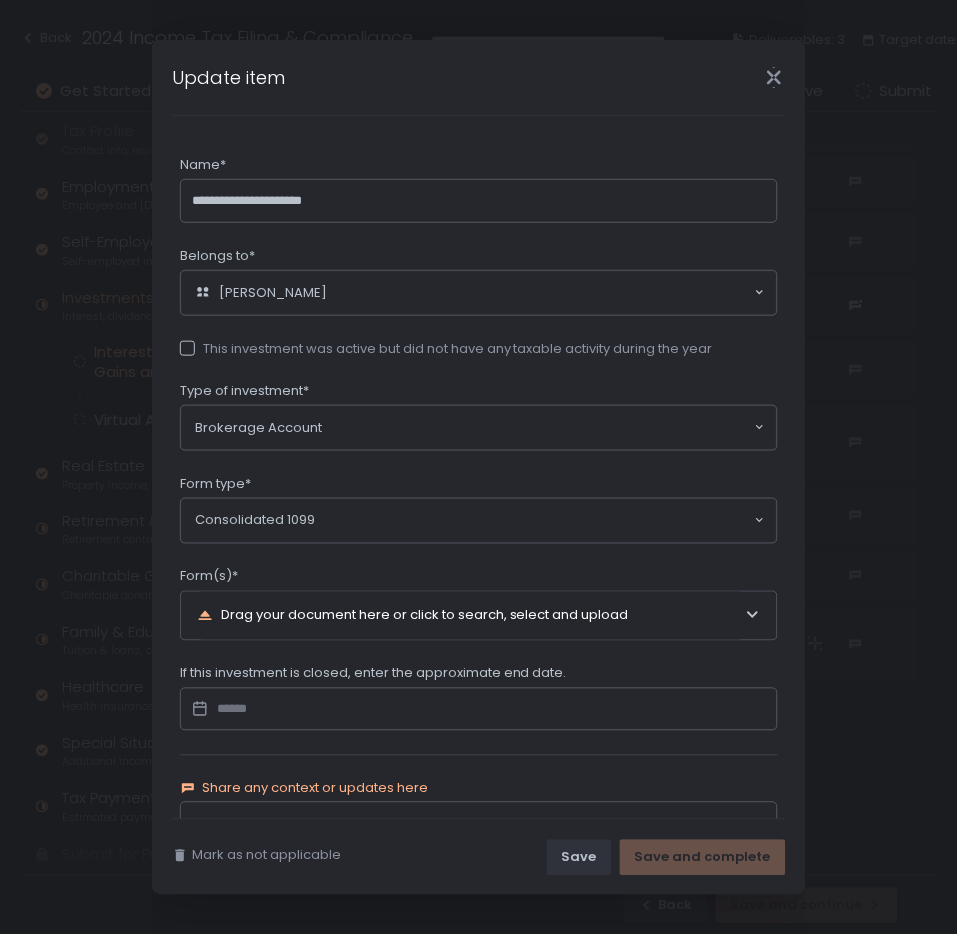scroll, scrollTop: 136, scrollLeft: 0, axis: vertical 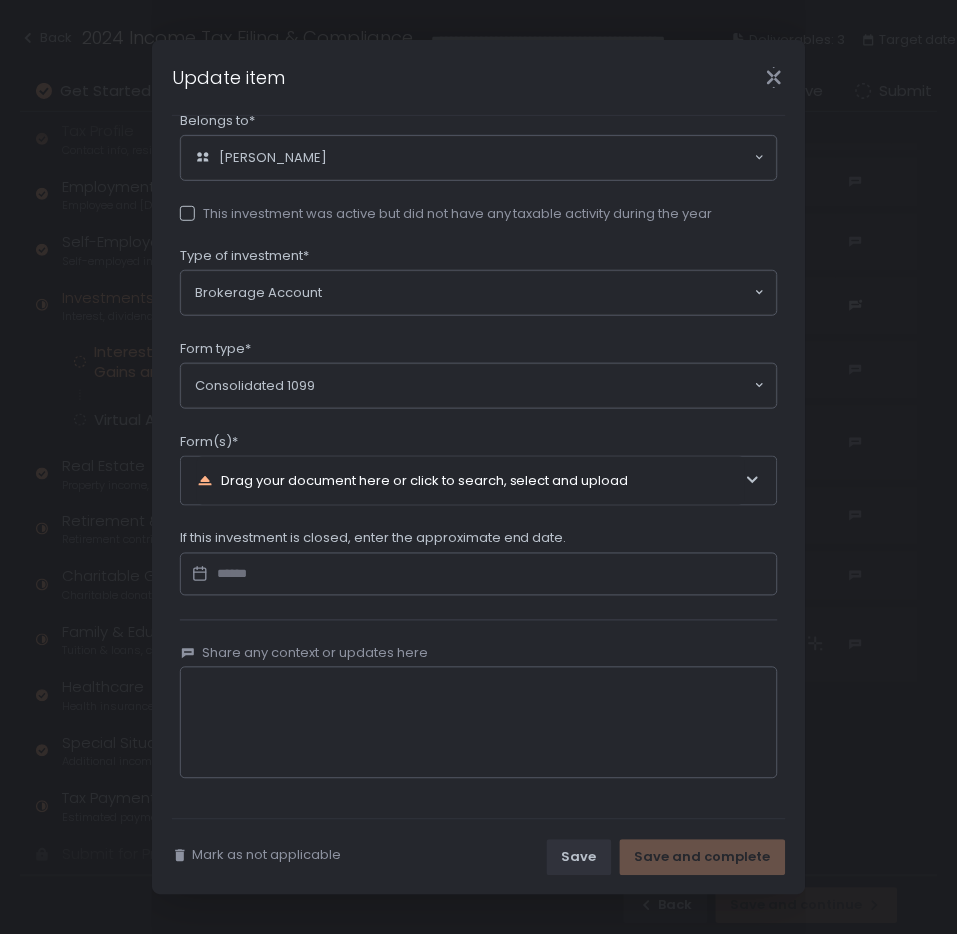 click 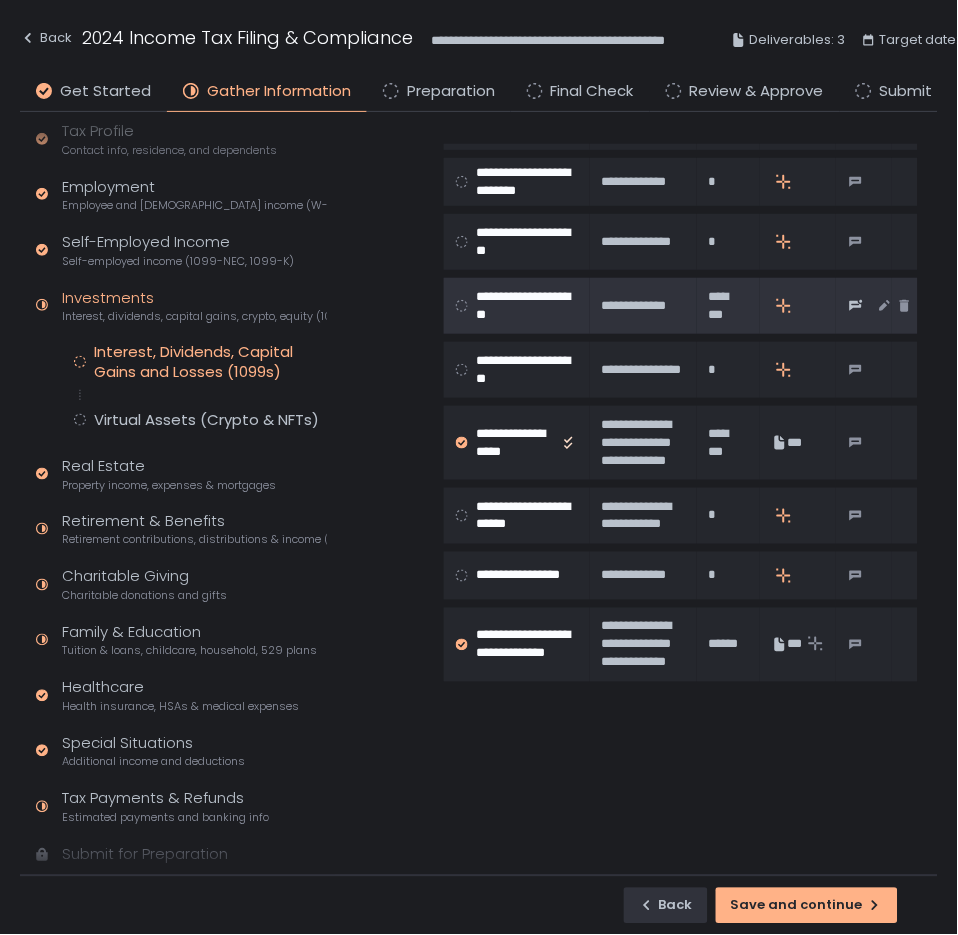 click on "**********" at bounding box center (643, 306) 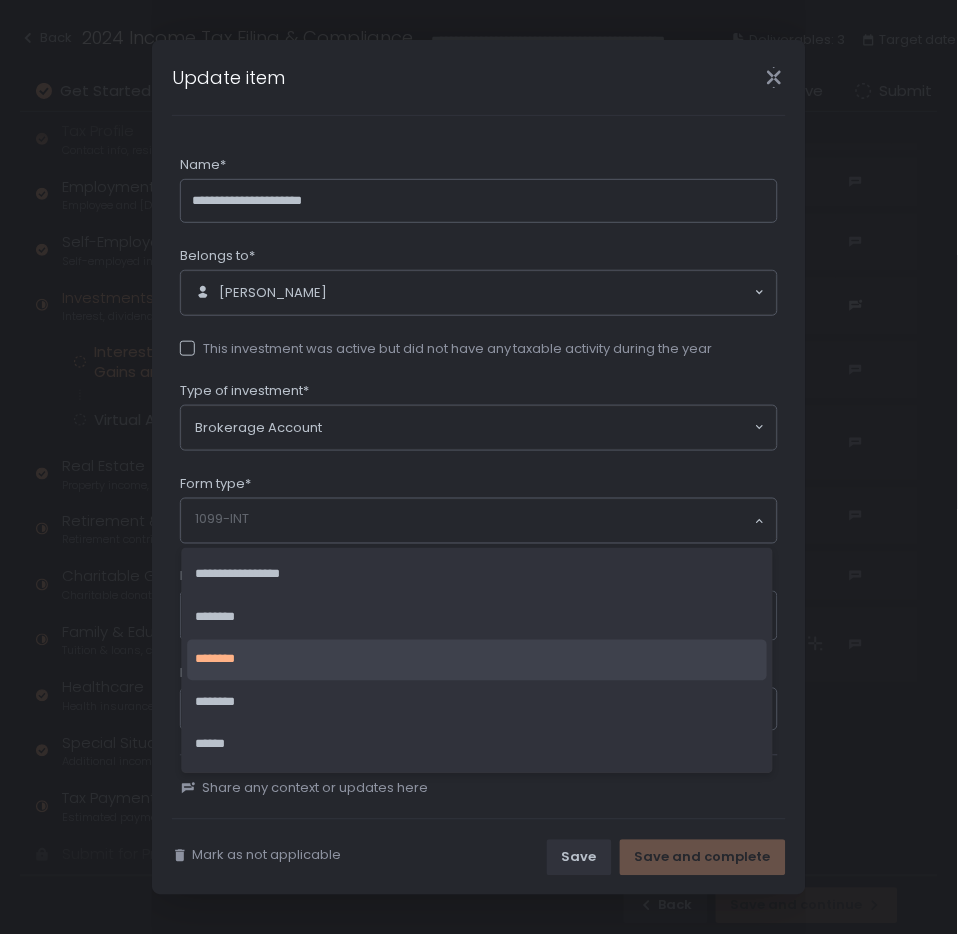 click 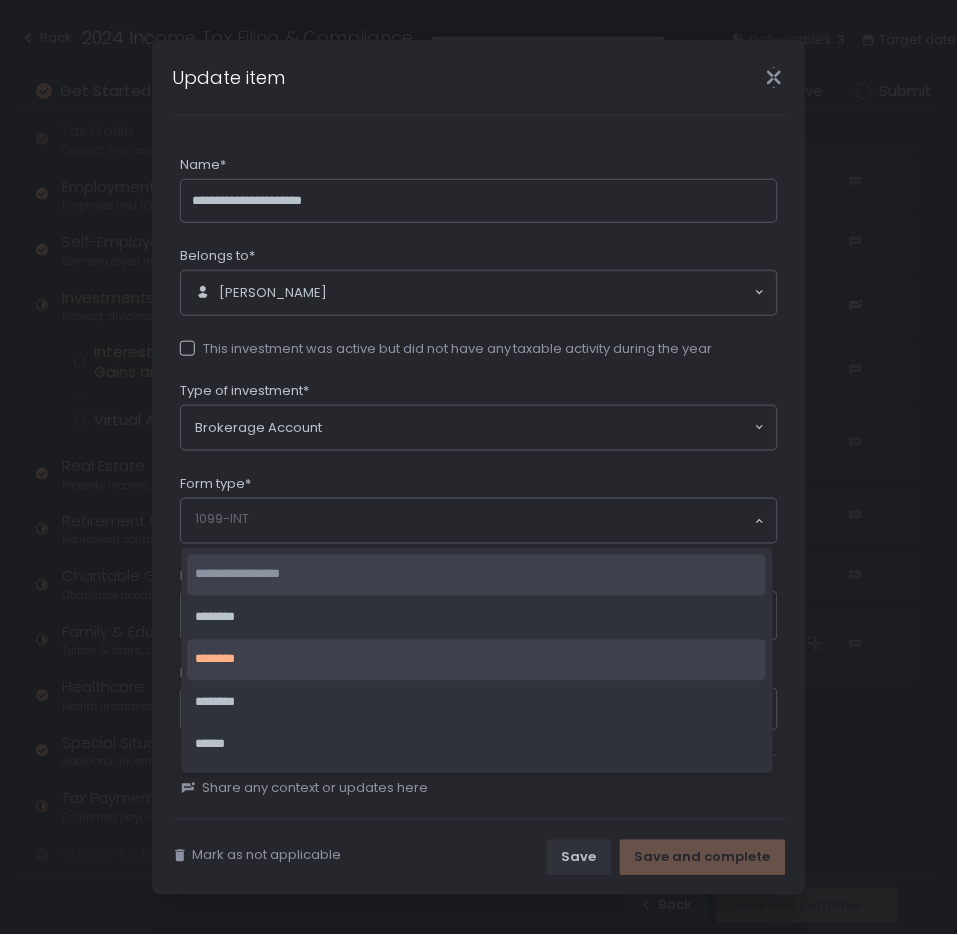 click on "**********" 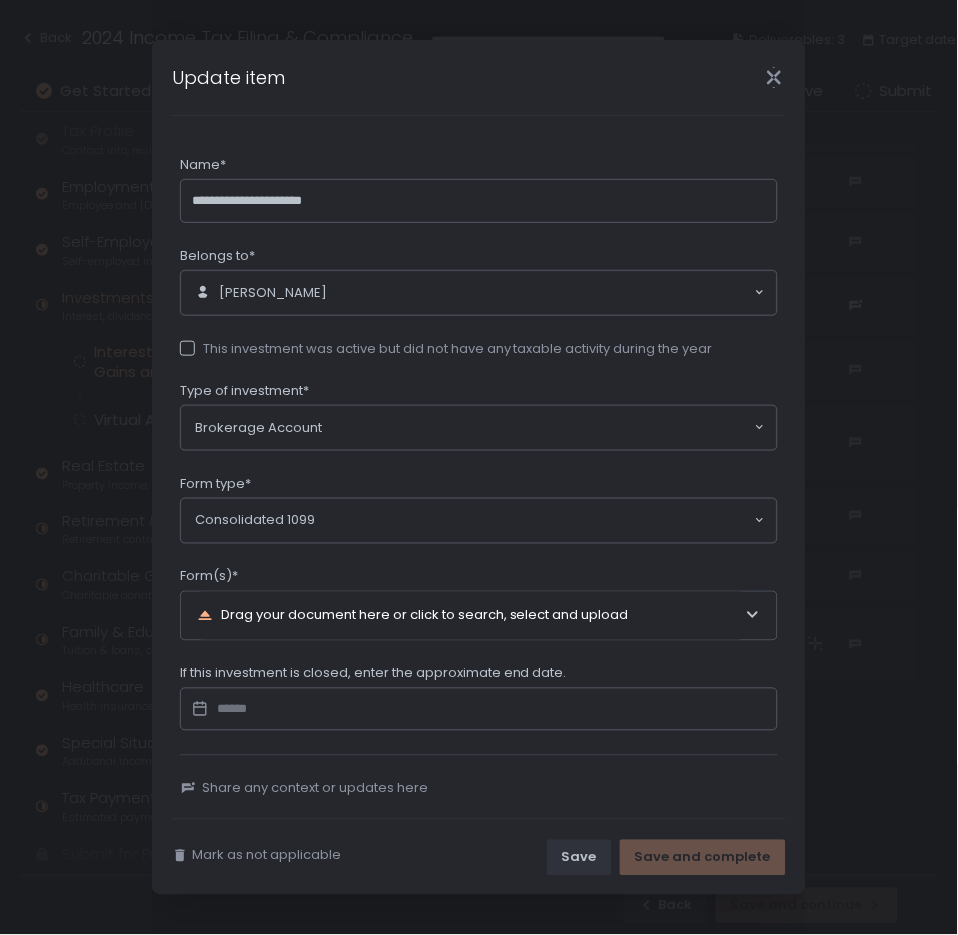 scroll, scrollTop: 20, scrollLeft: 0, axis: vertical 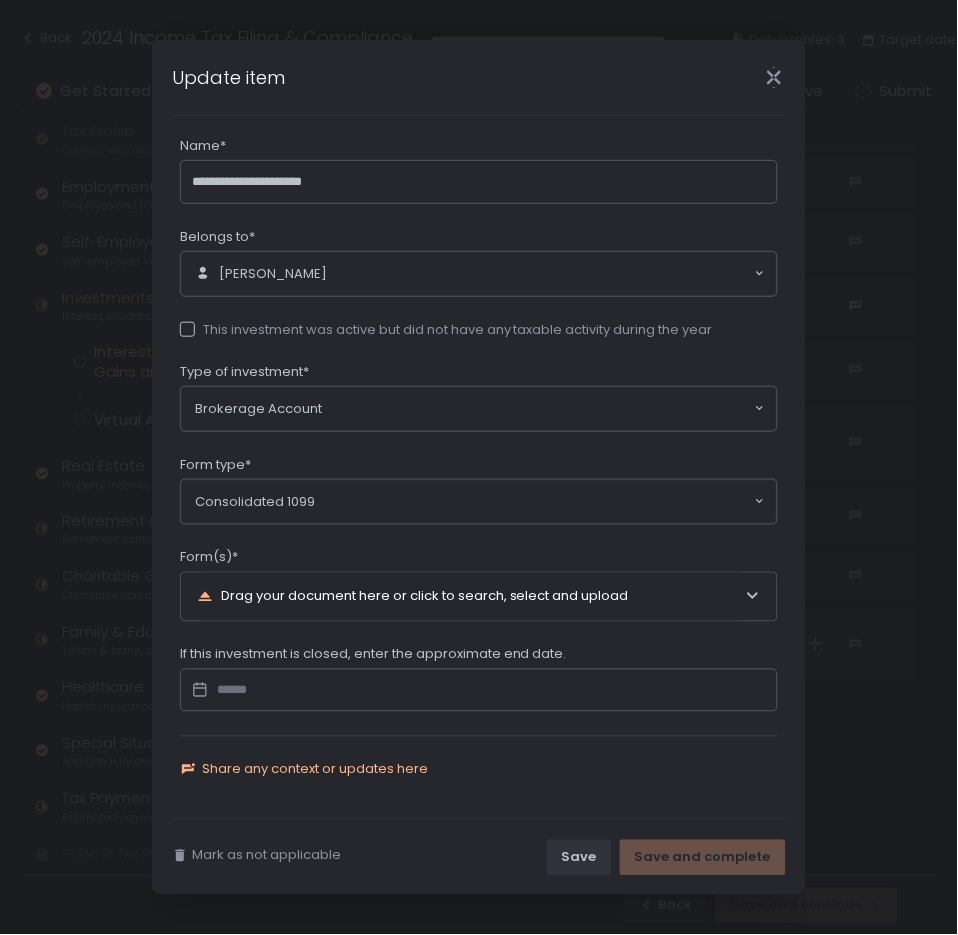 click on "Share any context or updates here" 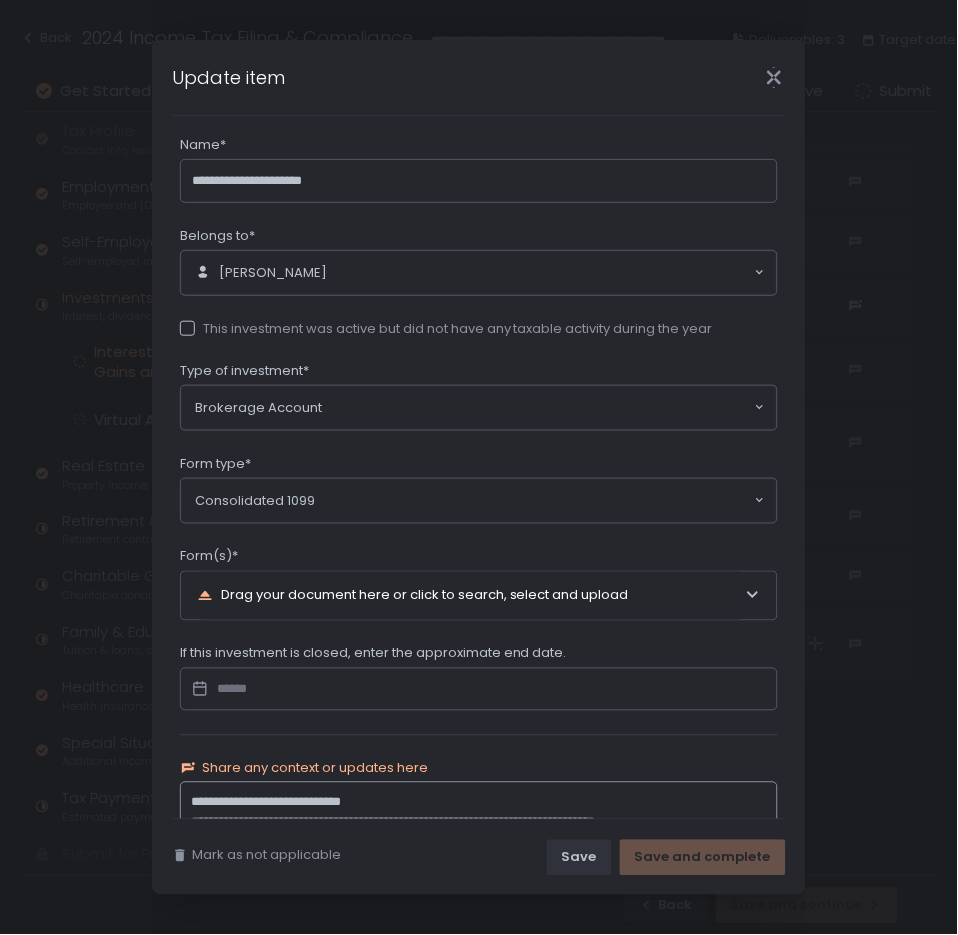 scroll, scrollTop: 136, scrollLeft: 0, axis: vertical 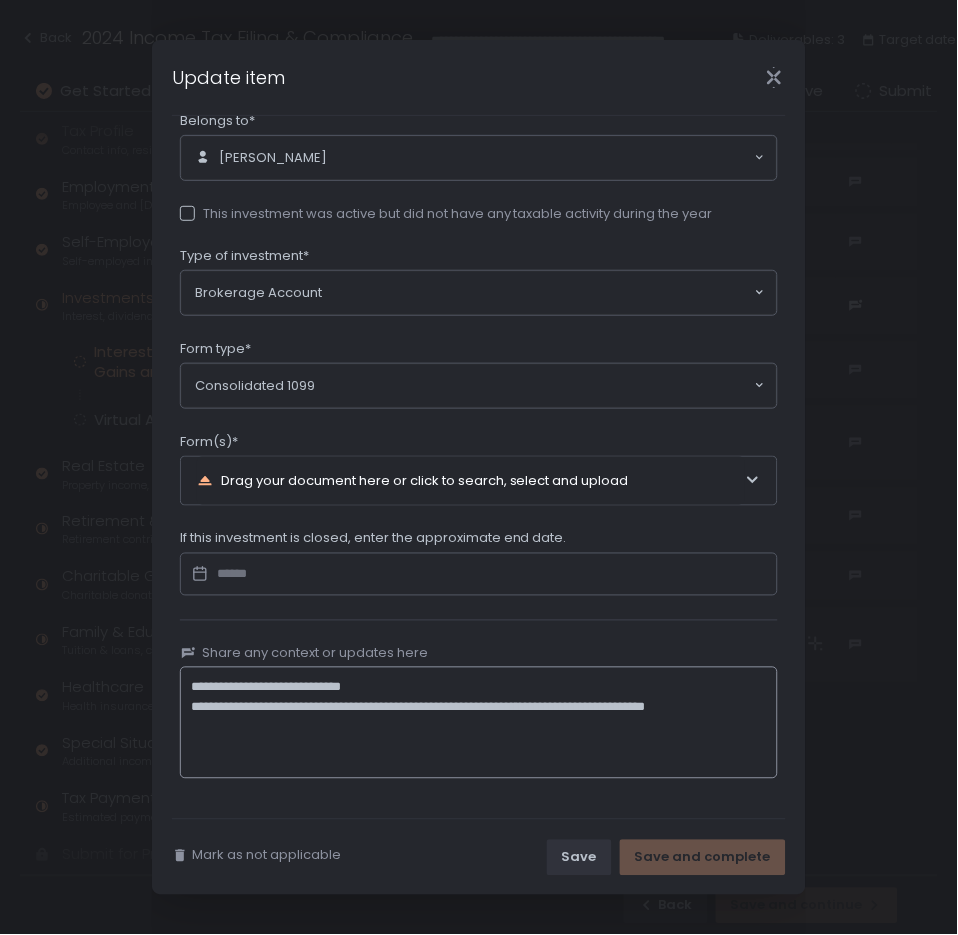 click on "**********" 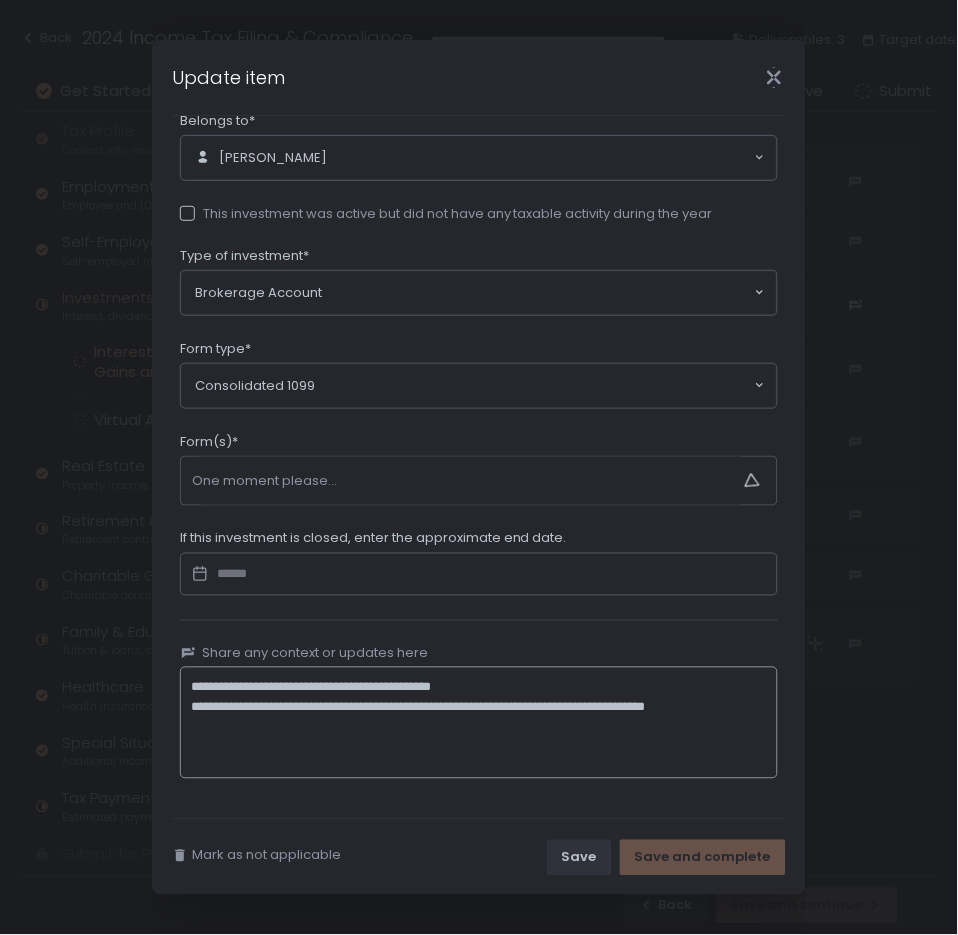 click on "**********" 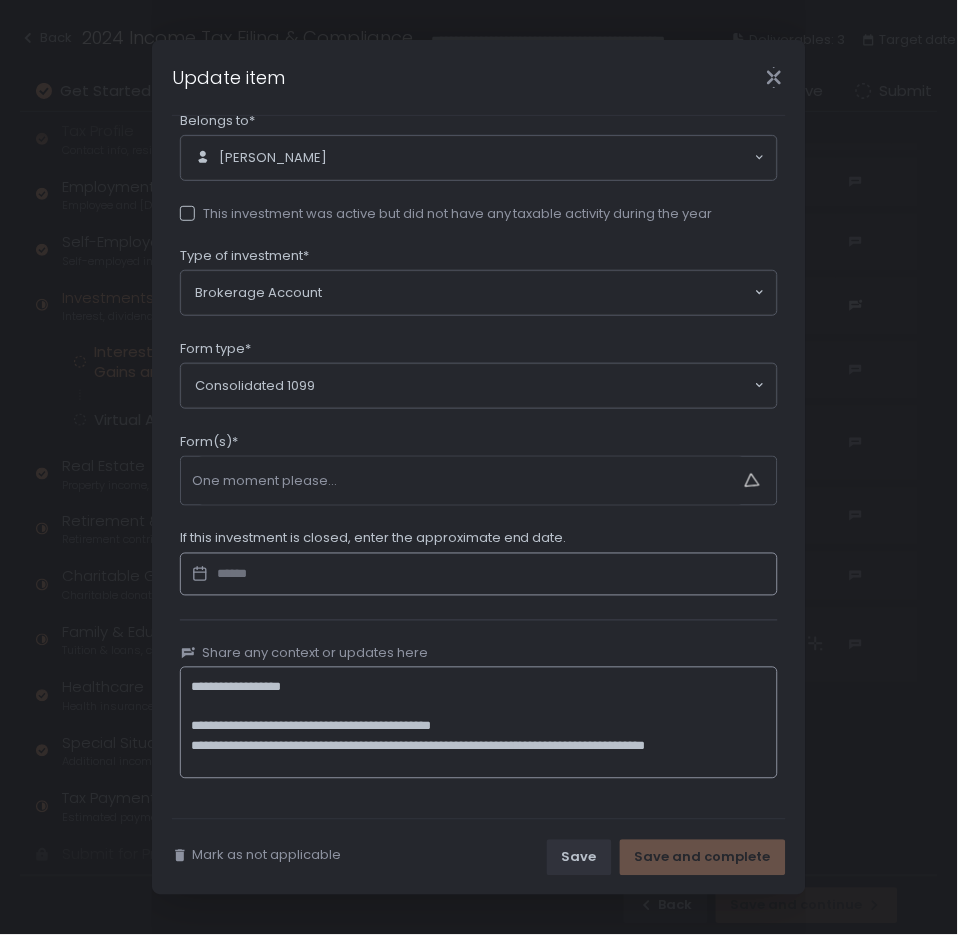 type on "**********" 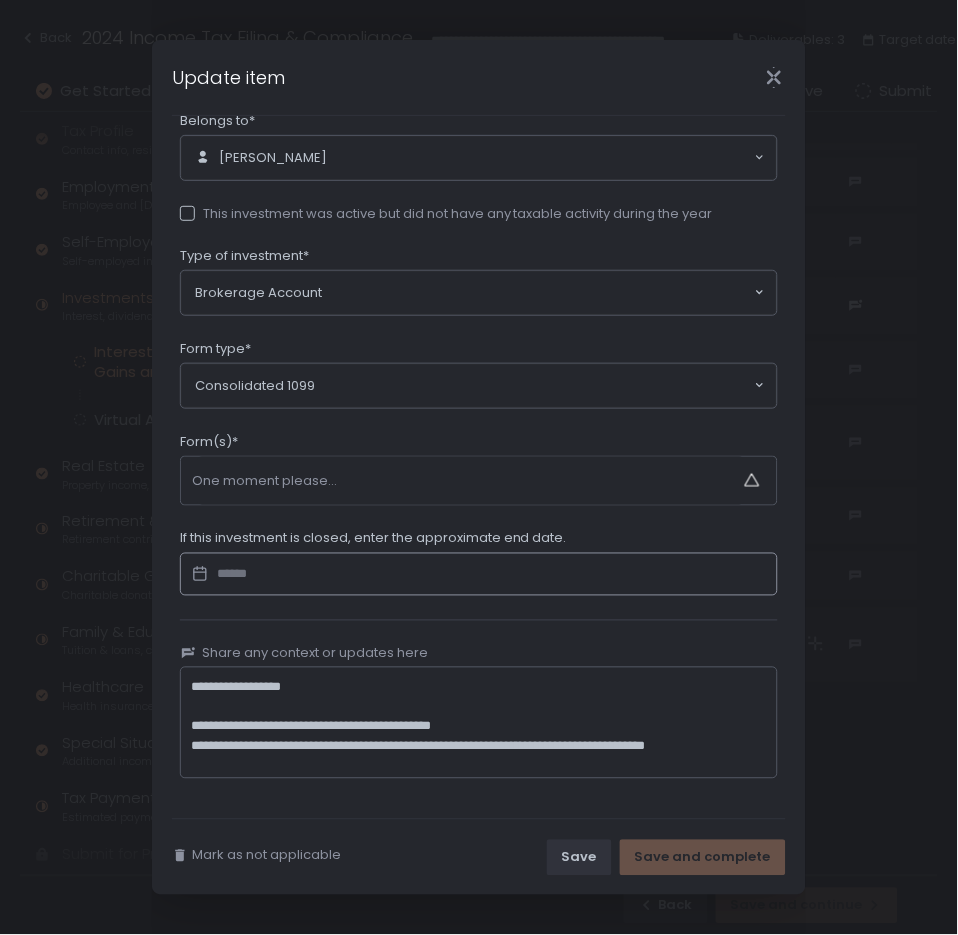 click at bounding box center (479, 575) 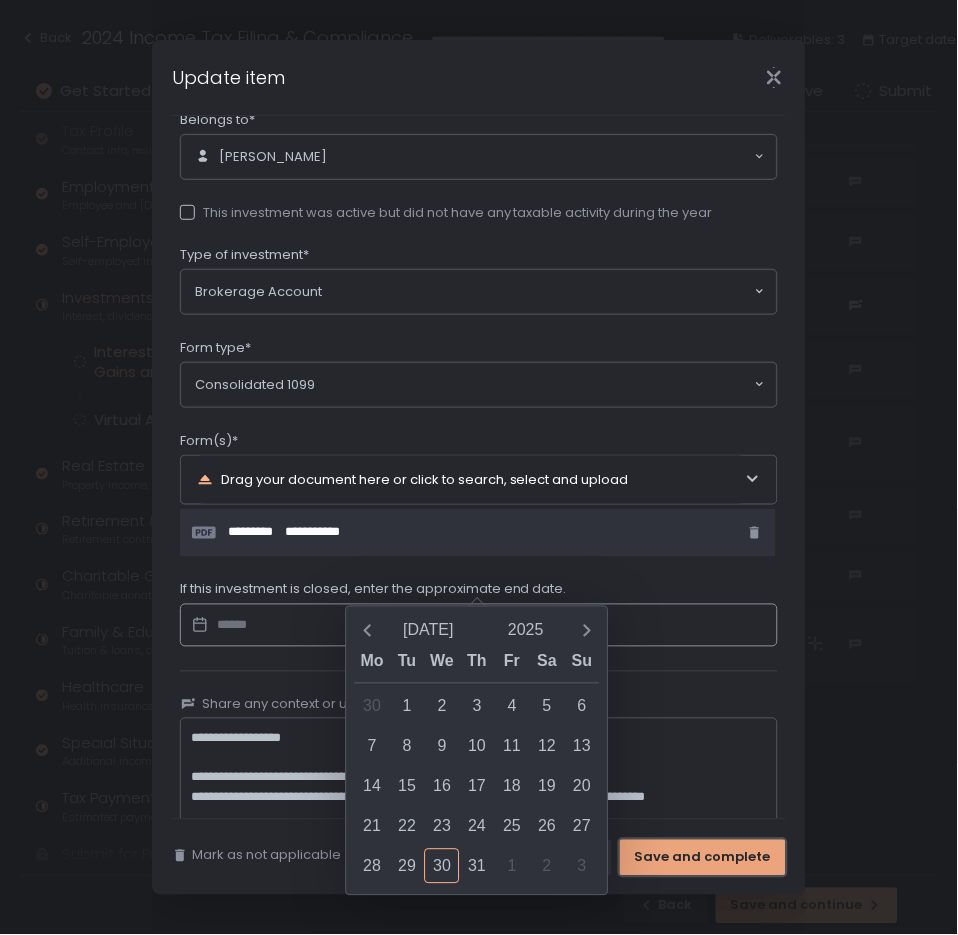 click on "Save and complete" at bounding box center (703, 858) 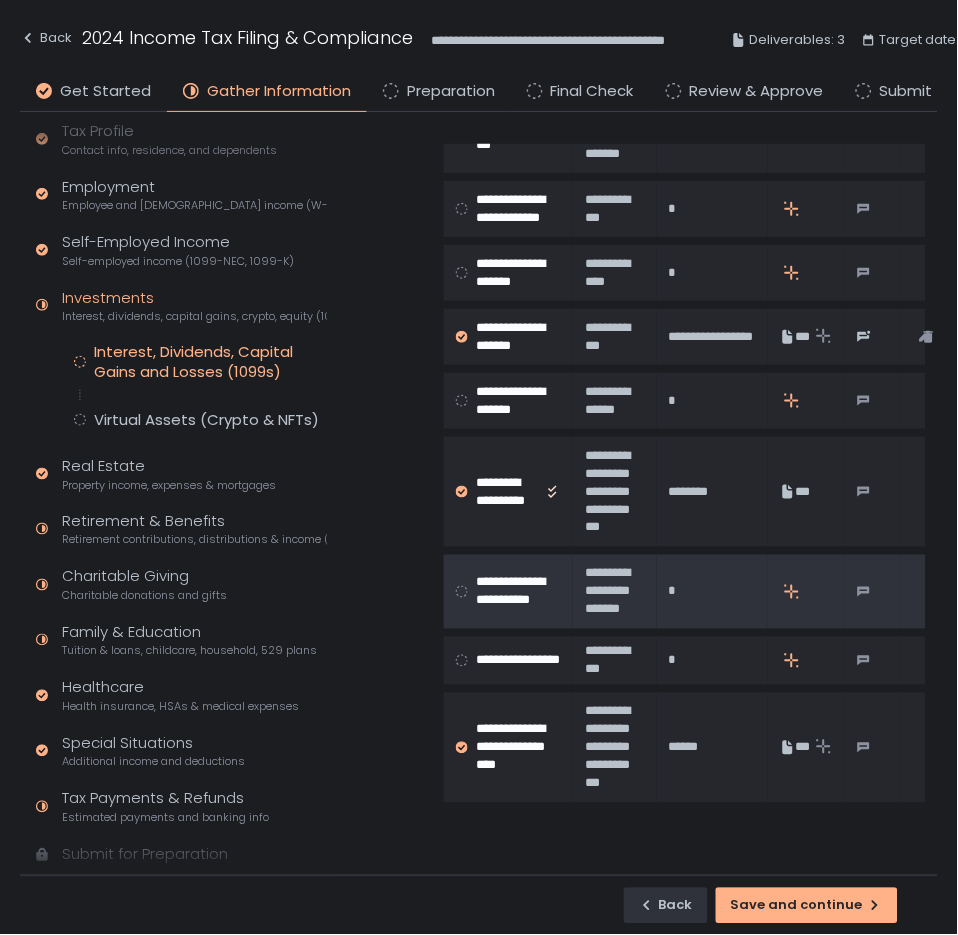 scroll, scrollTop: 0, scrollLeft: 0, axis: both 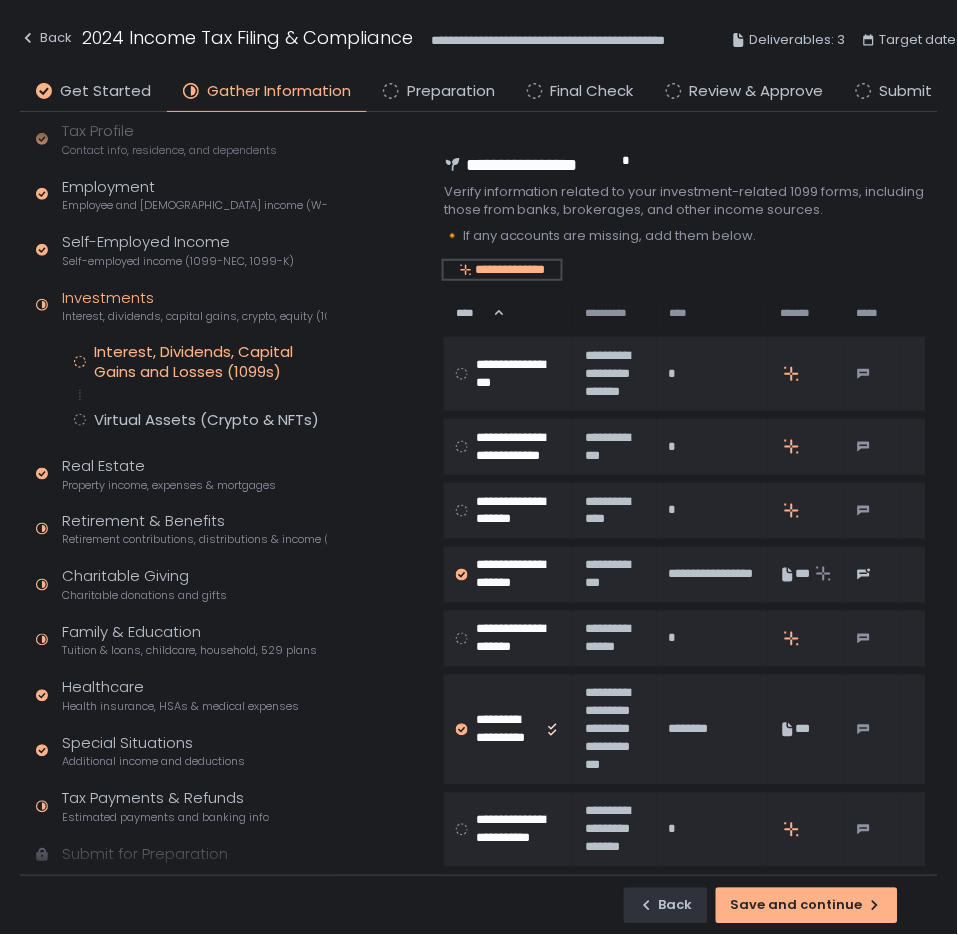 click on "**********" 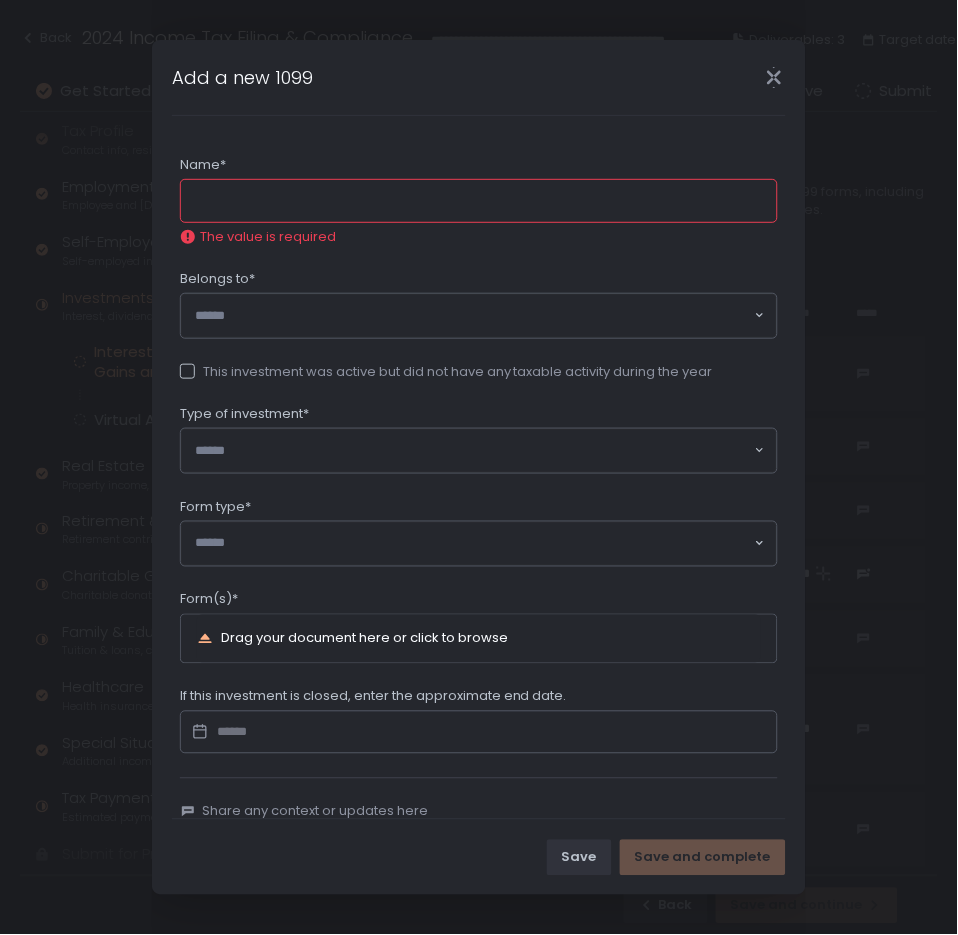 click on "Name*" 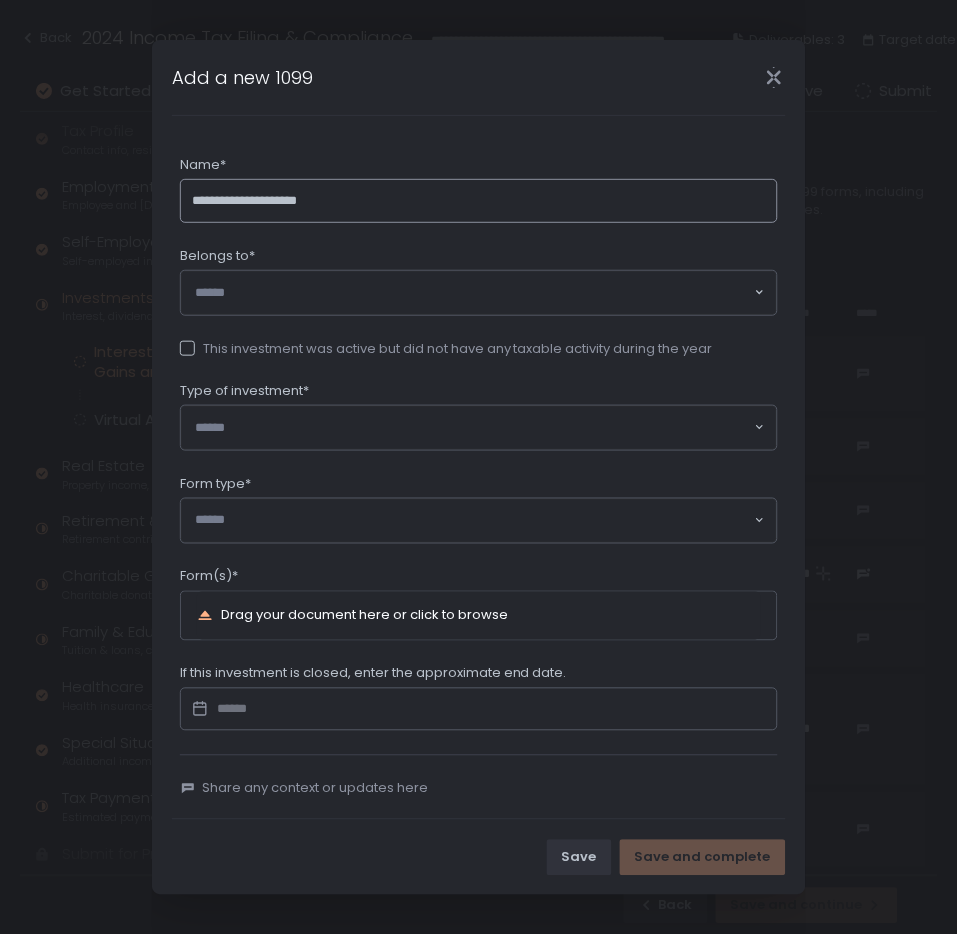 type on "**********" 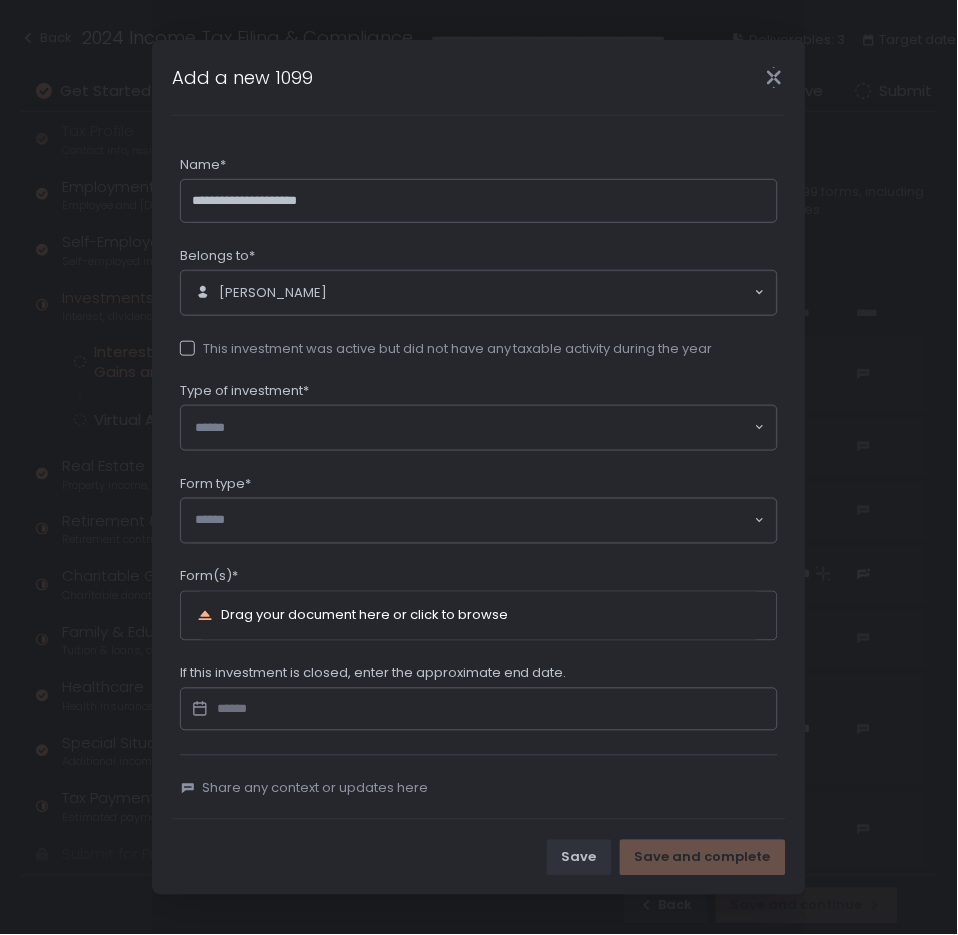 click on "**********" at bounding box center [479, 443] 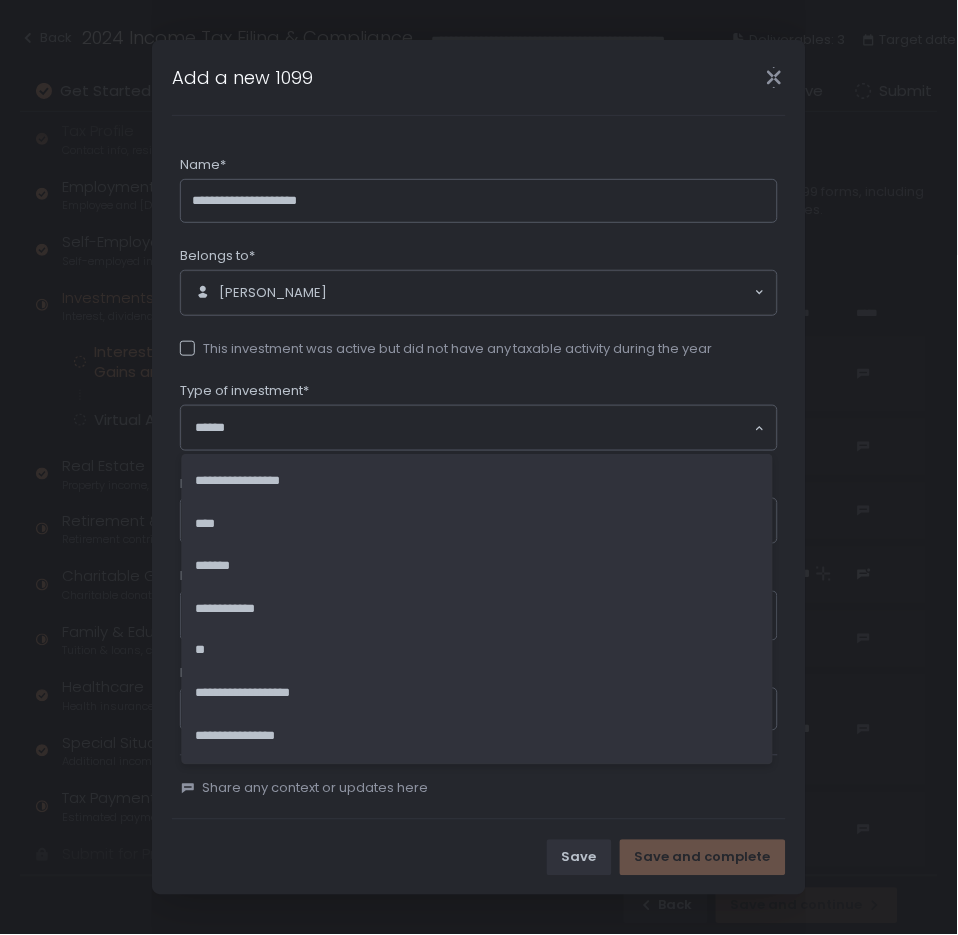 click on "Loading..." 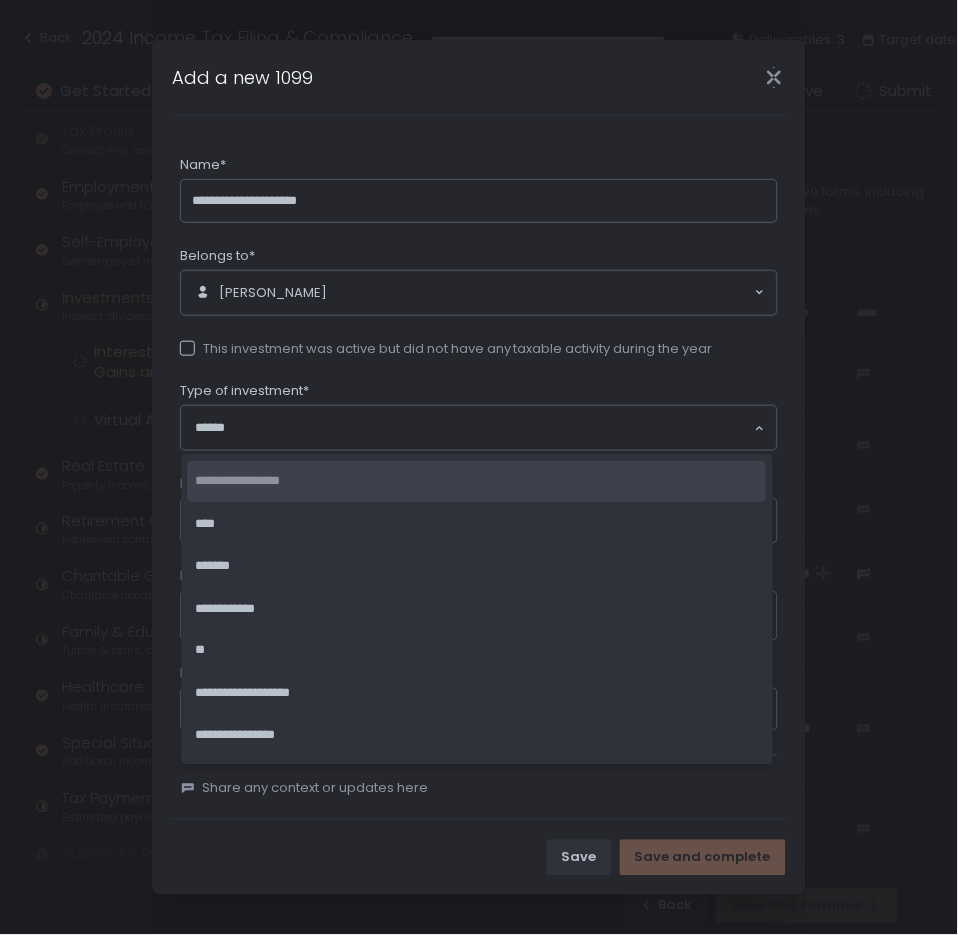 click on "**********" 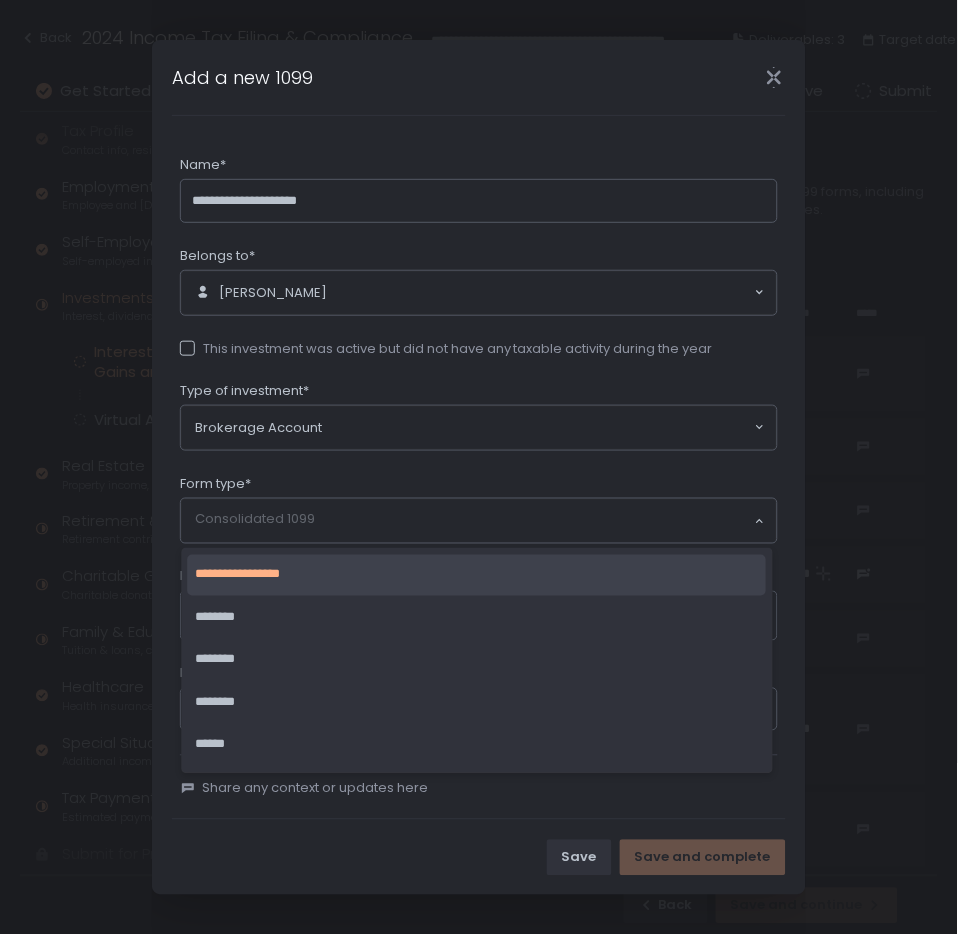 click on "Consolidated 1099" at bounding box center (474, 521) 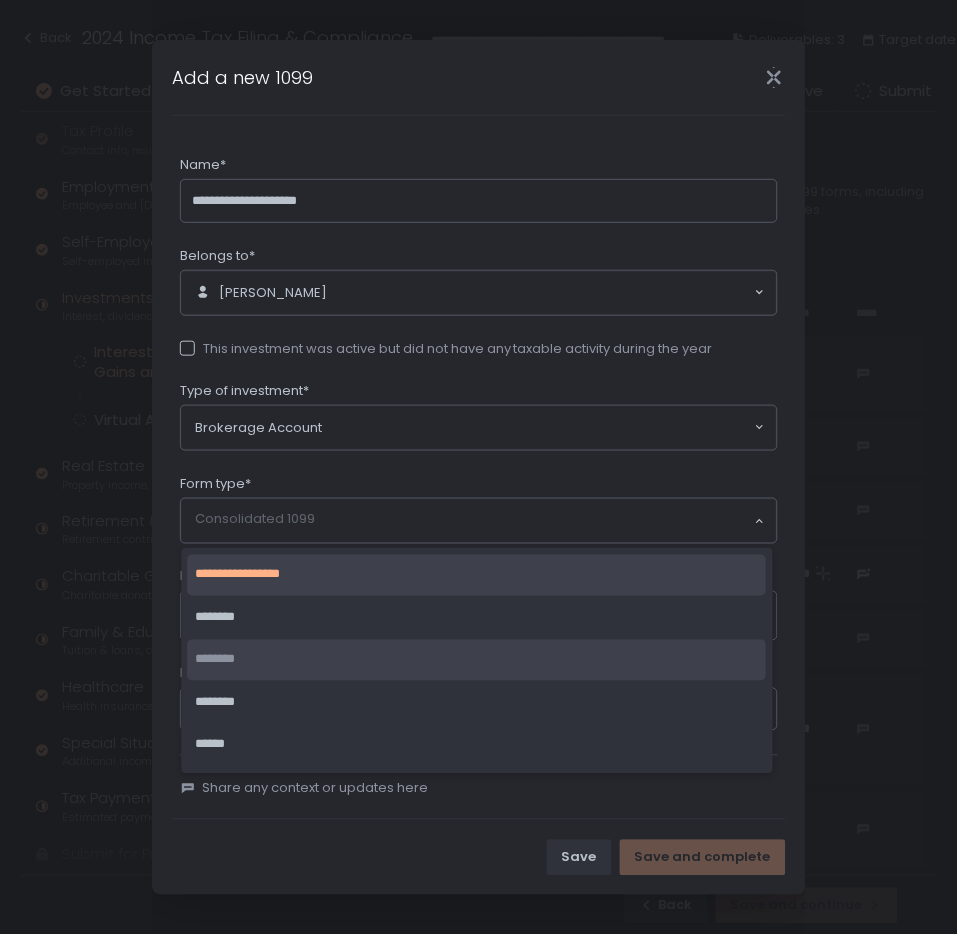 click on "********" 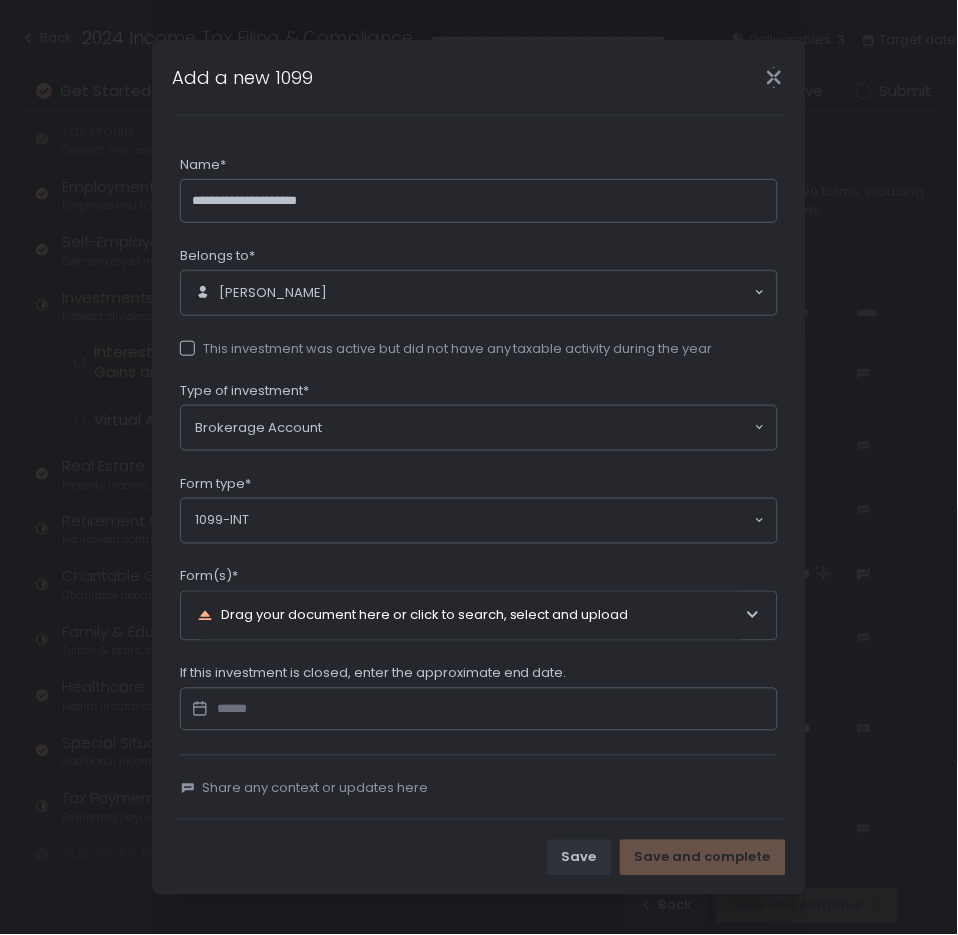 click on "Drag your document here or click to search, select and upload" at bounding box center [471, 616] 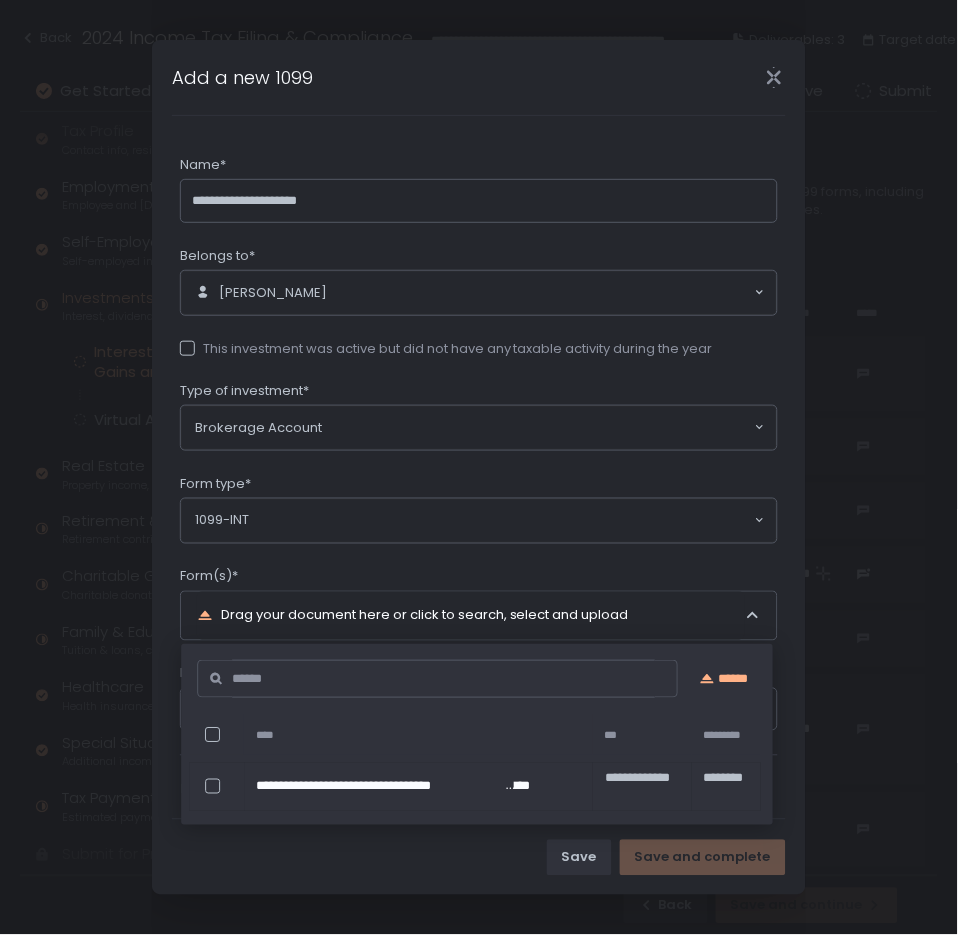 click on "Drag your document here or click to search, select and upload" at bounding box center [471, 616] 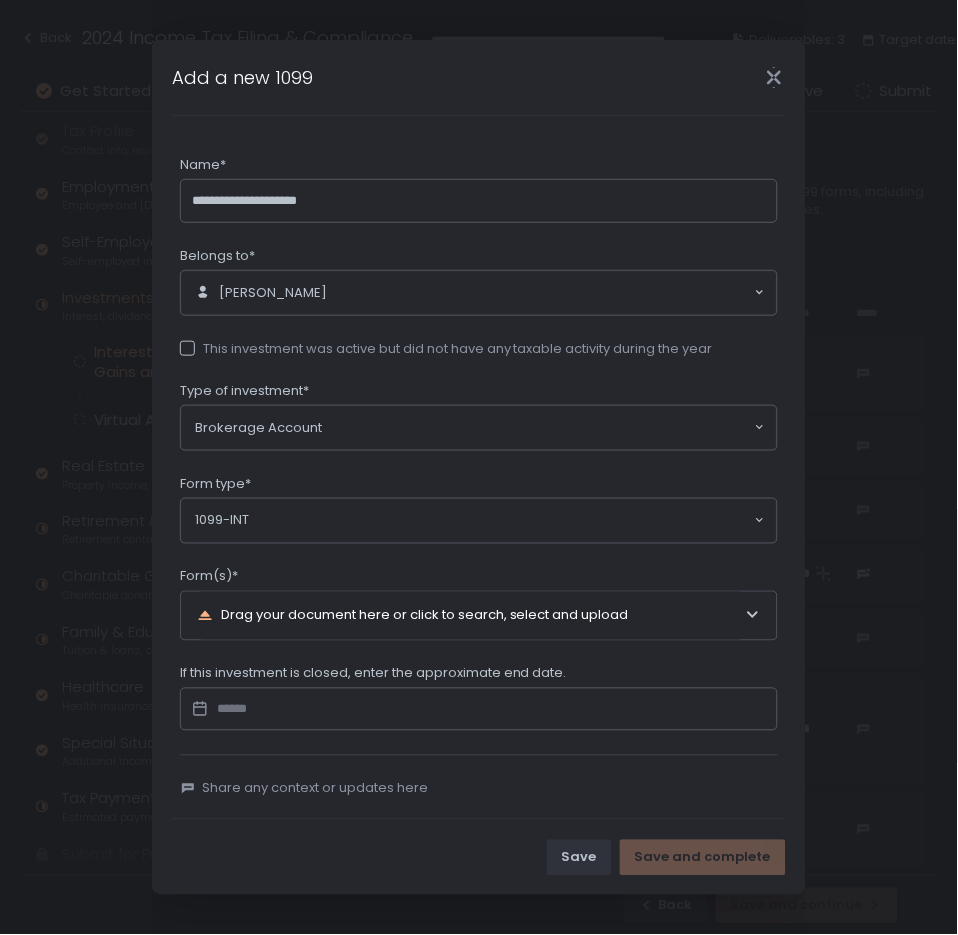 scroll, scrollTop: 20, scrollLeft: 0, axis: vertical 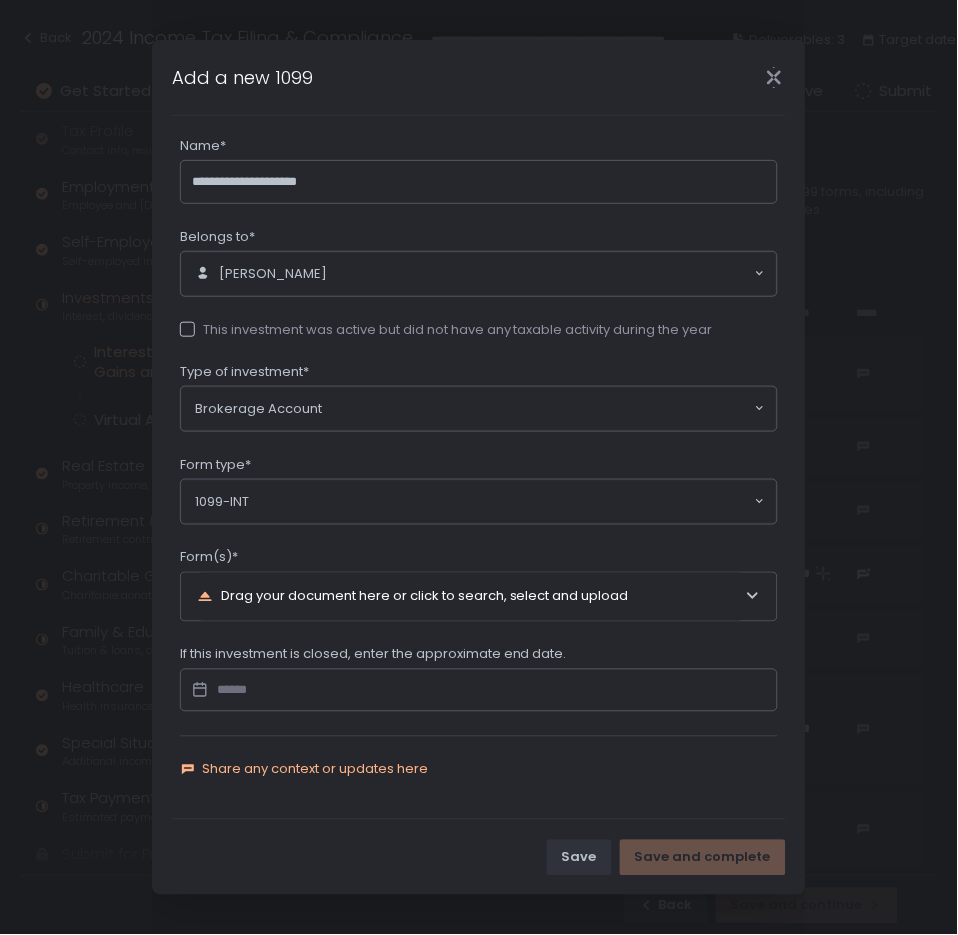 click on "Share any context or updates here" 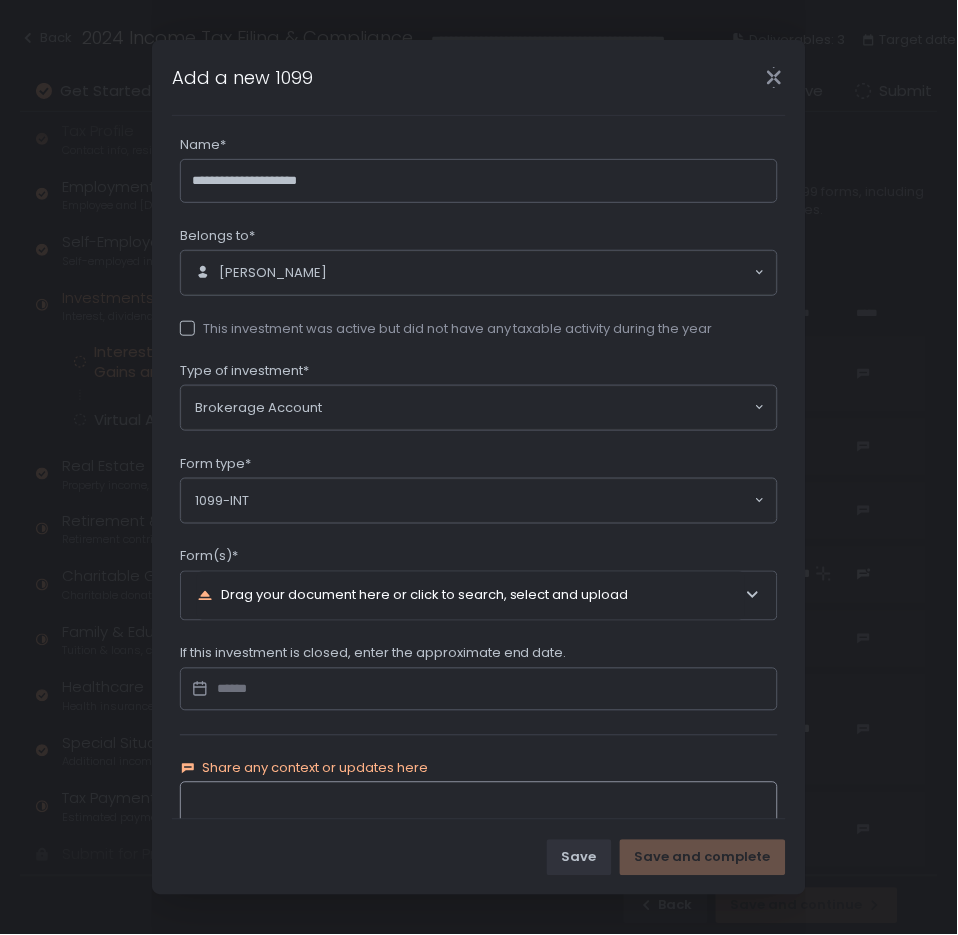 scroll, scrollTop: 136, scrollLeft: 0, axis: vertical 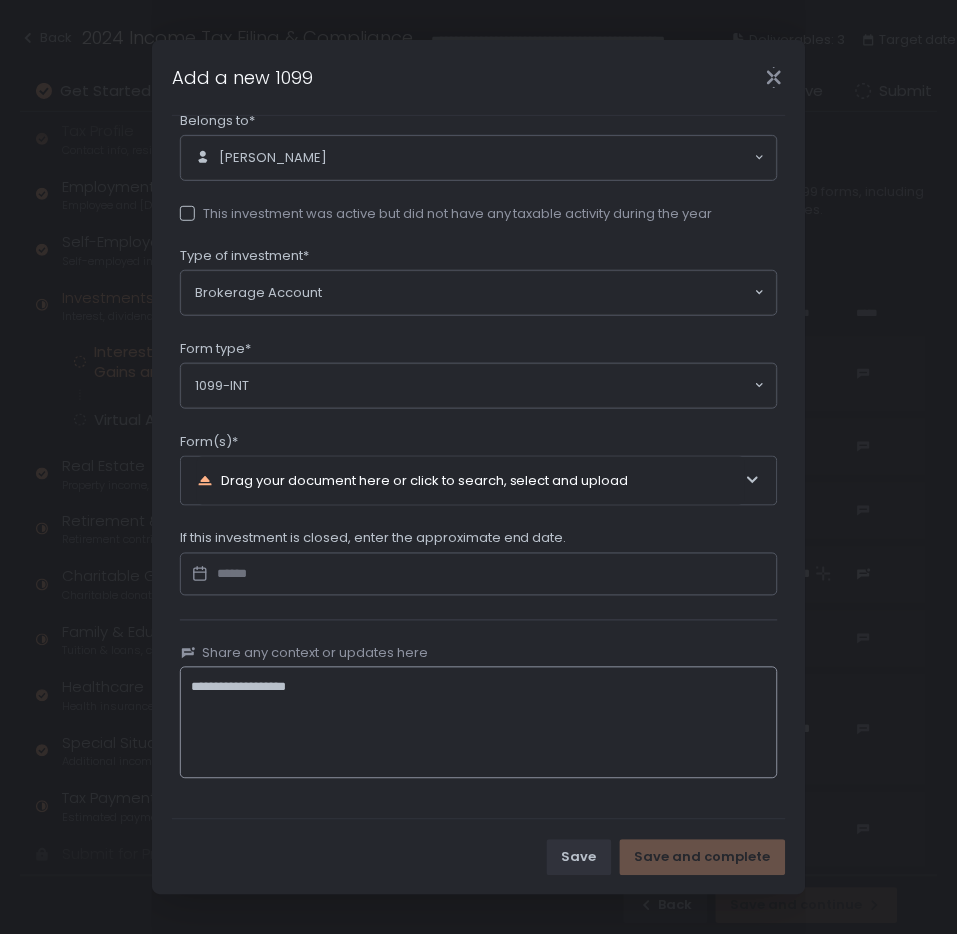 type on "**********" 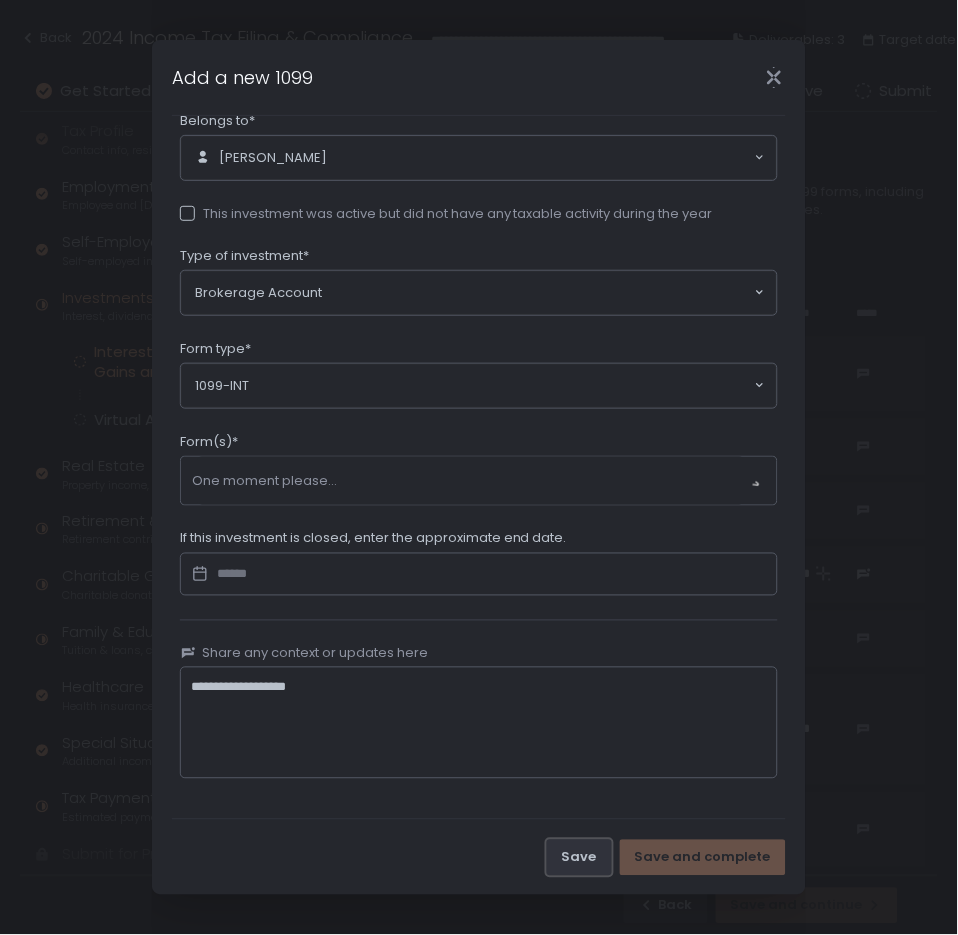 drag, startPoint x: 590, startPoint y: 872, endPoint x: 708, endPoint y: 786, distance: 146.0137 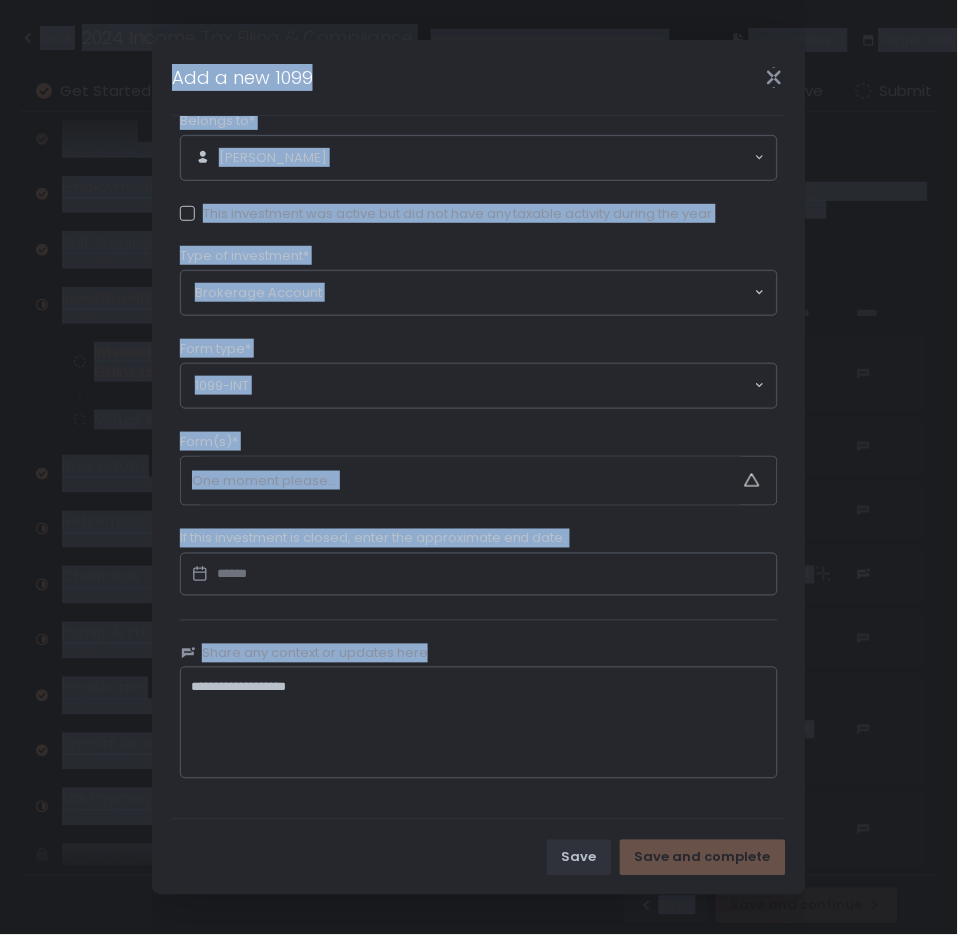 drag, startPoint x: 708, startPoint y: 786, endPoint x: 770, endPoint y: -149, distance: 937.05334 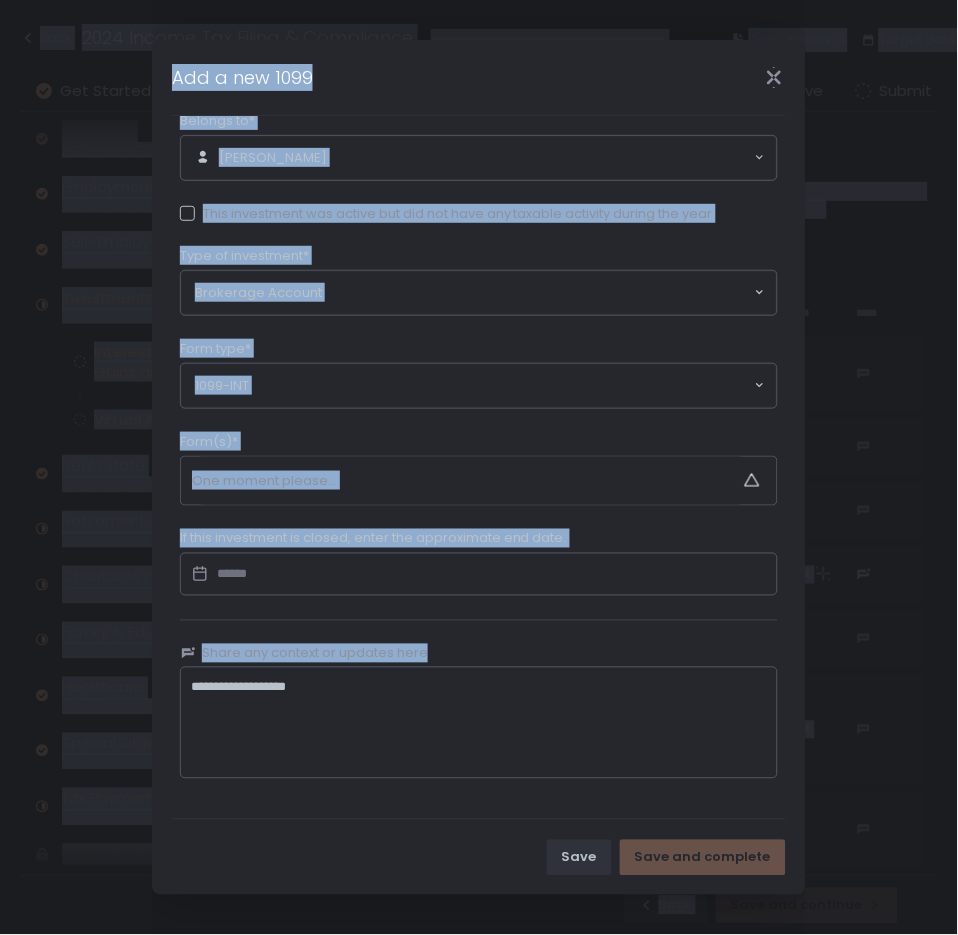 click on "**********" at bounding box center [479, 467] 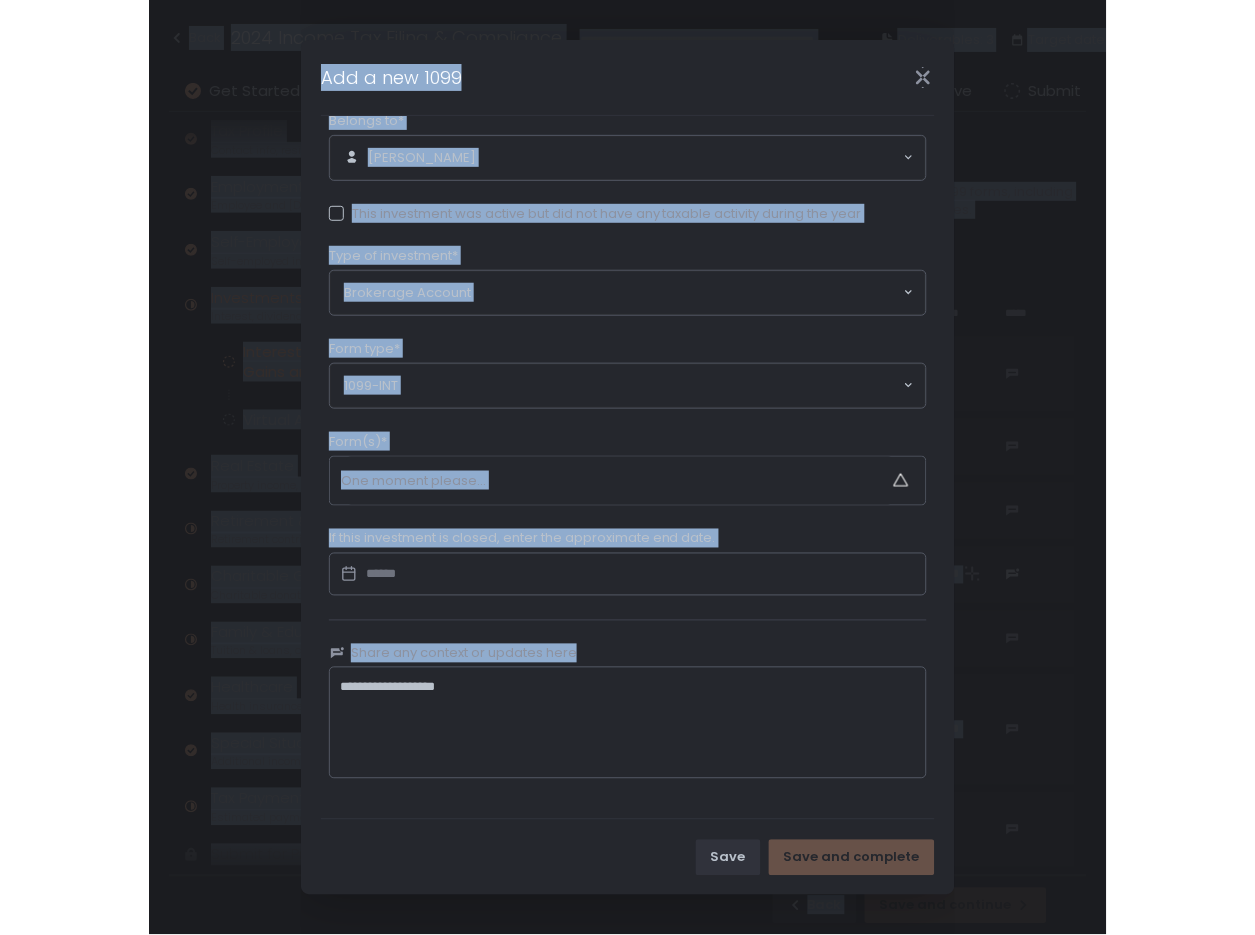 scroll, scrollTop: 0, scrollLeft: 0, axis: both 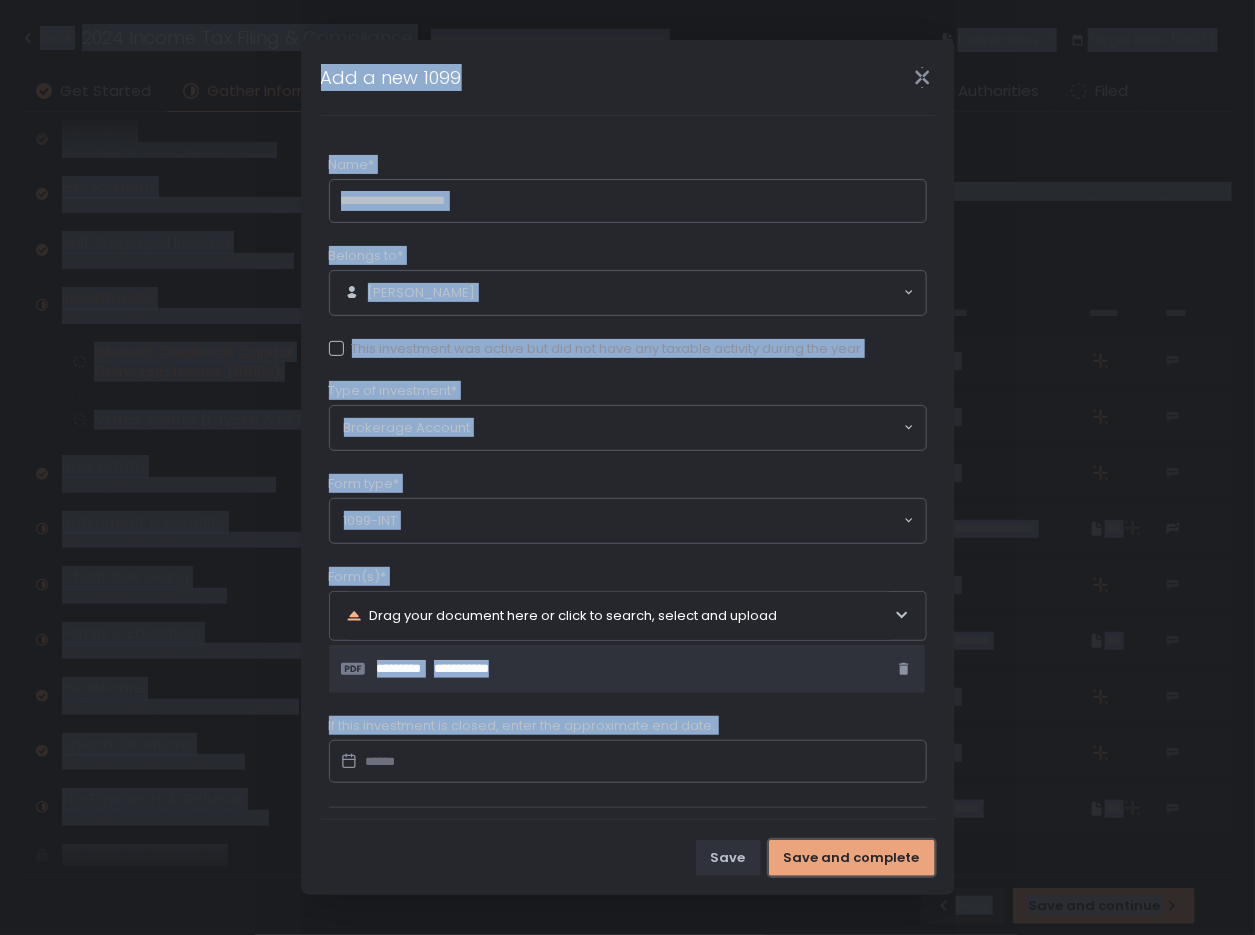 click on "Save and complete" at bounding box center (852, 858) 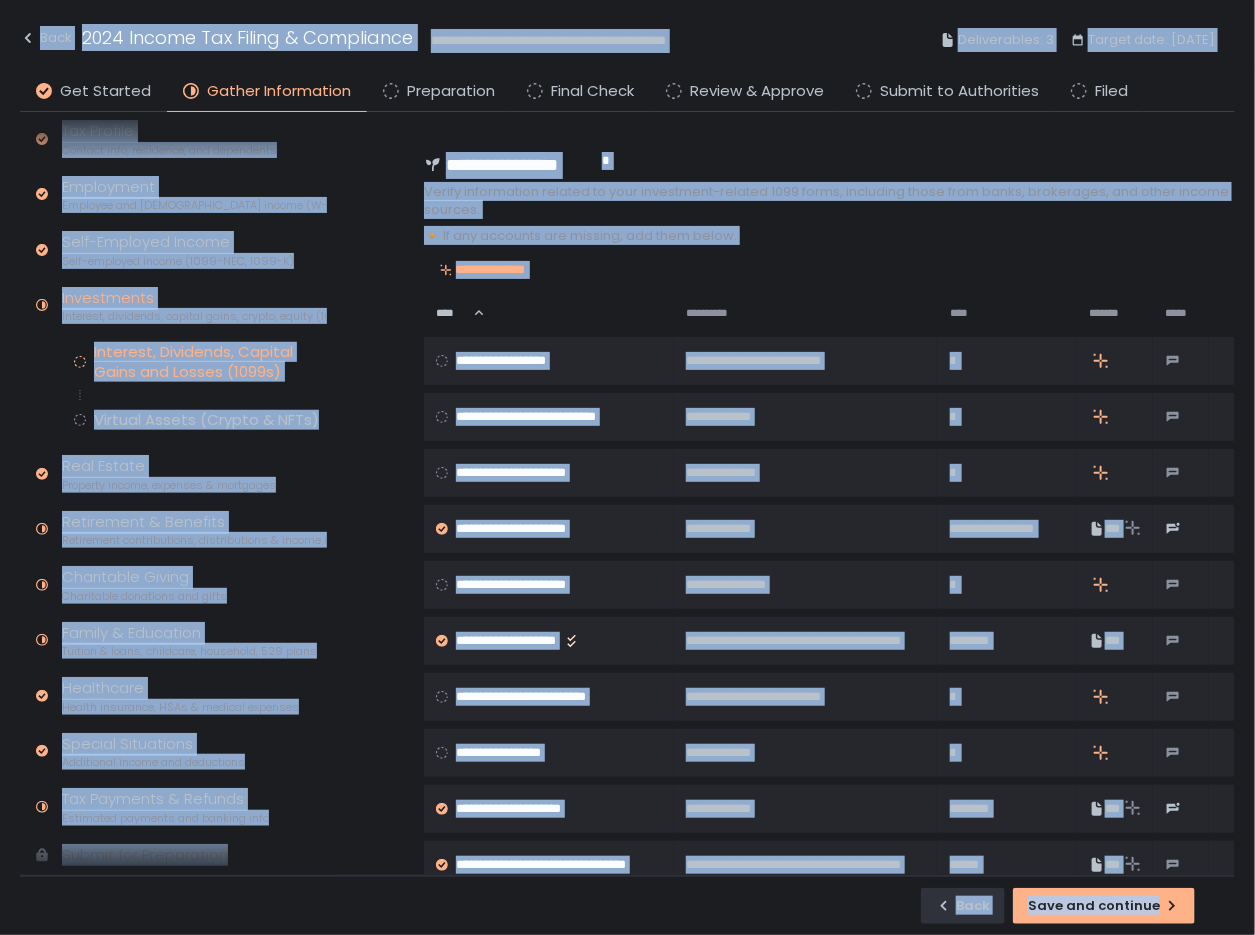 click on "Verify information related to your investment-related 1099 forms, including those from banks, brokerages, and other income sources." 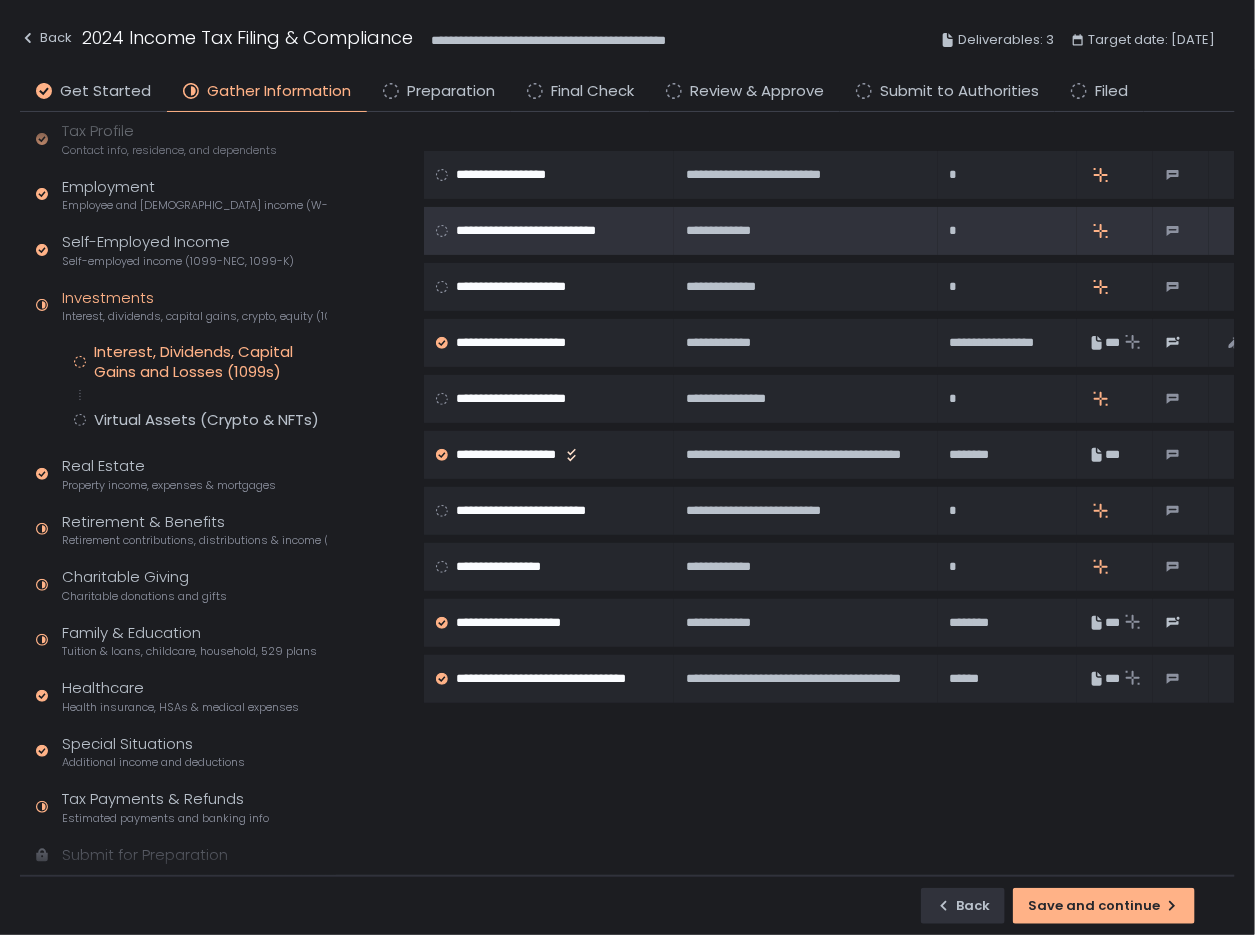 scroll, scrollTop: 0, scrollLeft: 0, axis: both 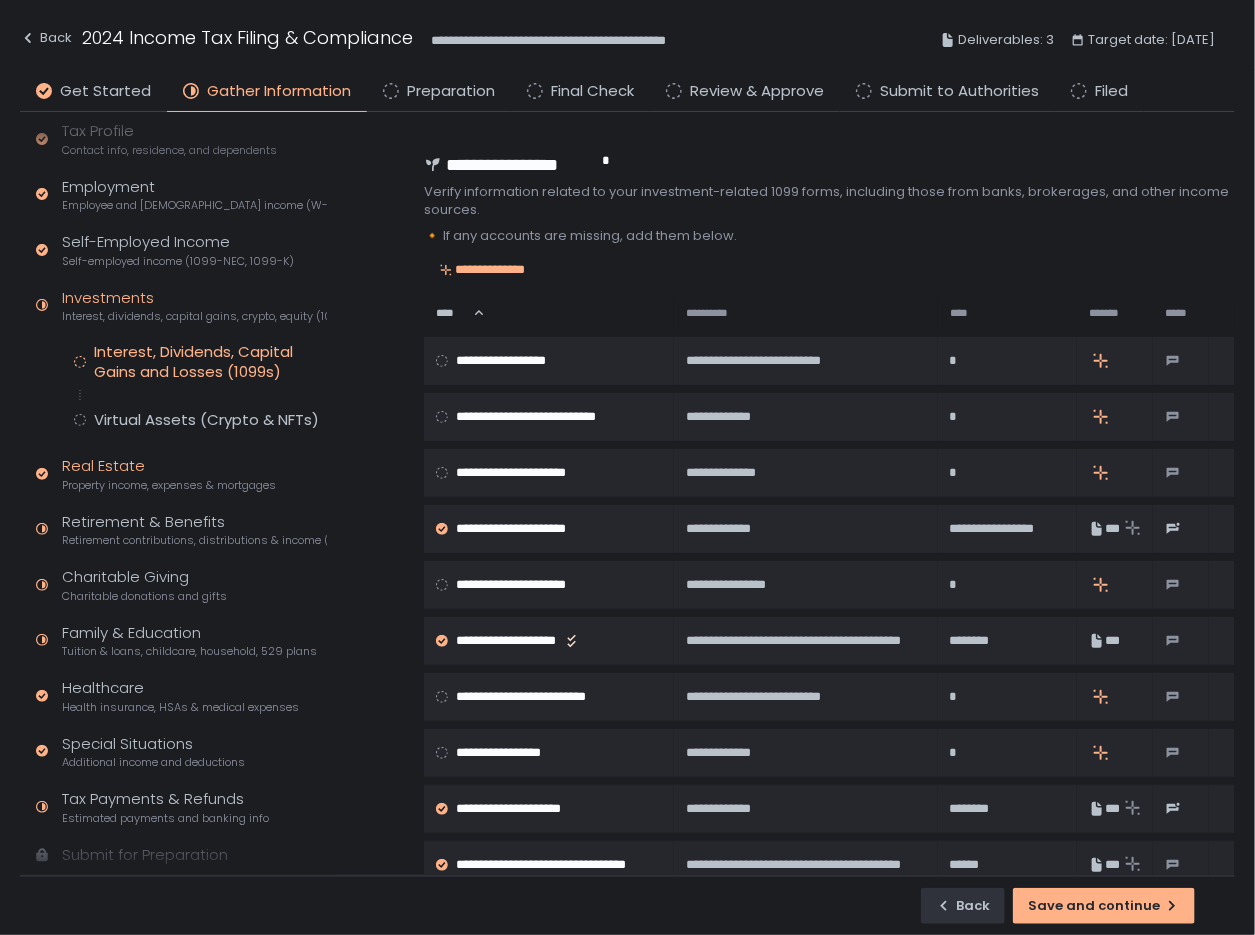 click on "Real Estate Property income, expenses & mortgages" 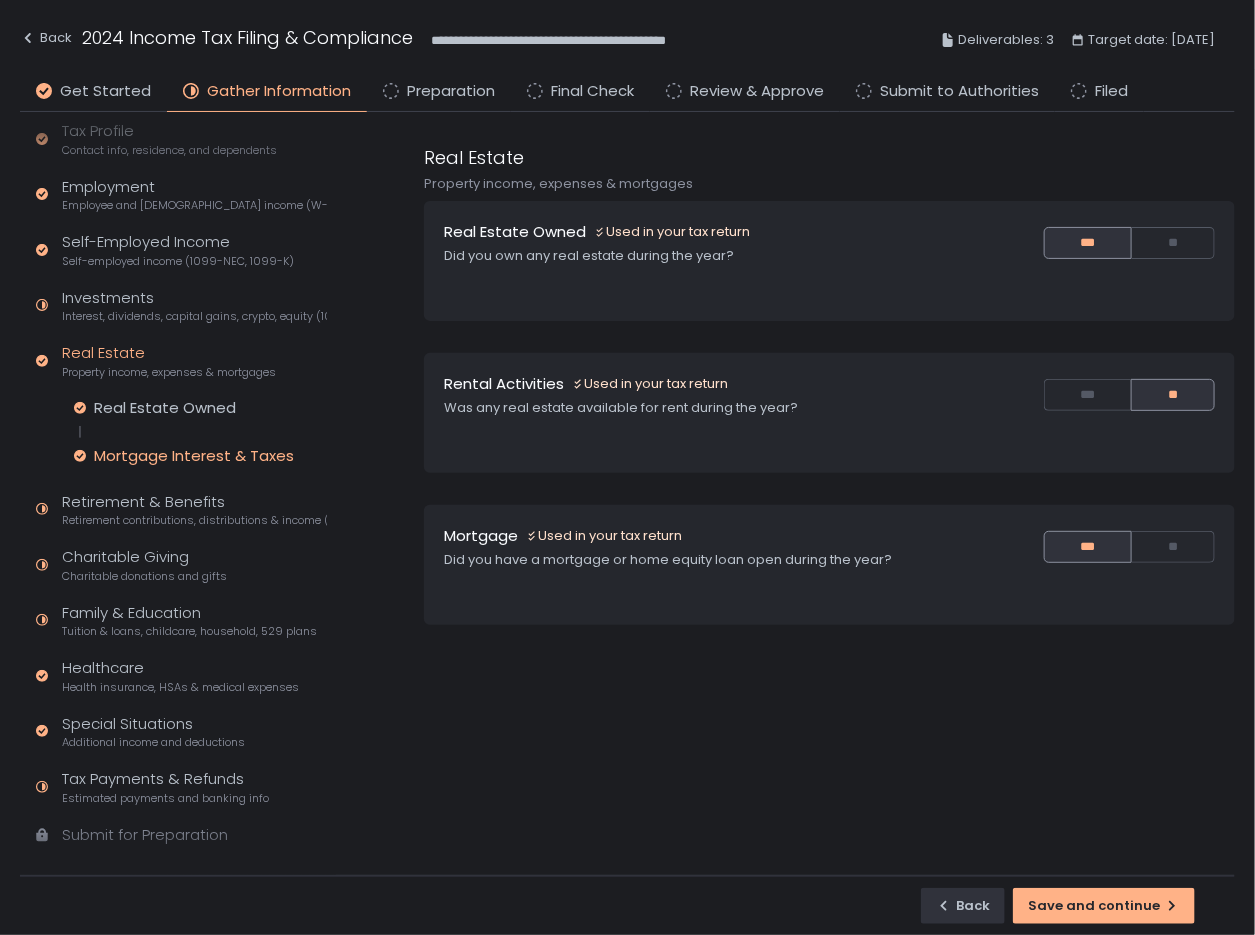 click on "Mortgage Interest & Taxes" 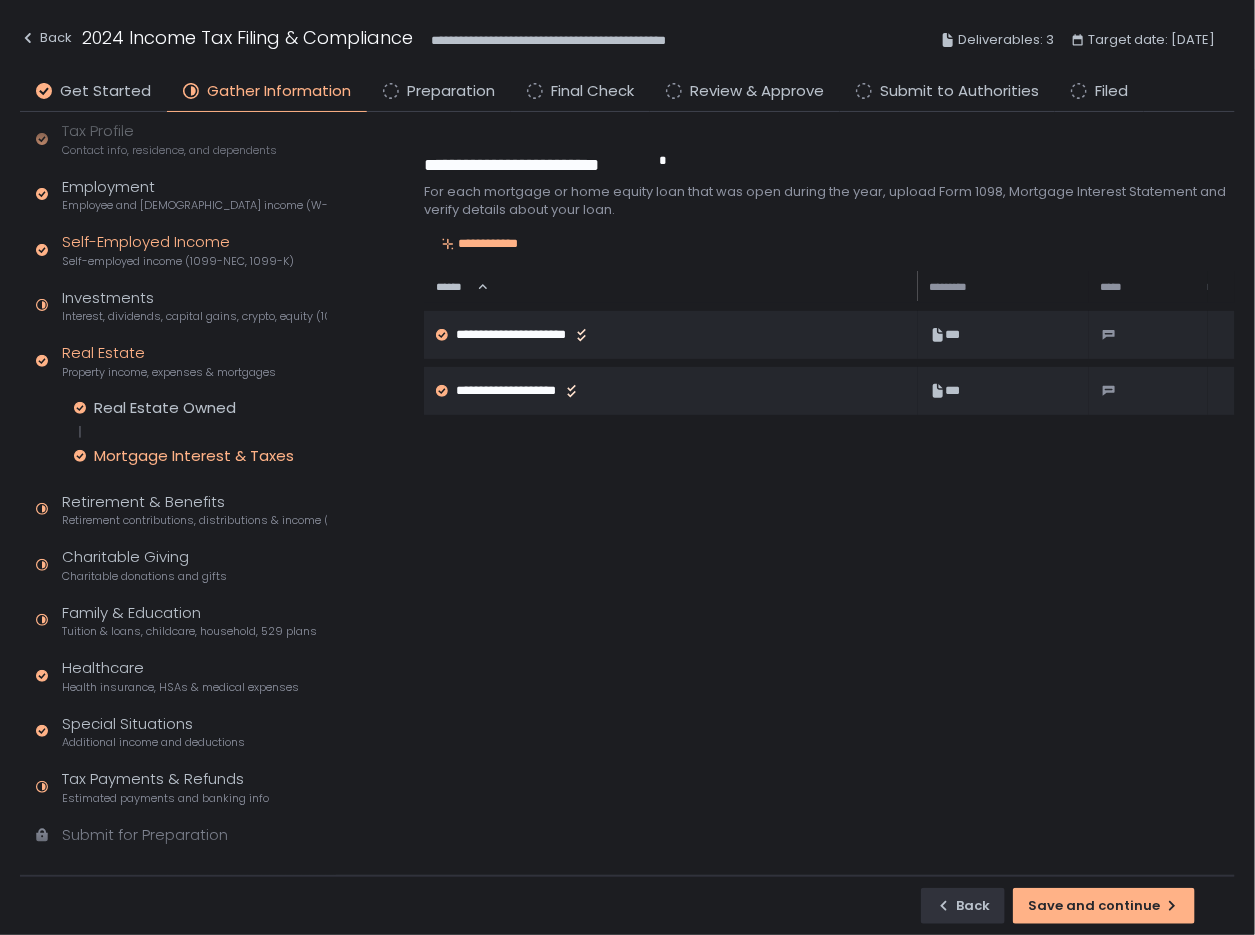 click on "Self-employed income (1099-NEC, 1099-K)" 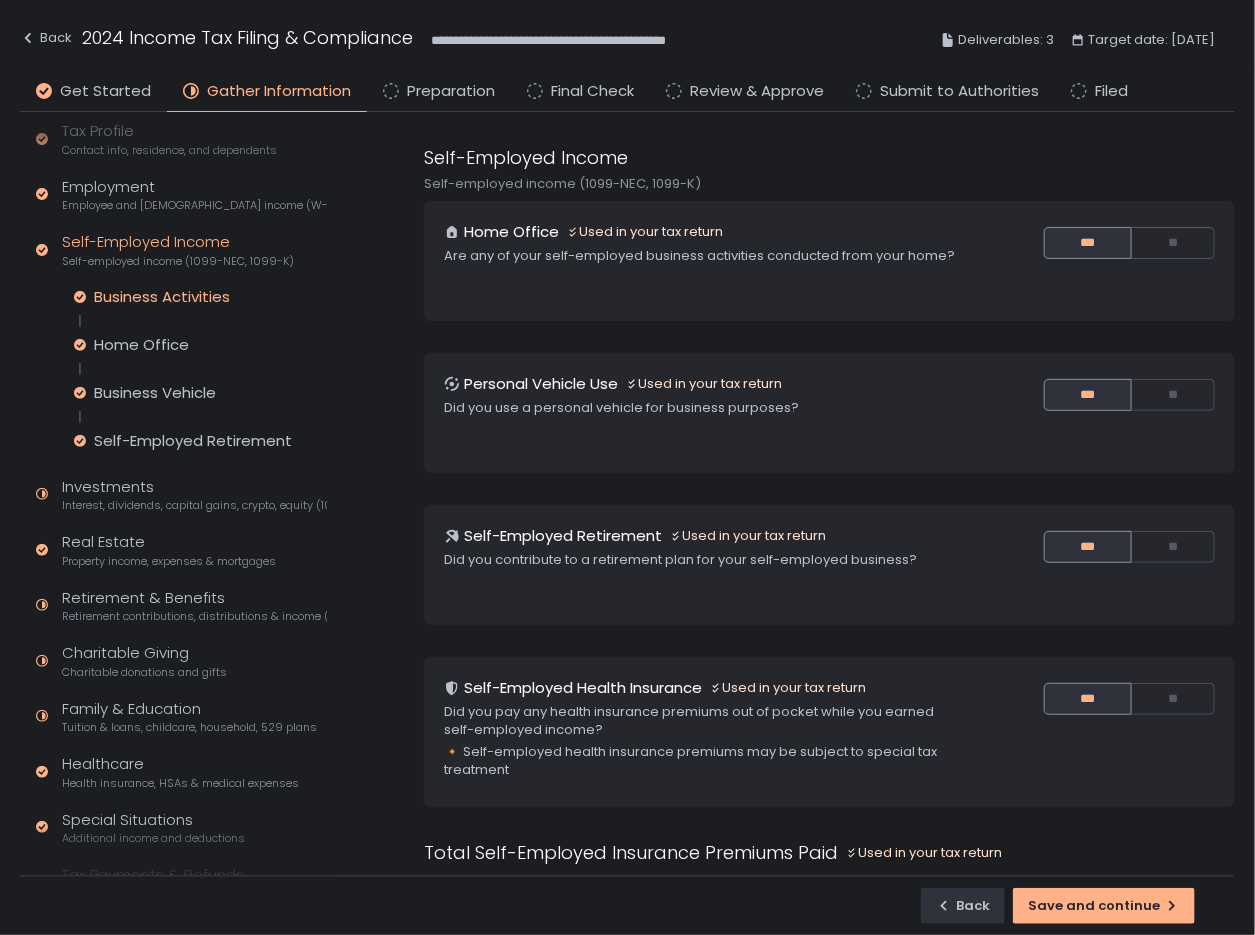 click on "Business Activities" 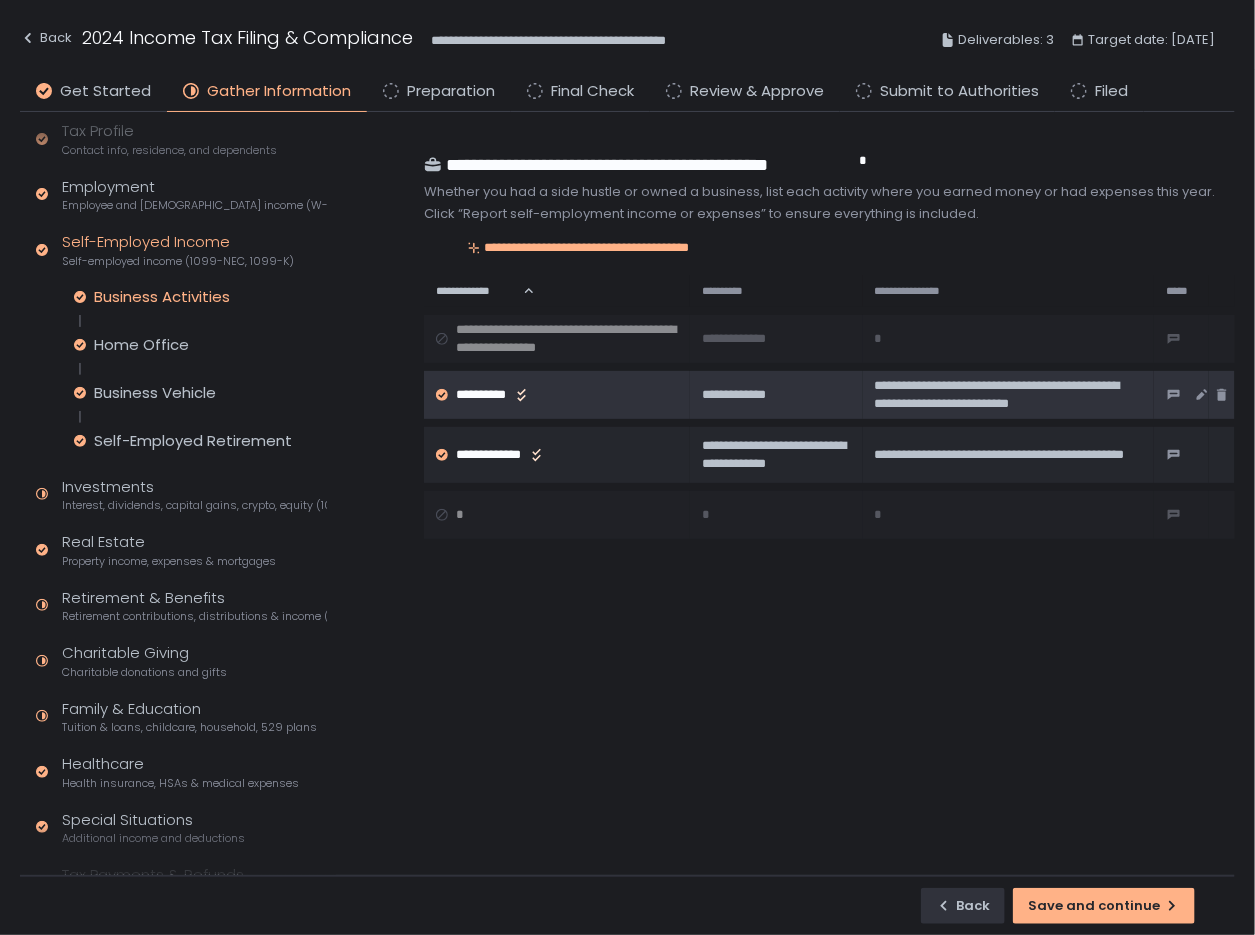 click on "**********" 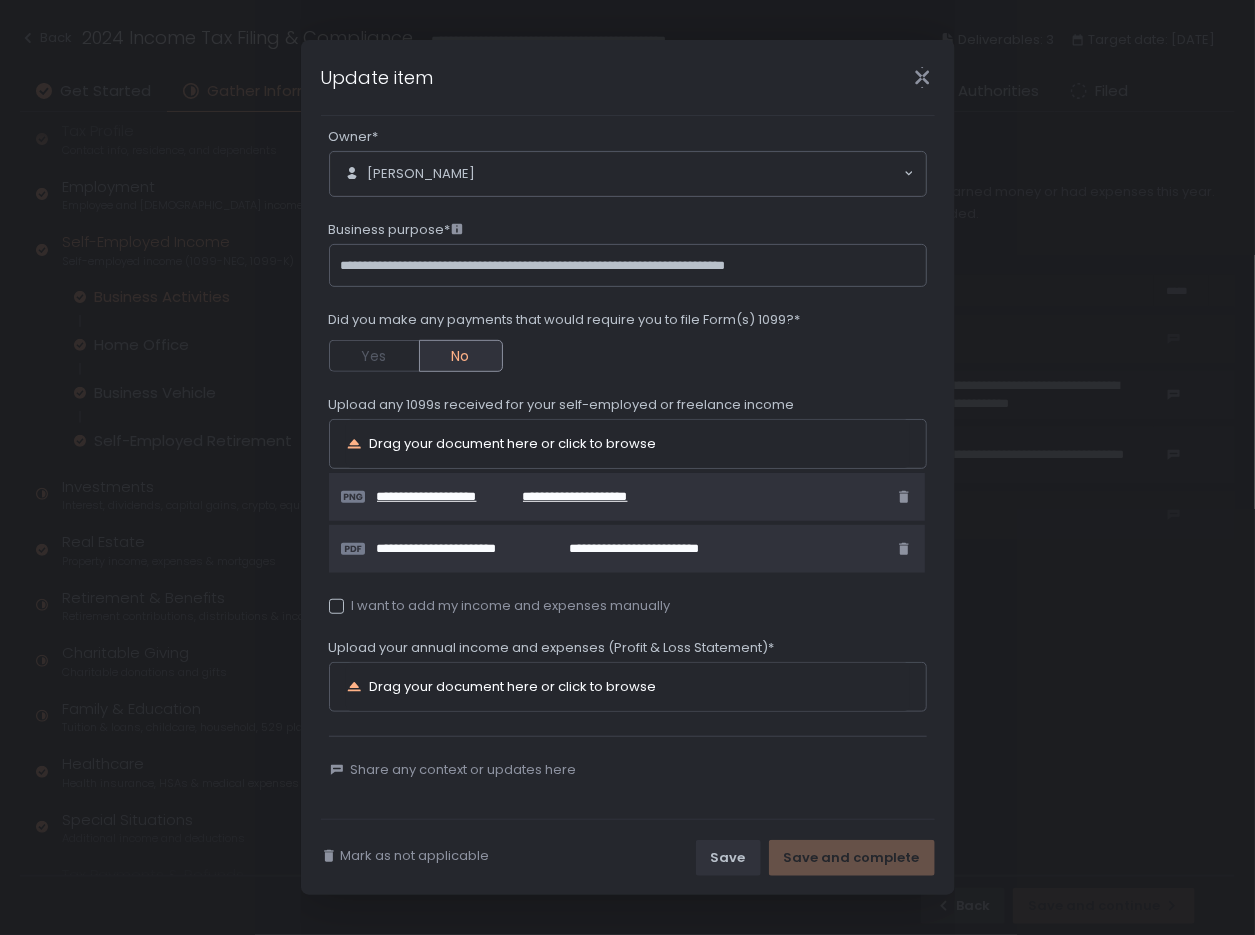 scroll, scrollTop: 211, scrollLeft: 0, axis: vertical 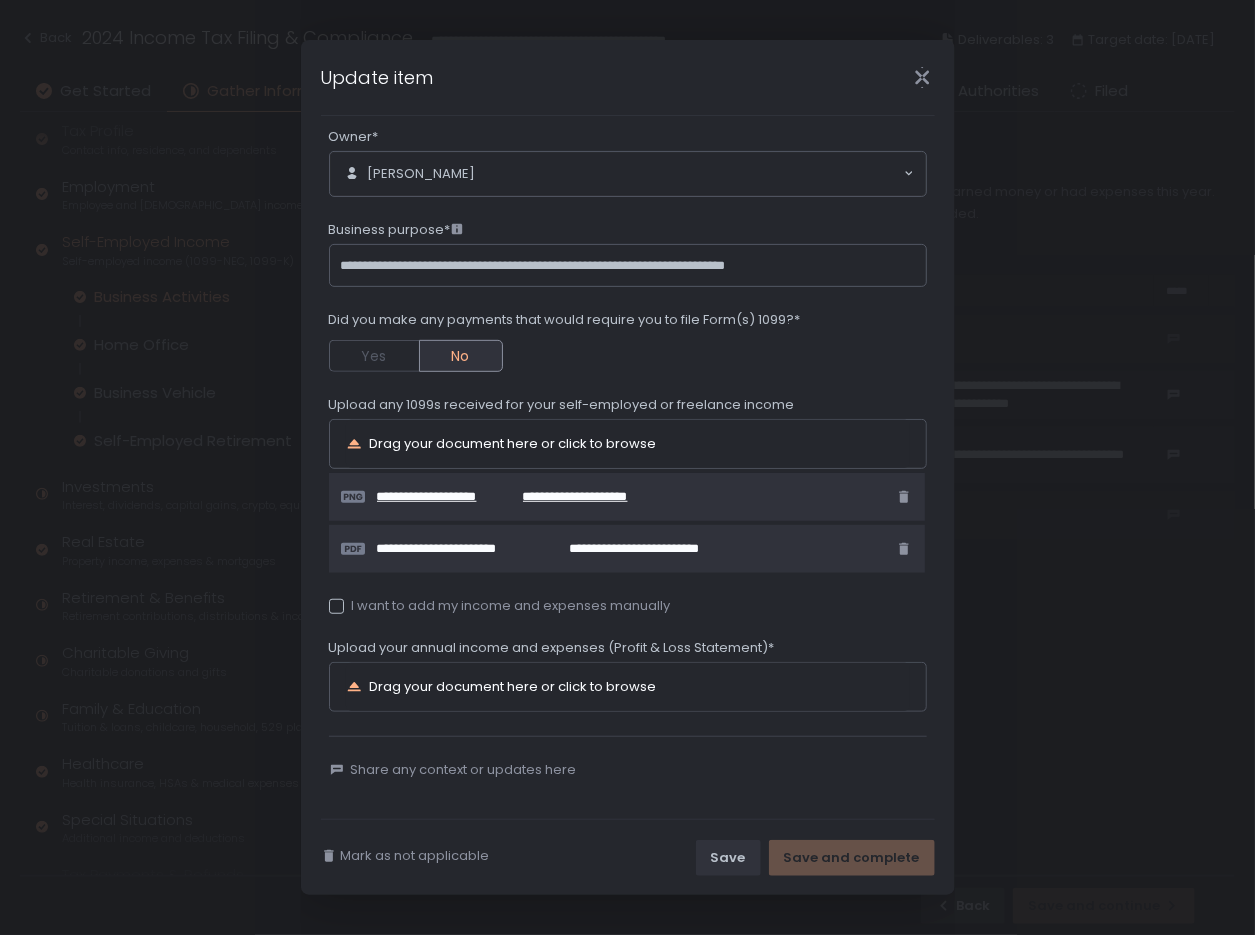 click on "**********" at bounding box center (580, 497) 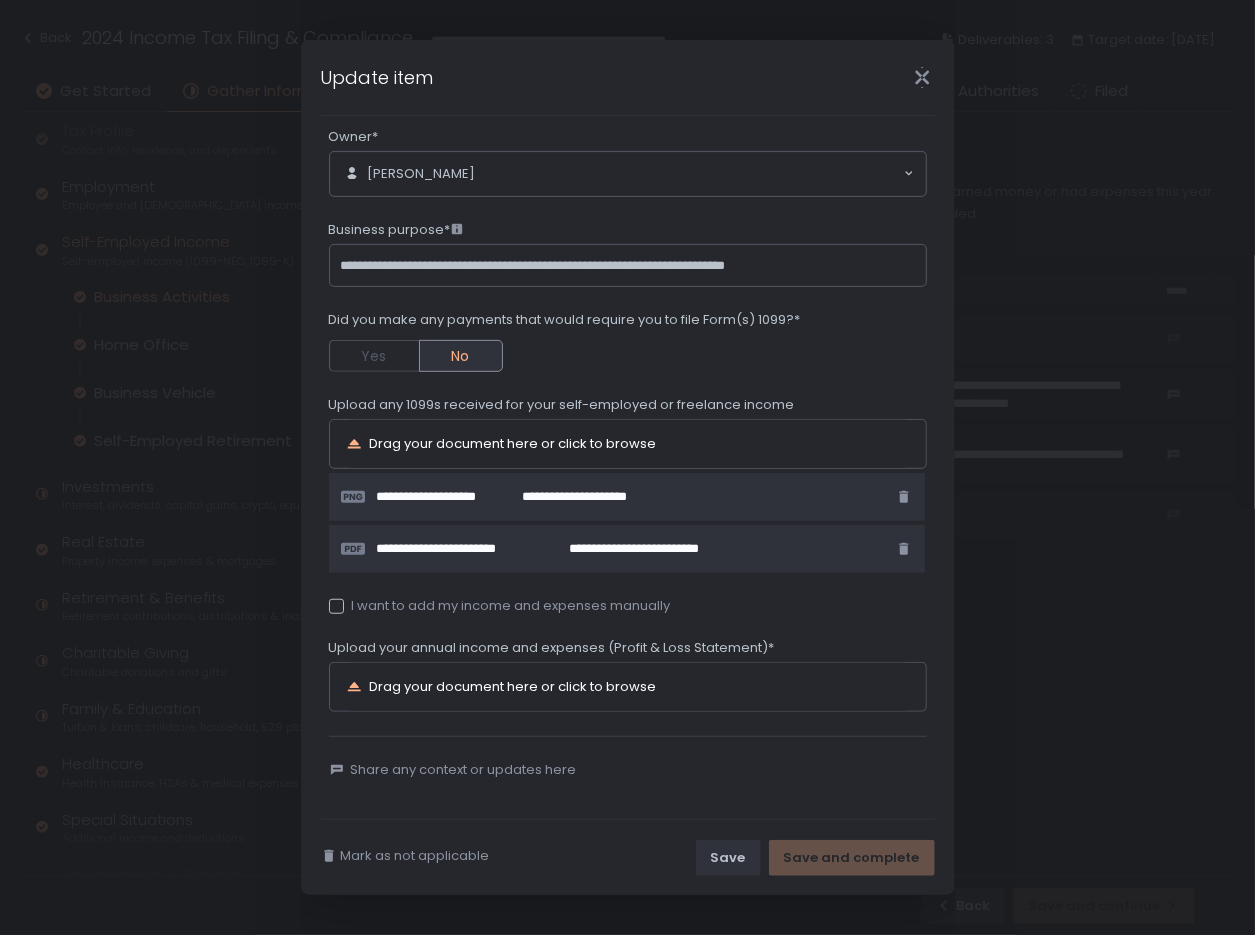 click 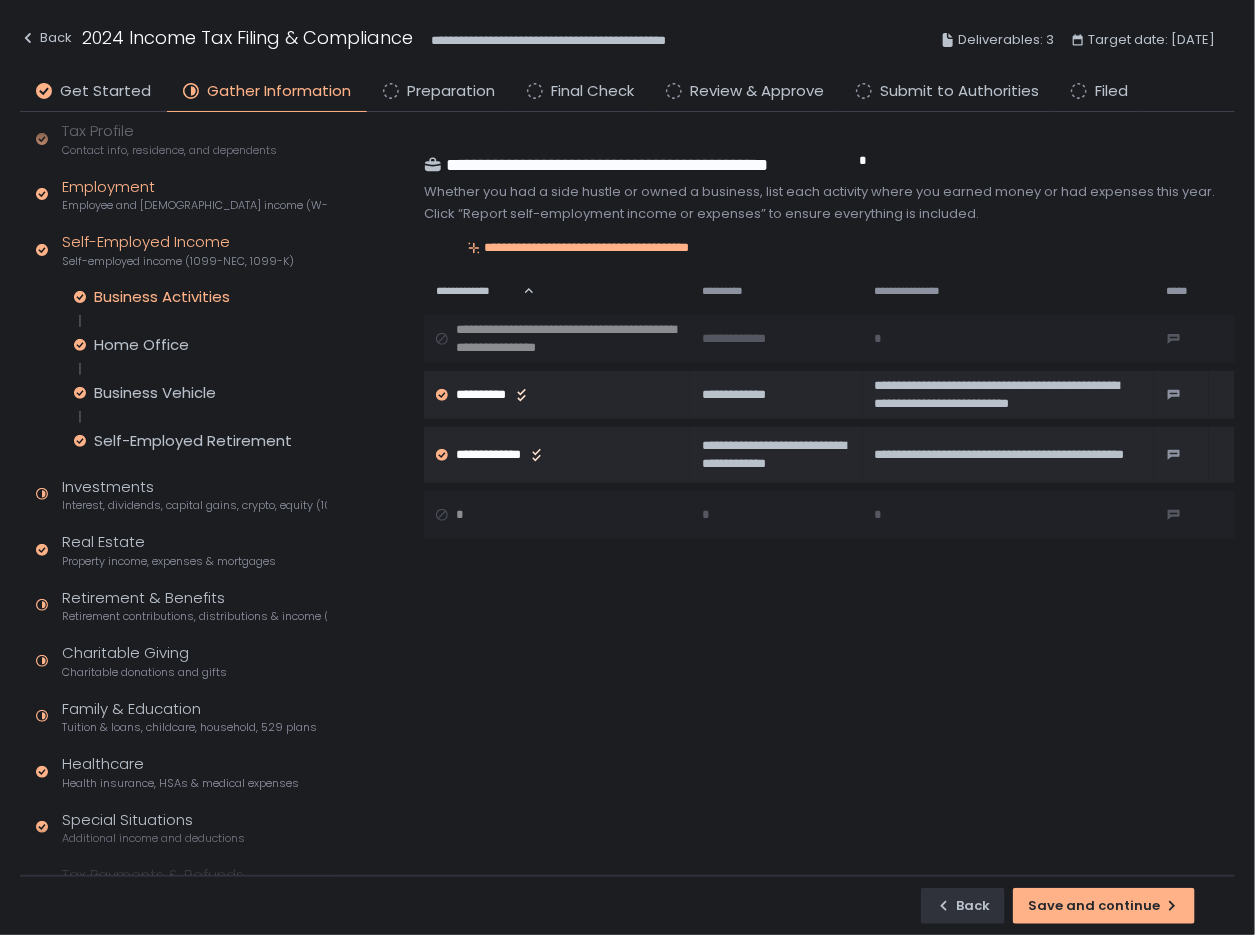 click on "Employment Employee and [DEMOGRAPHIC_DATA] income (W-2s)" 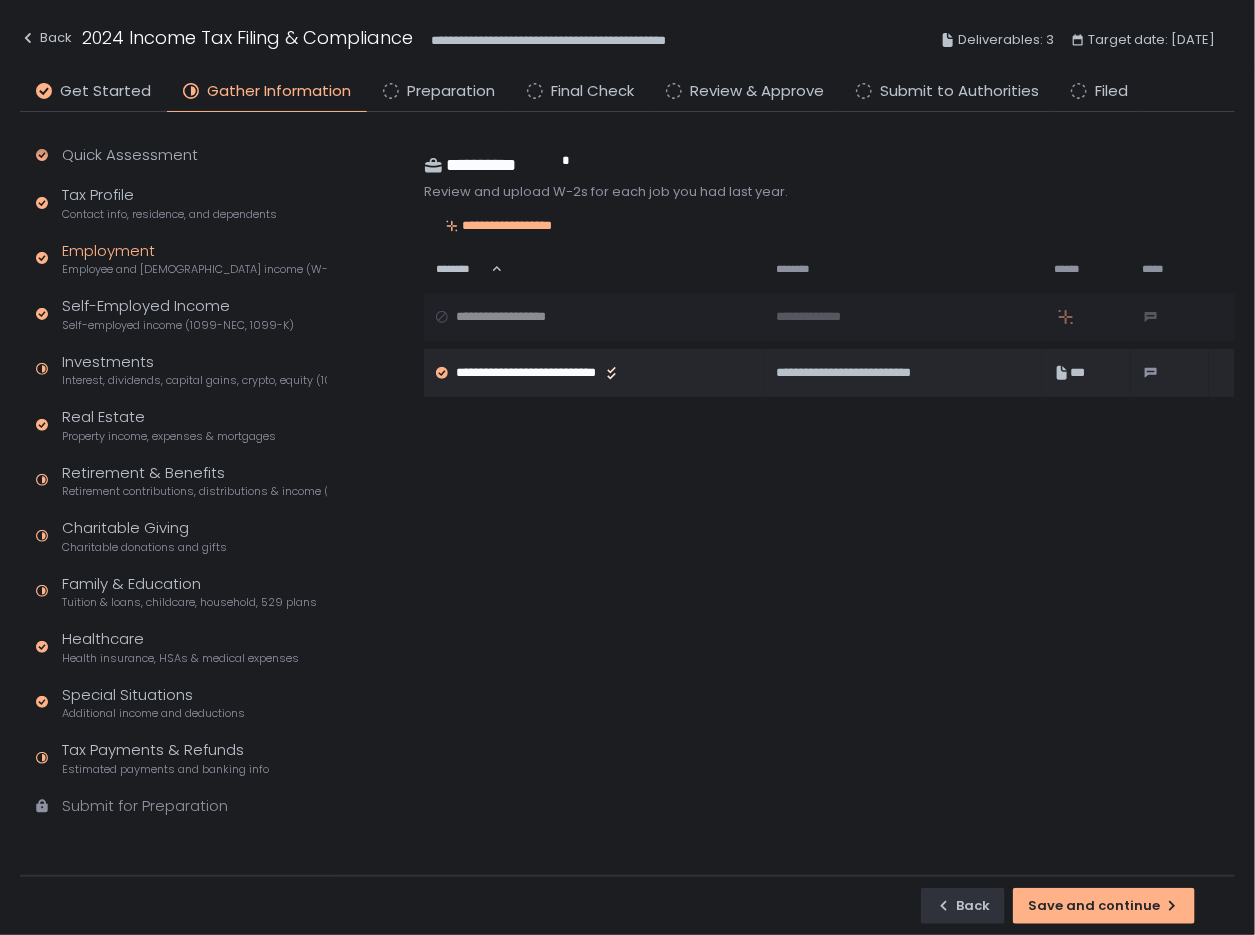 scroll, scrollTop: 7, scrollLeft: 0, axis: vertical 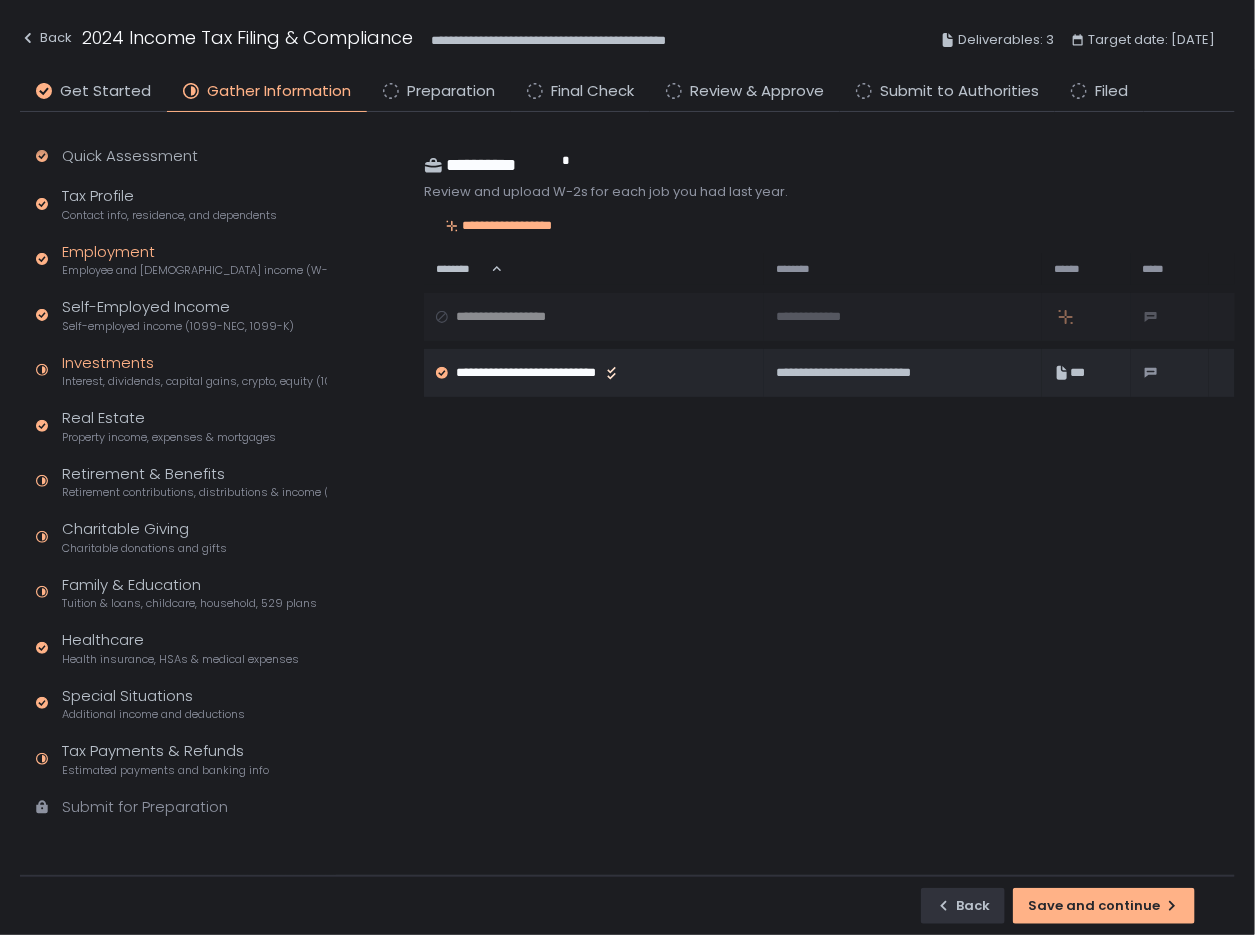 click on "Investments Interest, dividends, capital gains, crypto, equity (1099s, K-1s)" 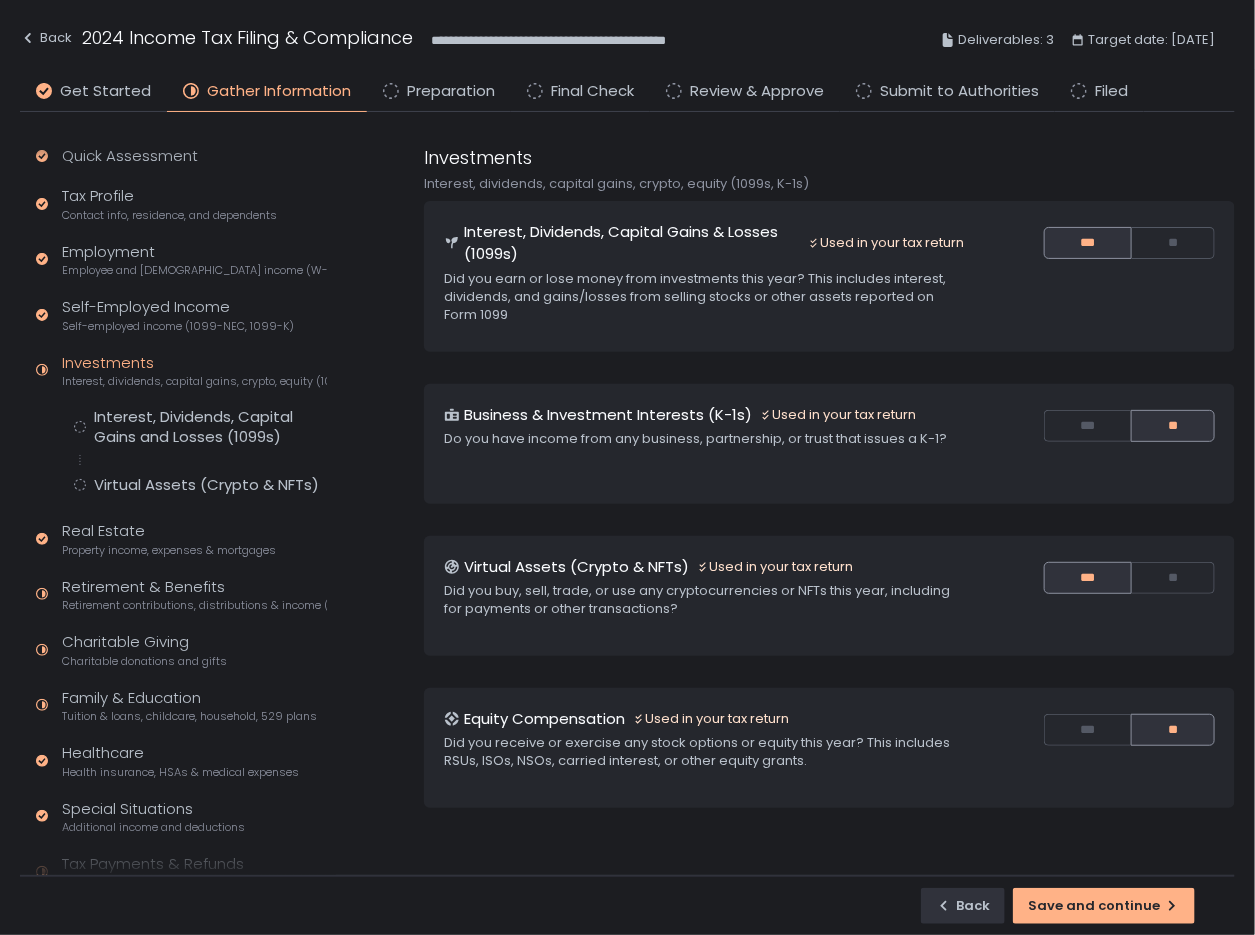 scroll, scrollTop: 72, scrollLeft: 0, axis: vertical 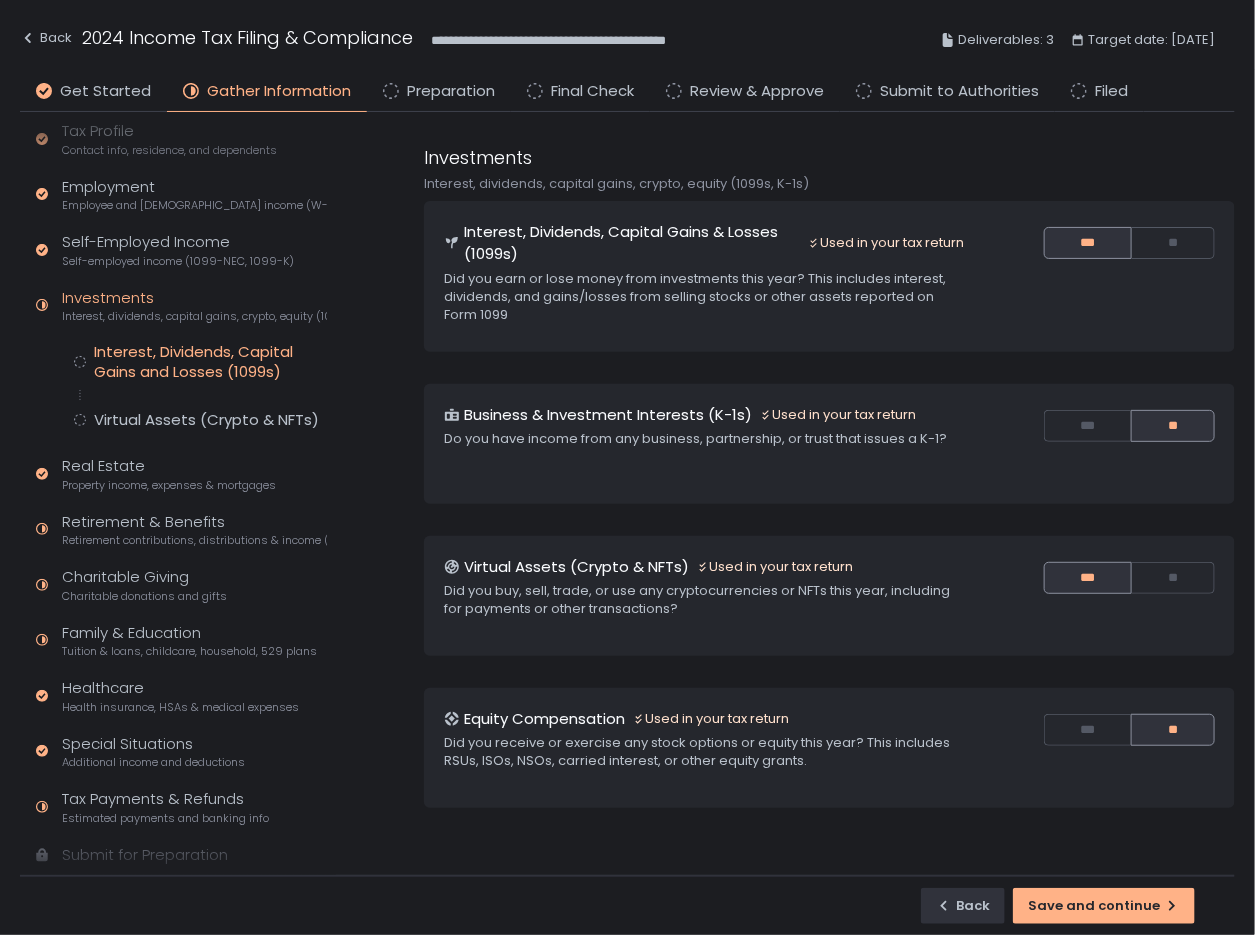 click on "Interest, Dividends, Capital Gains and Losses (1099s)" 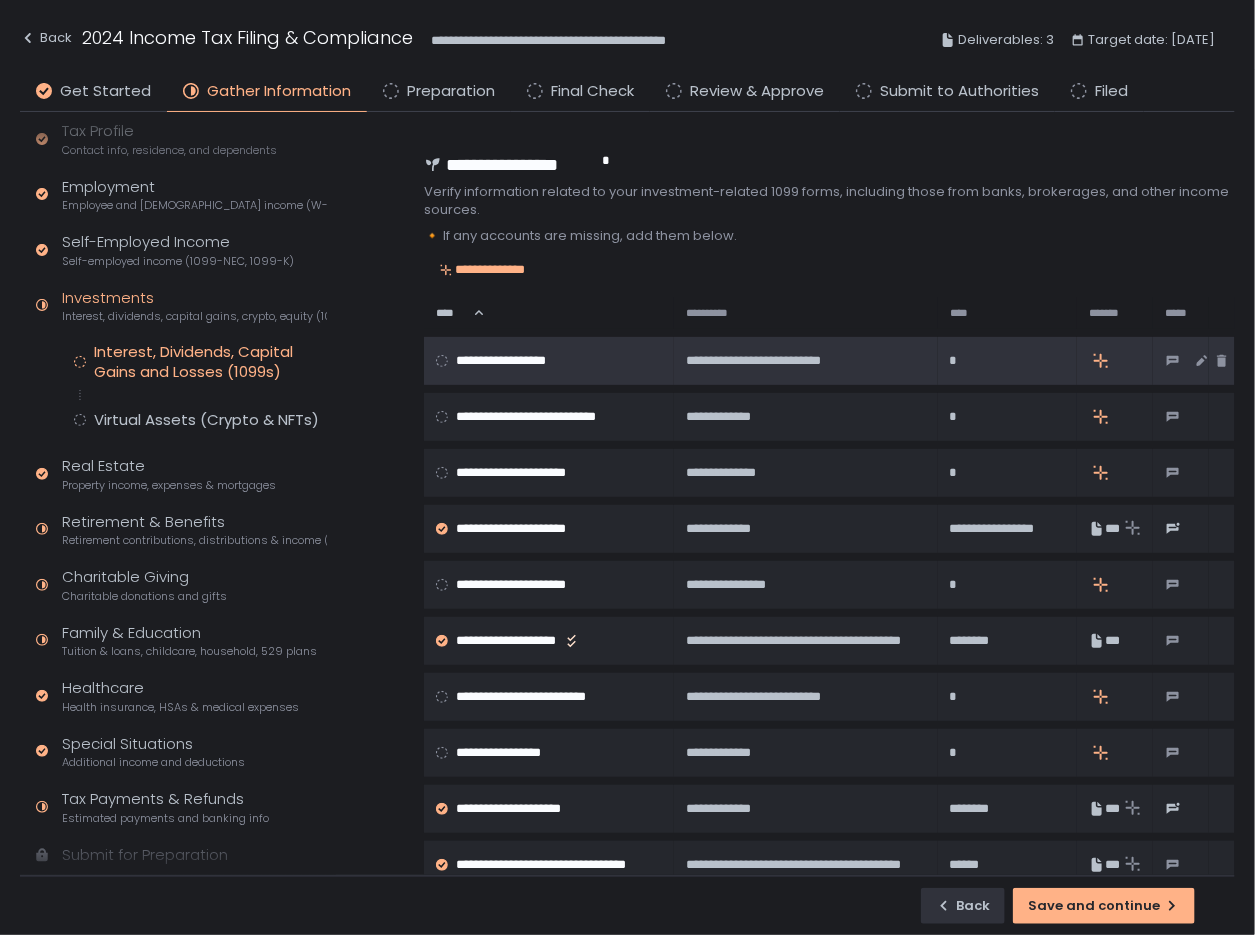 click on "**********" at bounding box center [772, 361] 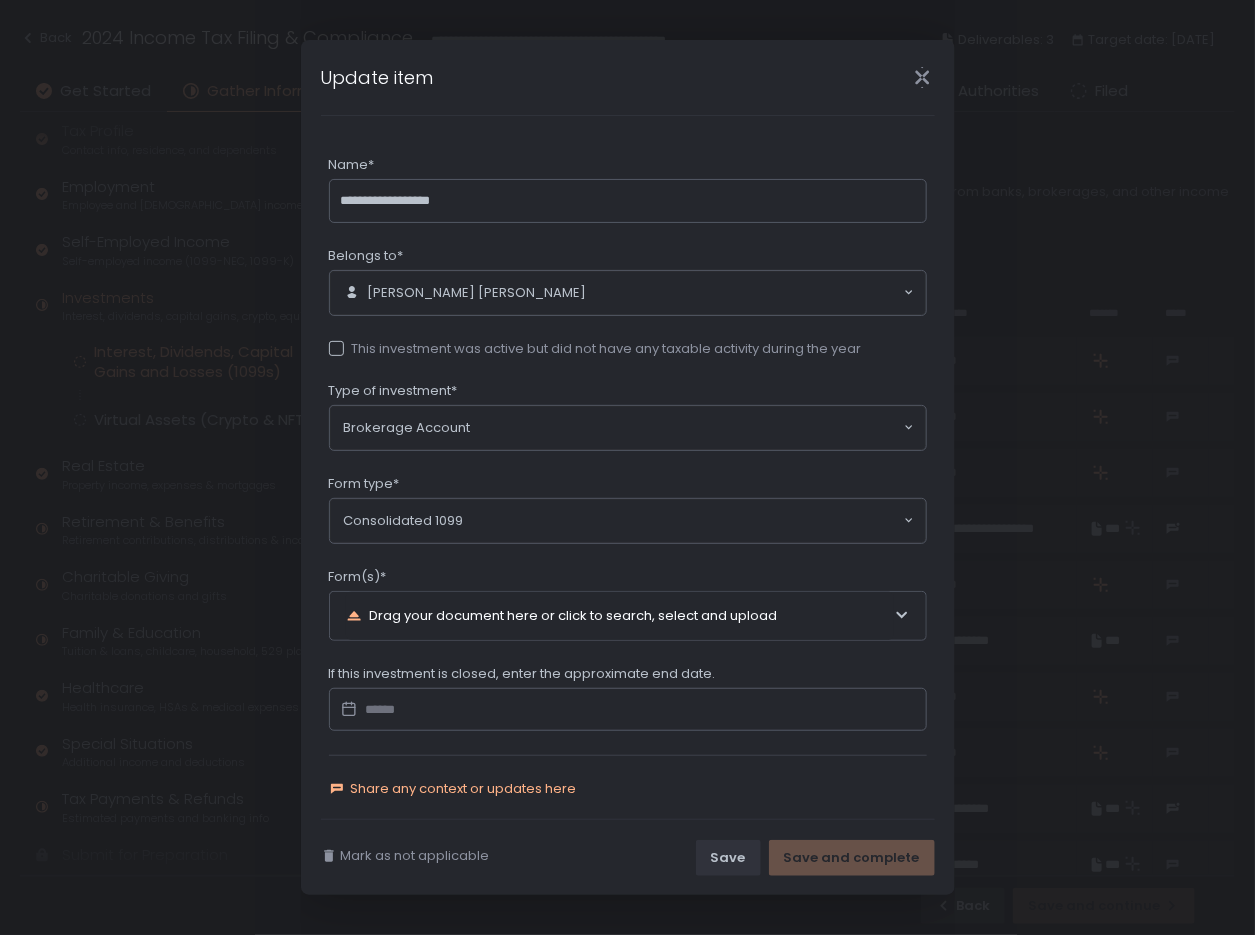 click on "Share any context or updates here" 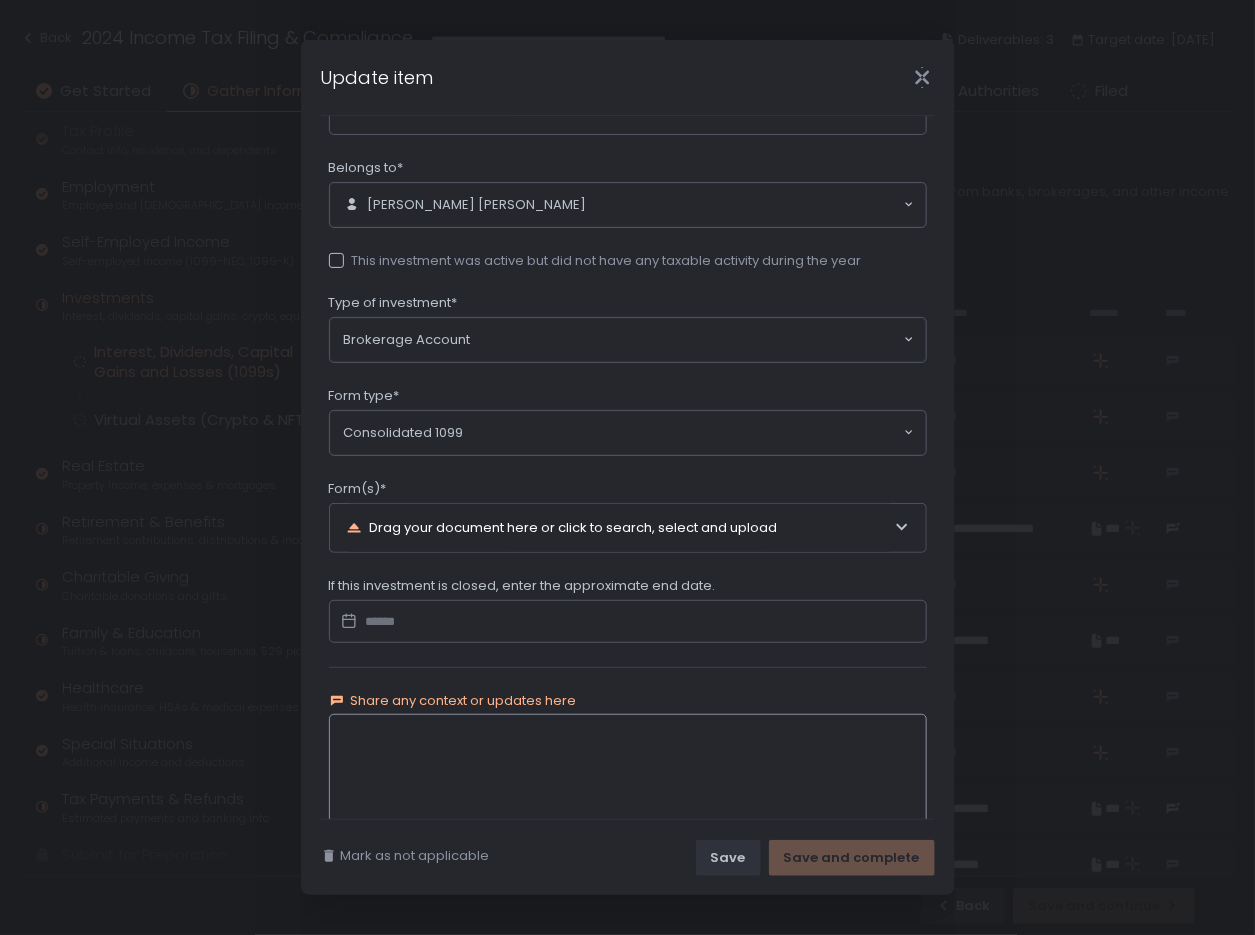 scroll, scrollTop: 136, scrollLeft: 0, axis: vertical 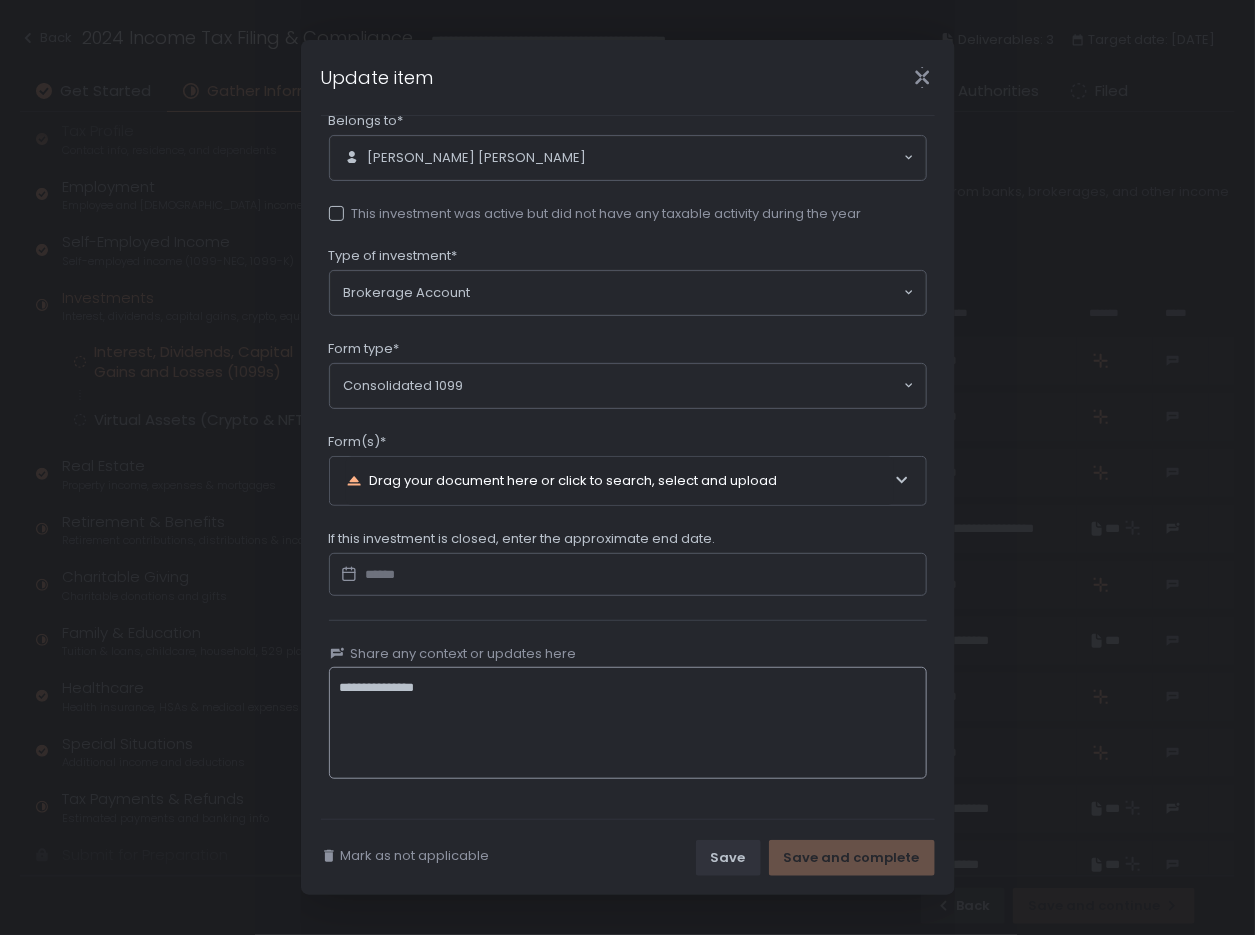 type on "**********" 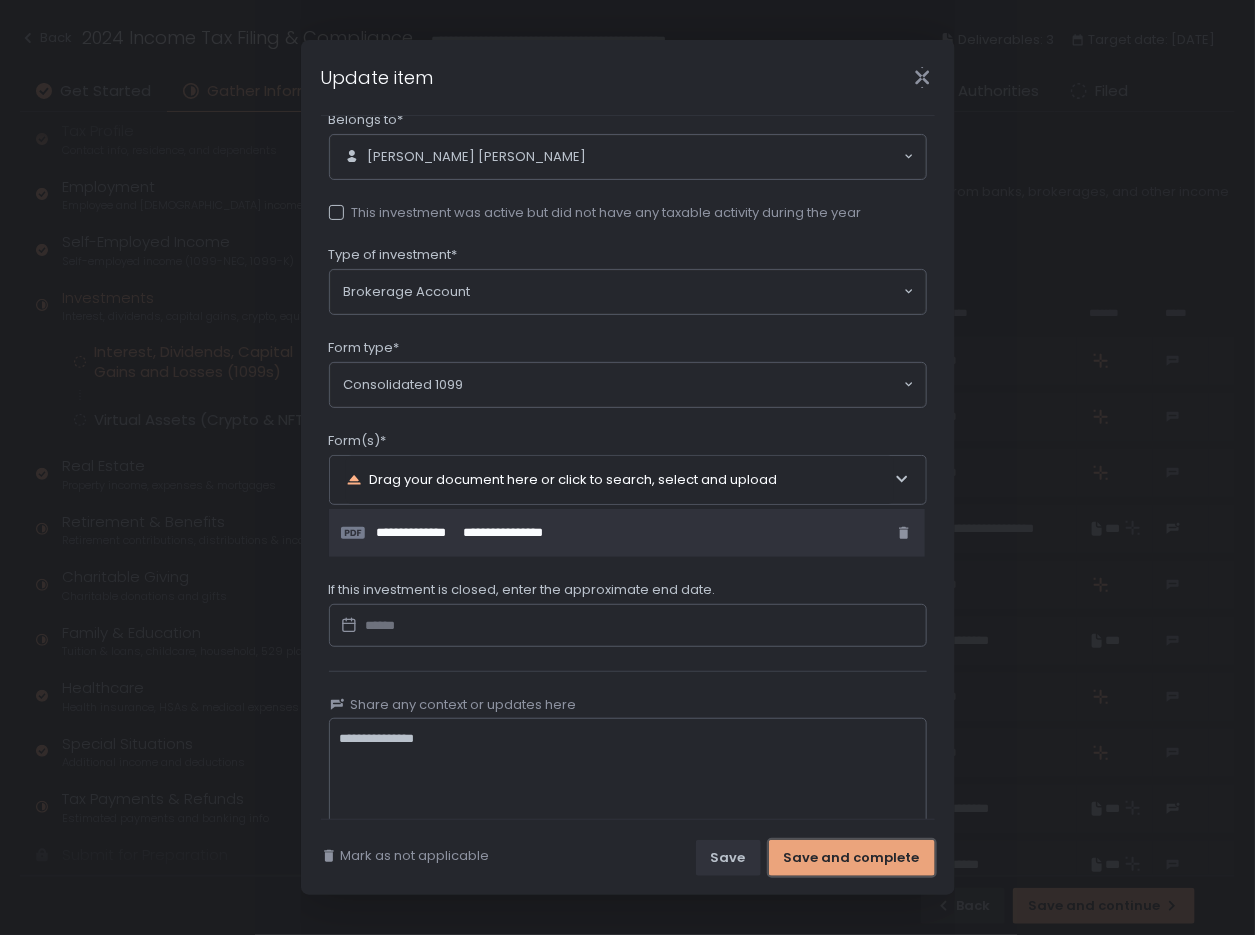 click on "Save and complete" at bounding box center (852, 858) 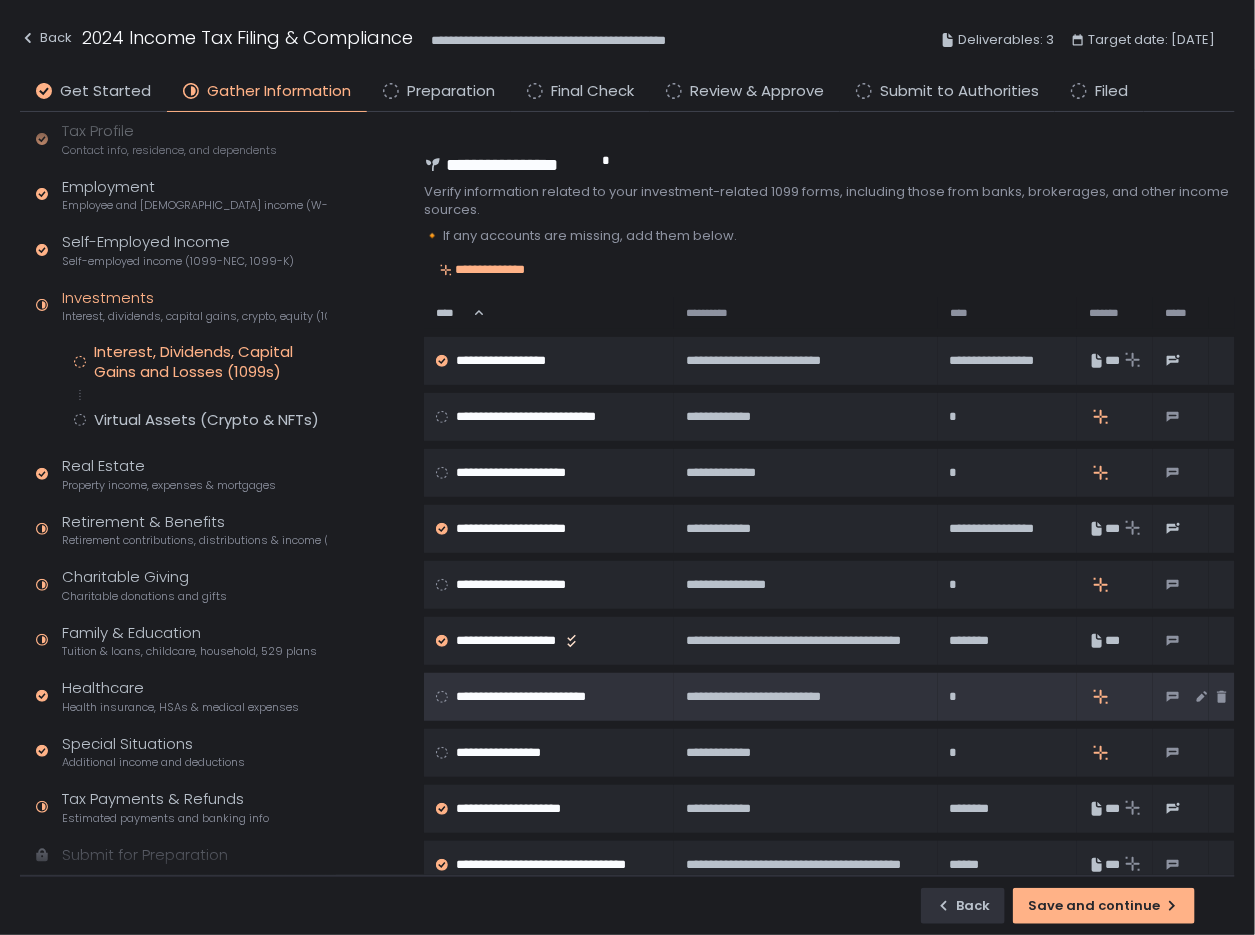 click on "**********" at bounding box center [538, 697] 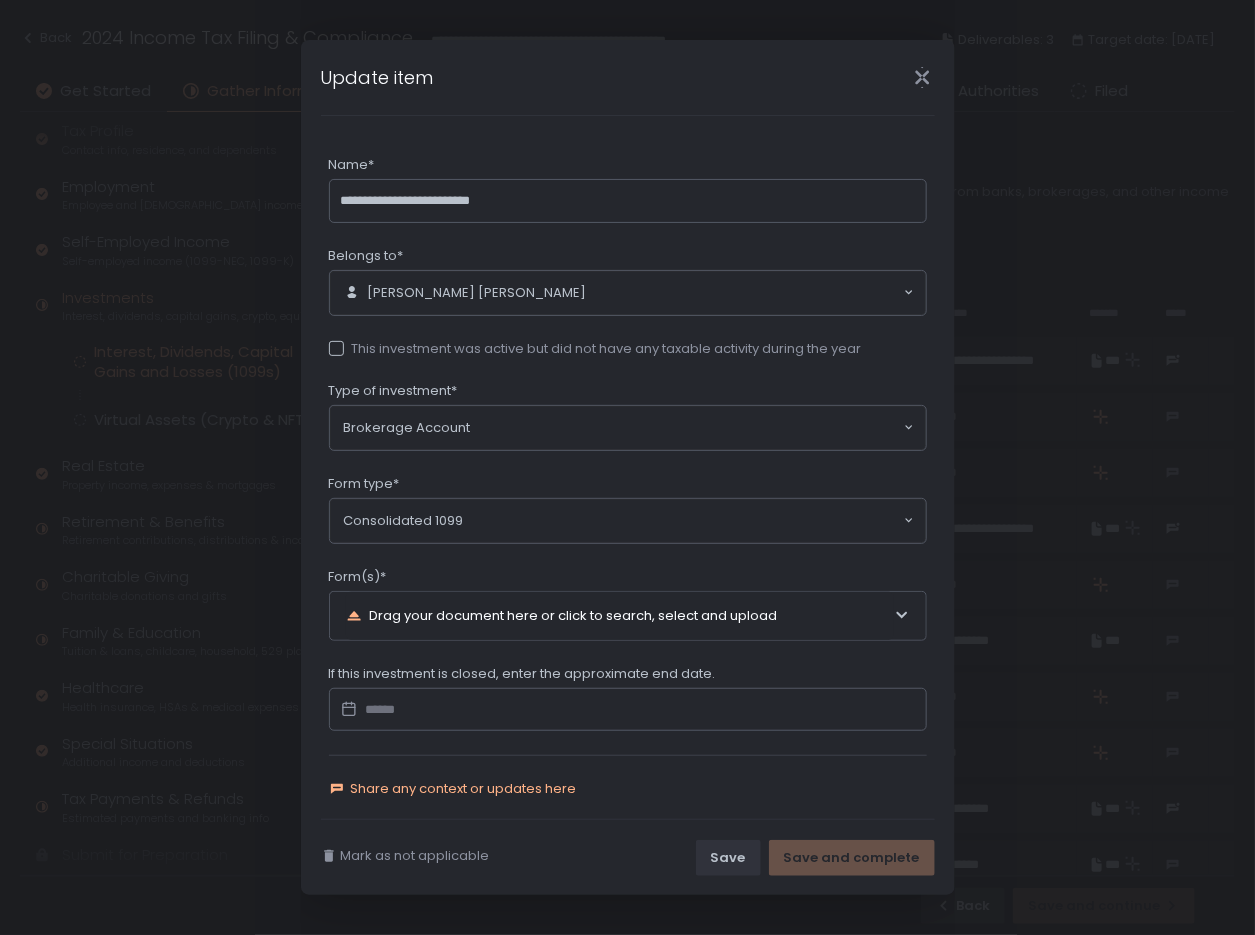 click on "Share any context or updates here" 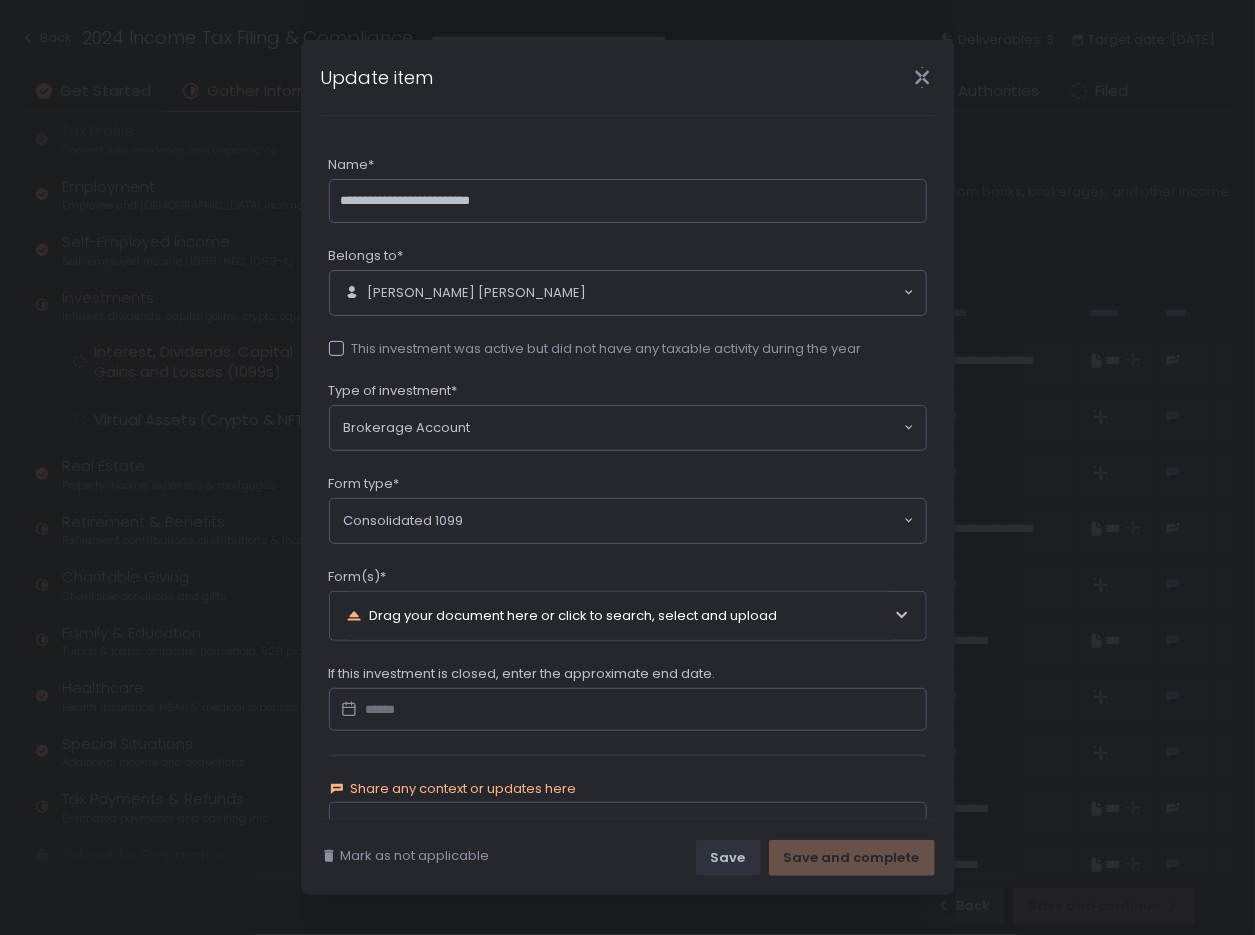 scroll, scrollTop: 136, scrollLeft: 0, axis: vertical 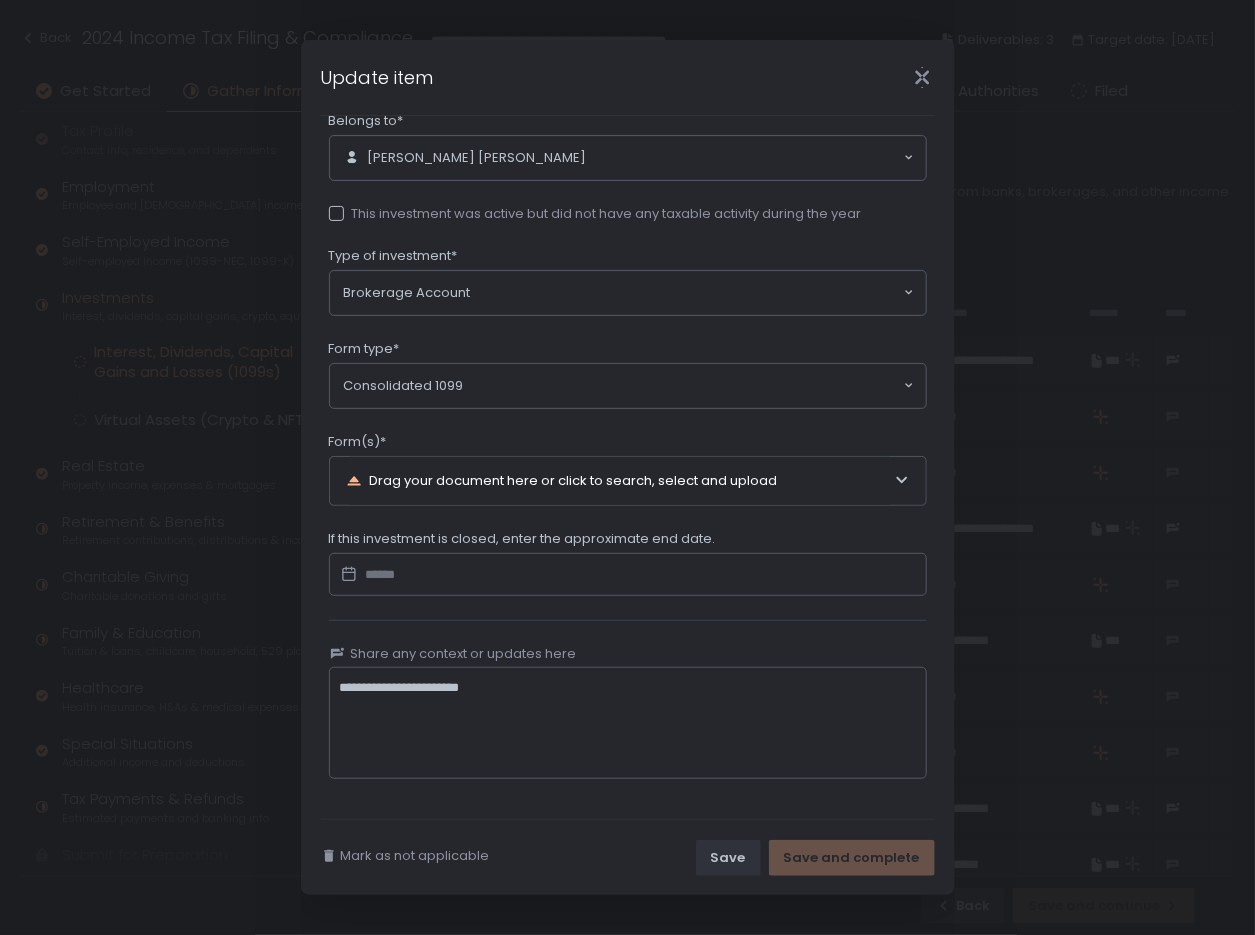 type on "**********" 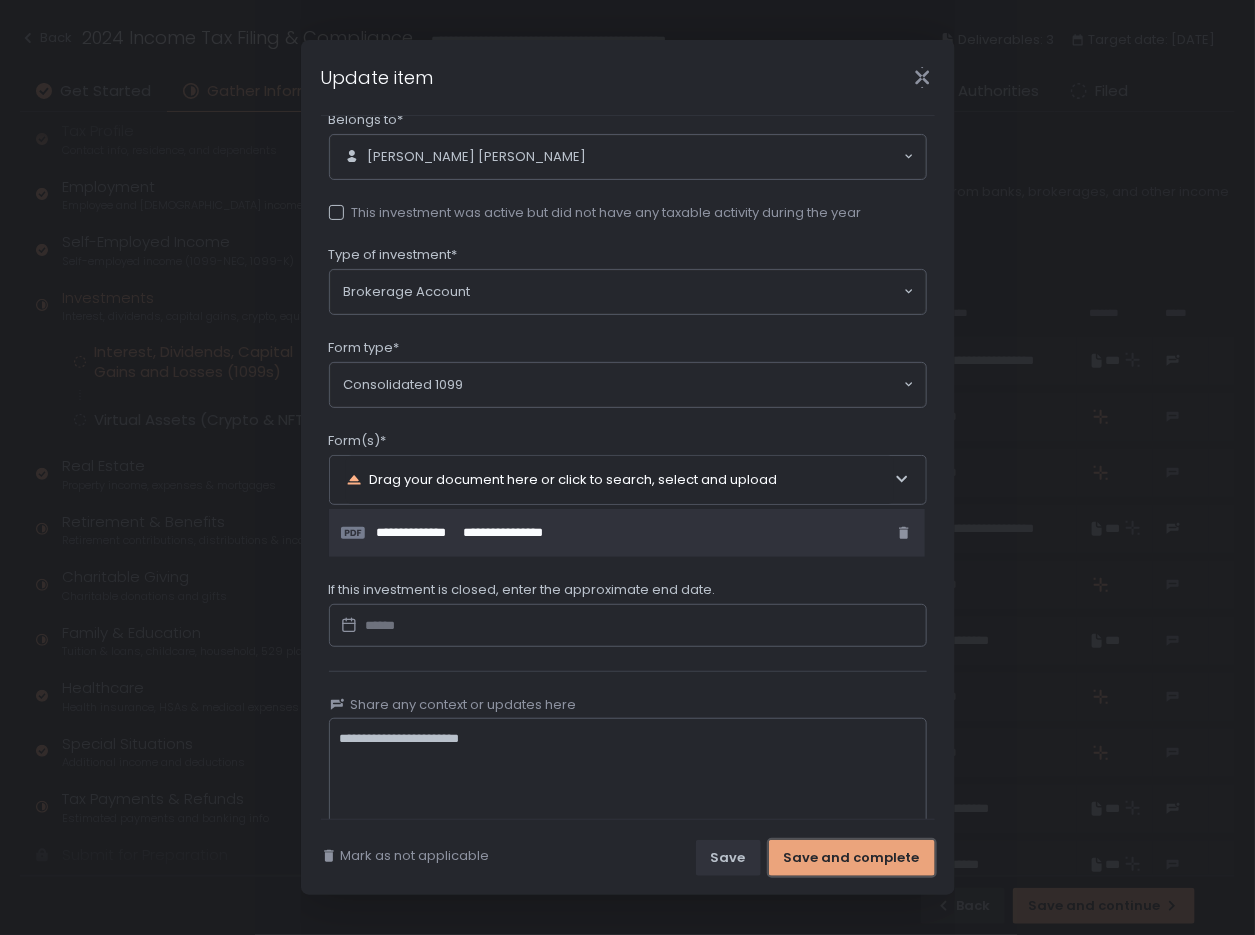 click on "Save and complete" at bounding box center (852, 858) 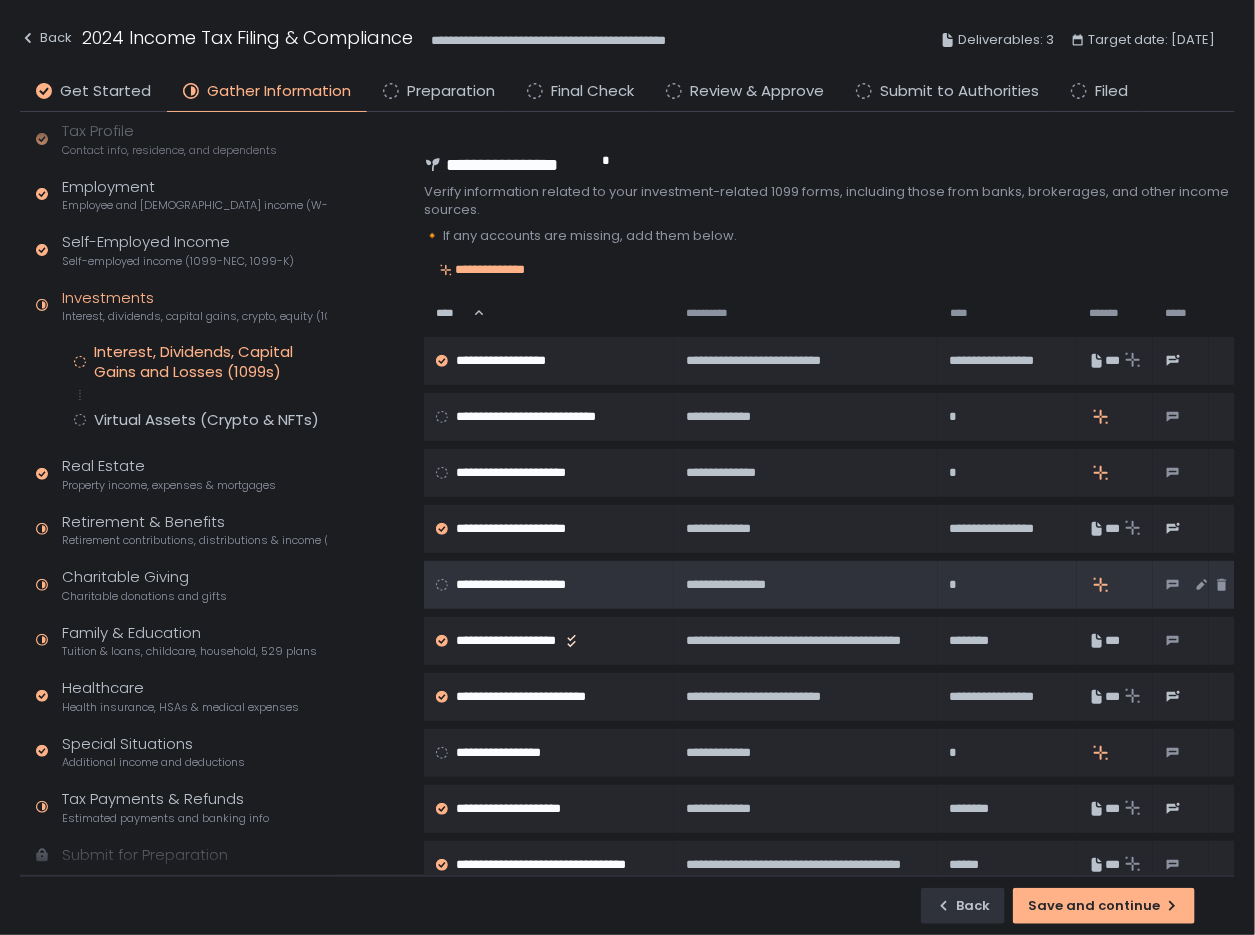 click on "**********" 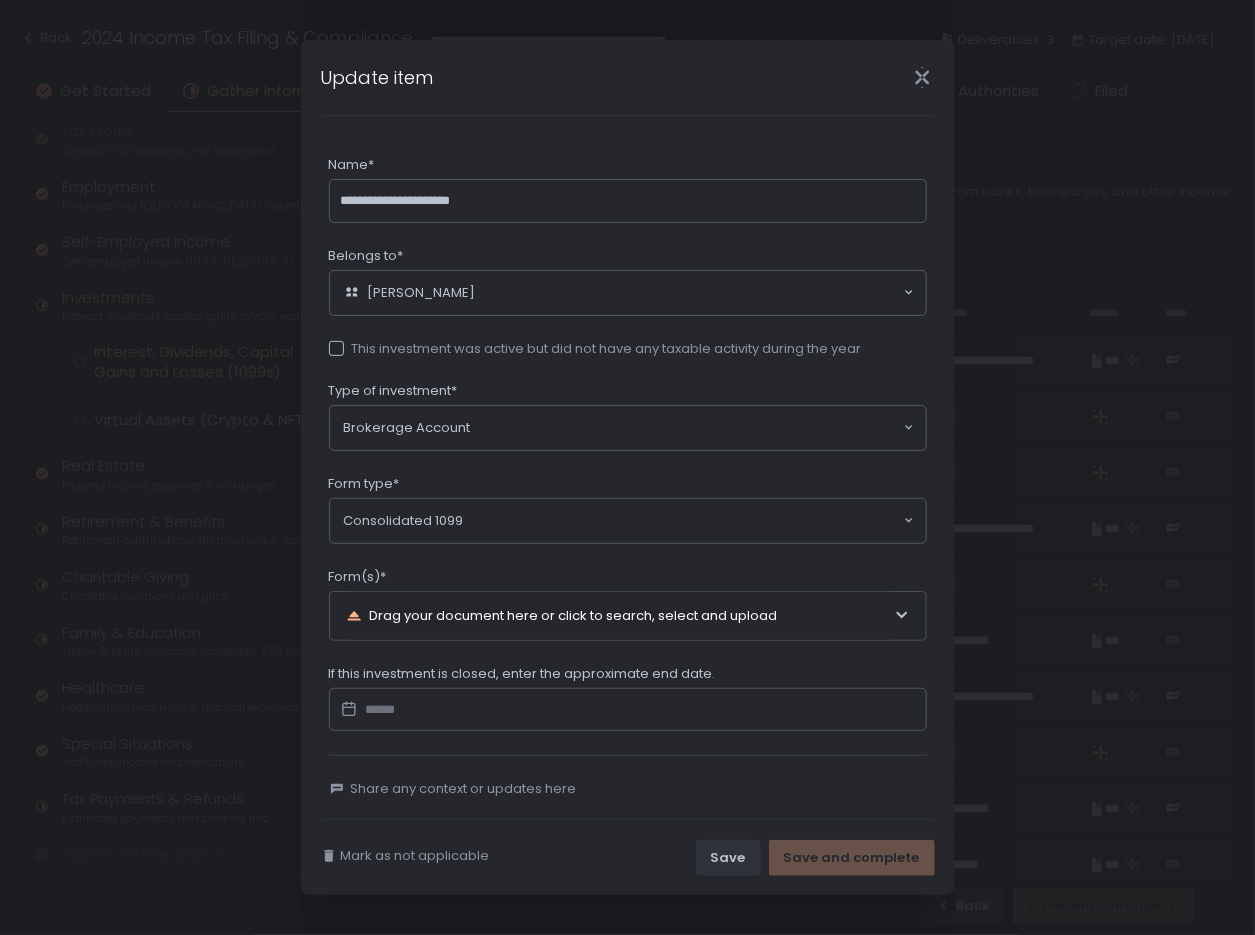click on "[PERSON_NAME]" at bounding box center [623, 293] 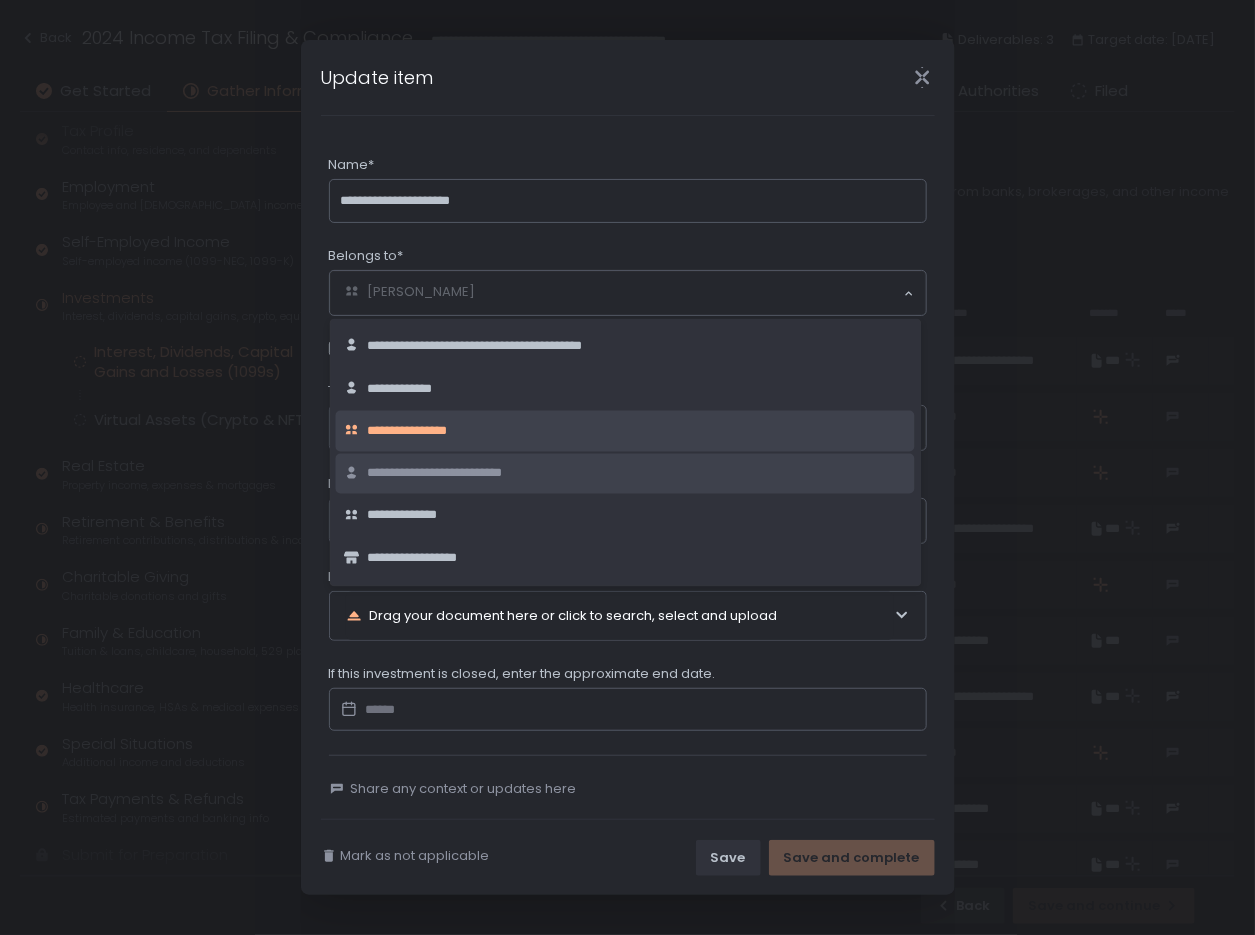 click on "**********" at bounding box center (454, 473) 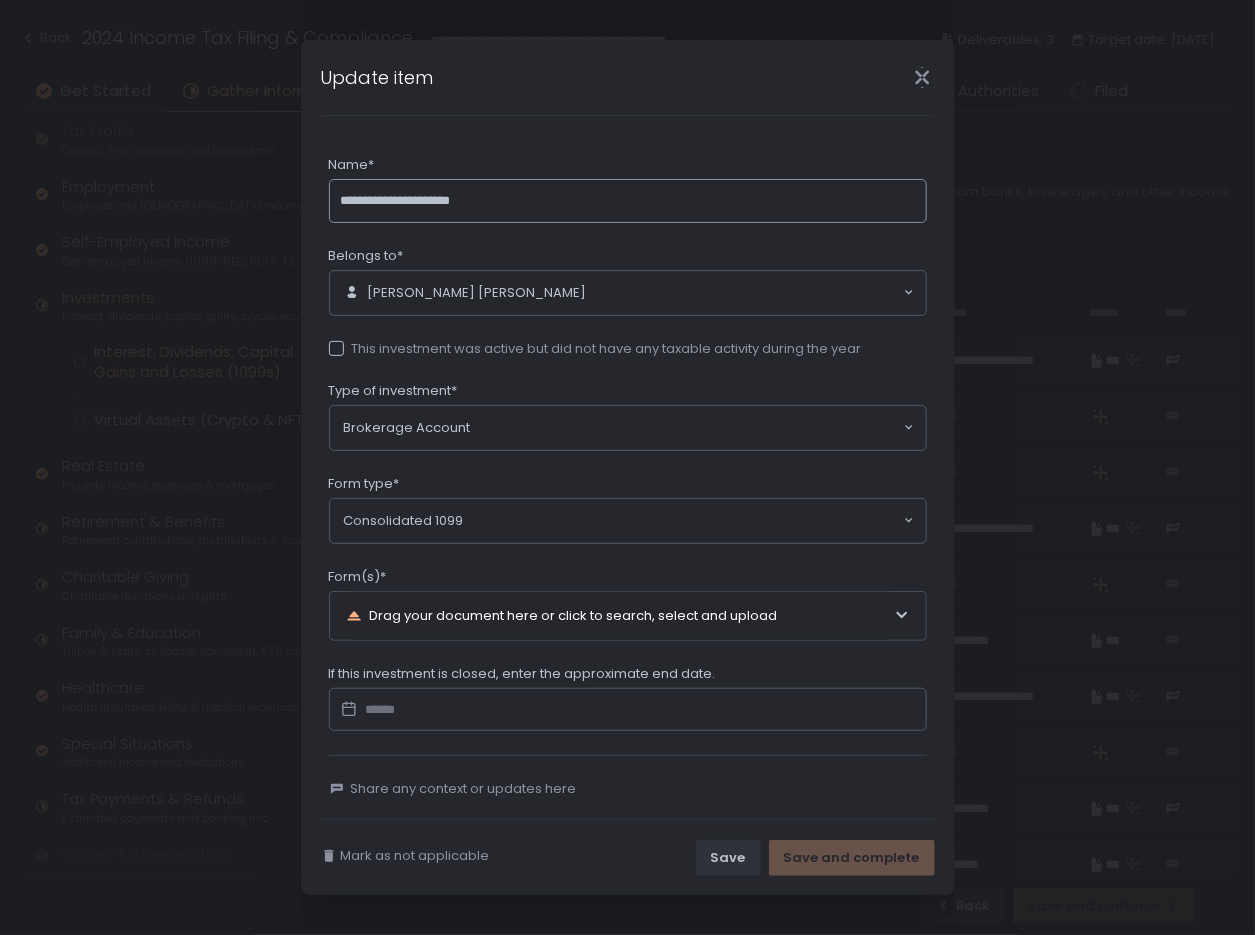 click on "**********" 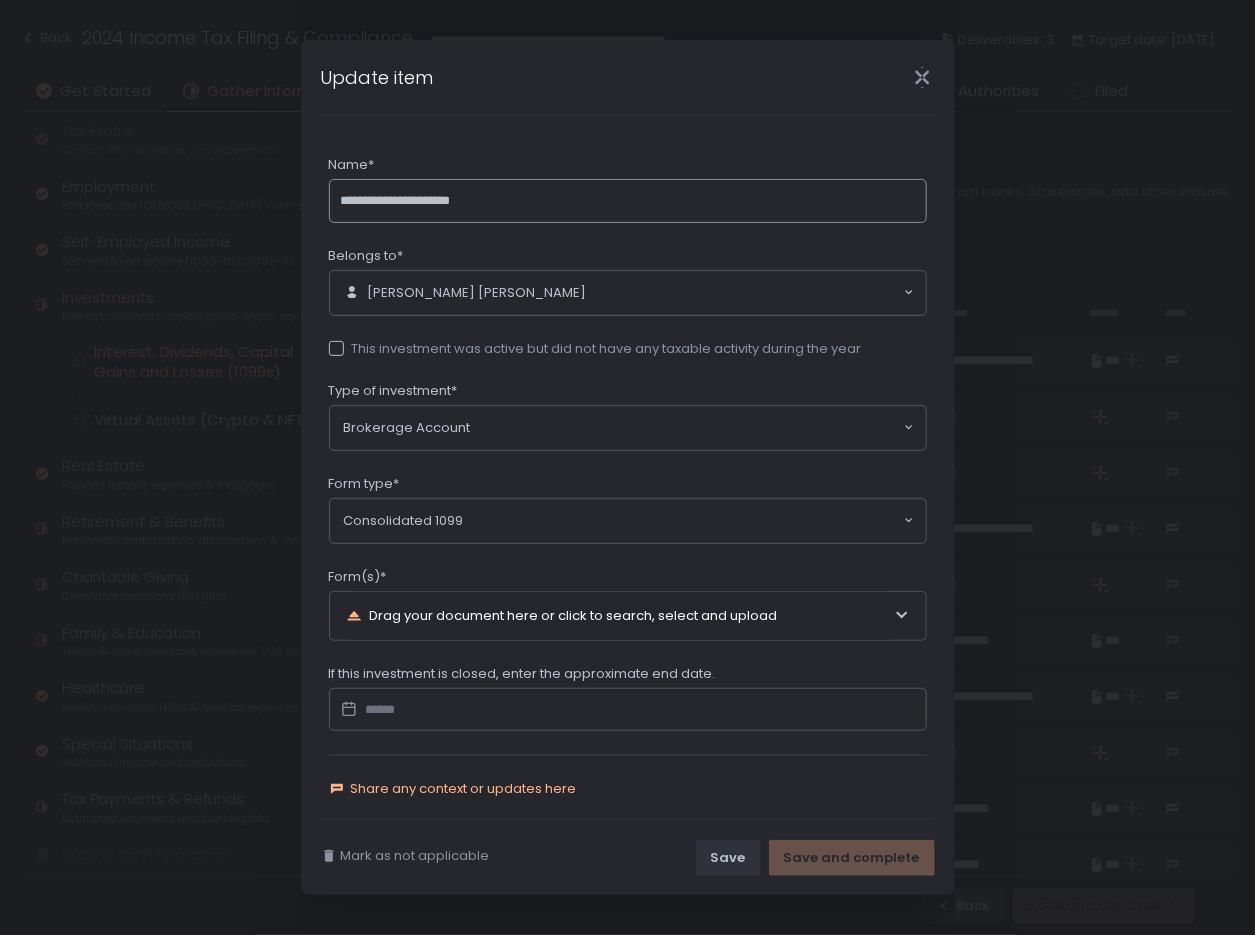 type on "**********" 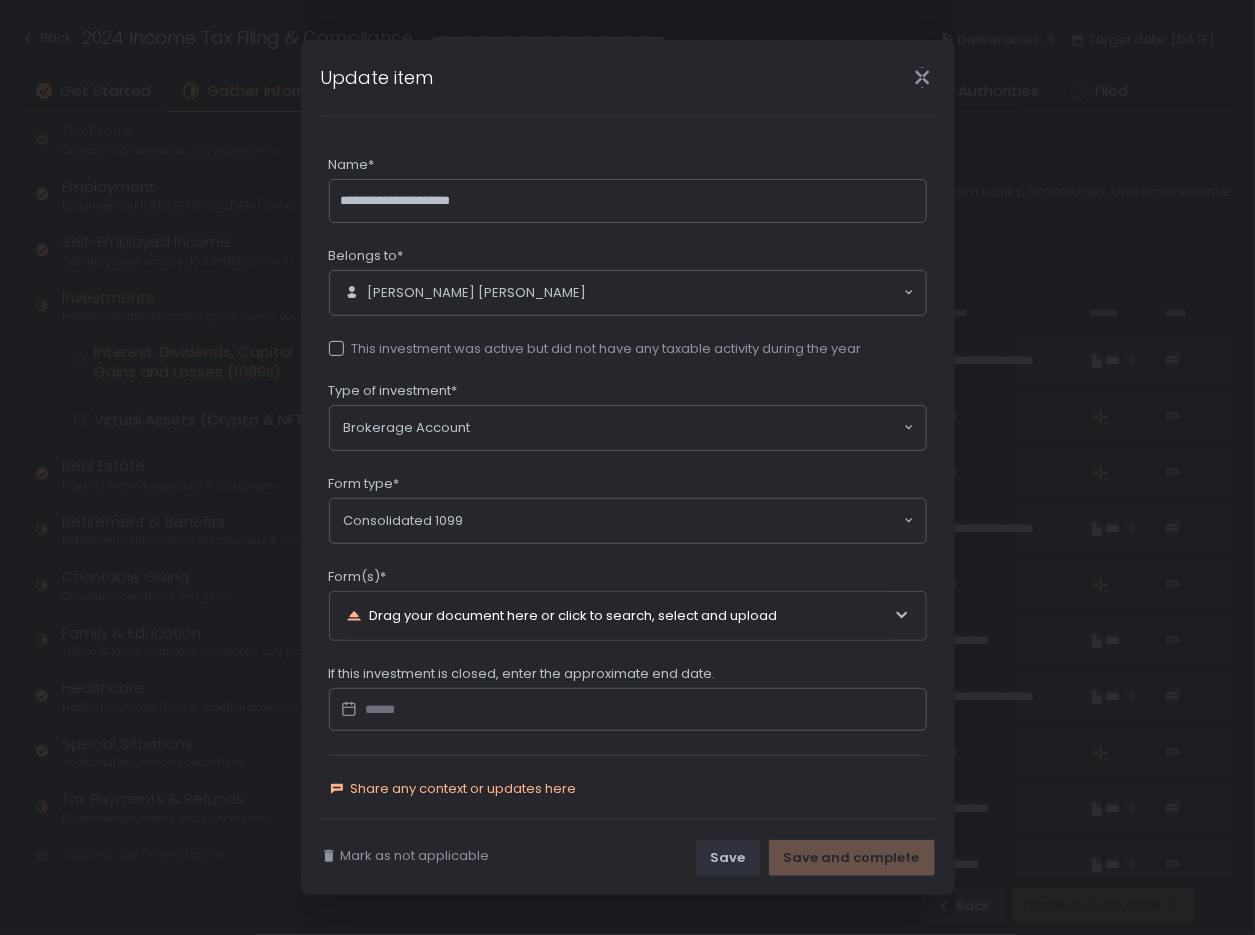 click on "Share any context or updates here" 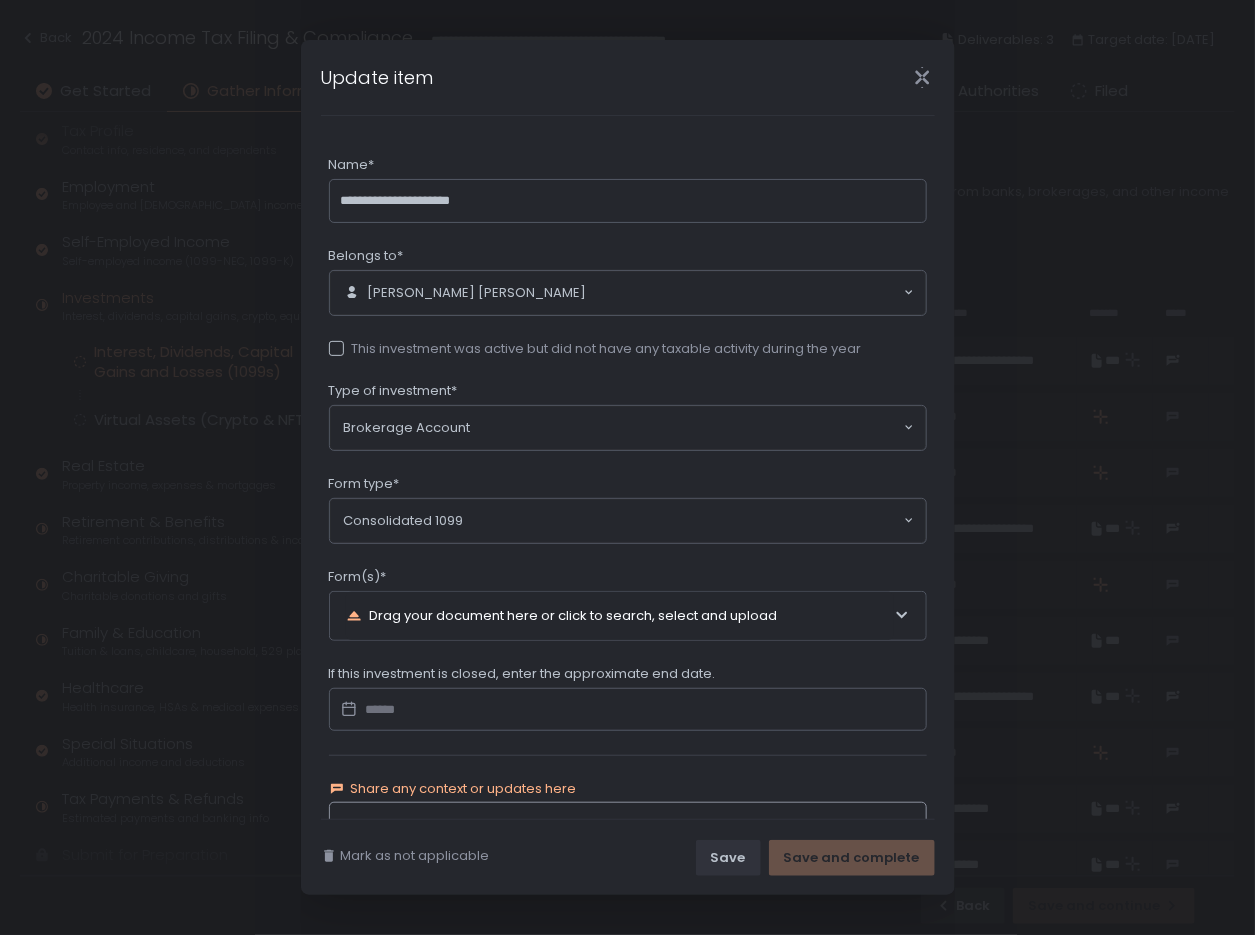 scroll, scrollTop: 136, scrollLeft: 0, axis: vertical 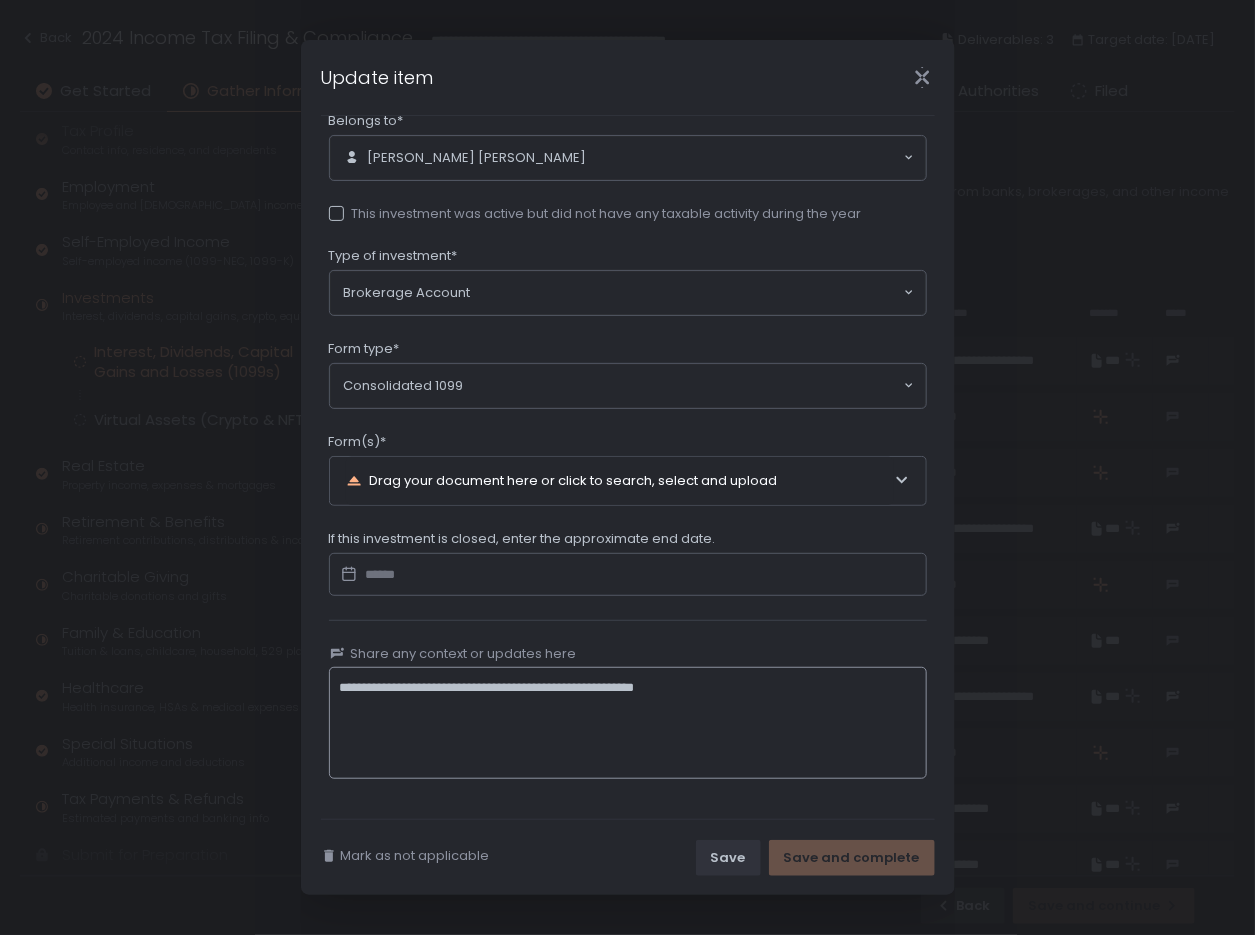 type on "**********" 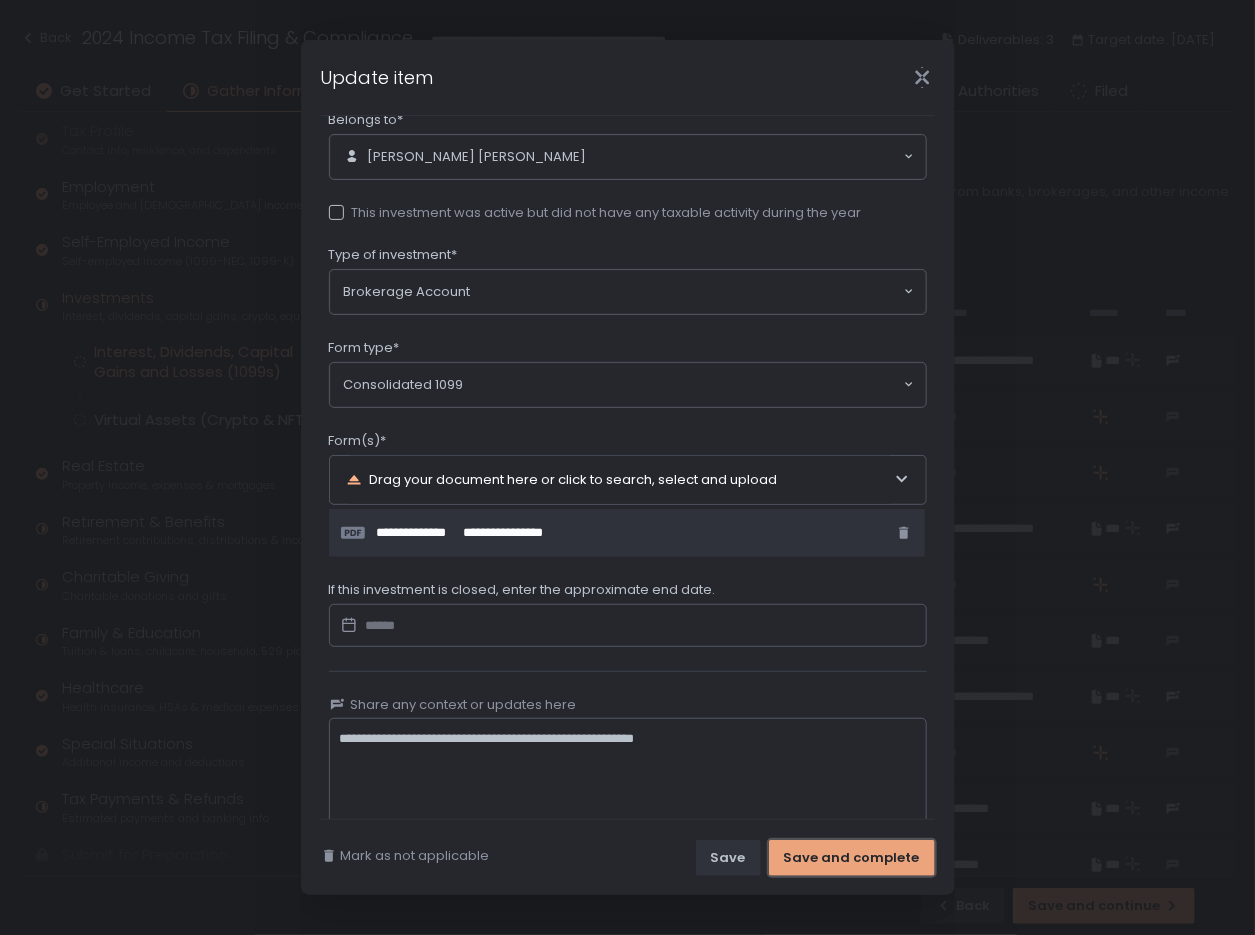 click on "Save and complete" at bounding box center [852, 858] 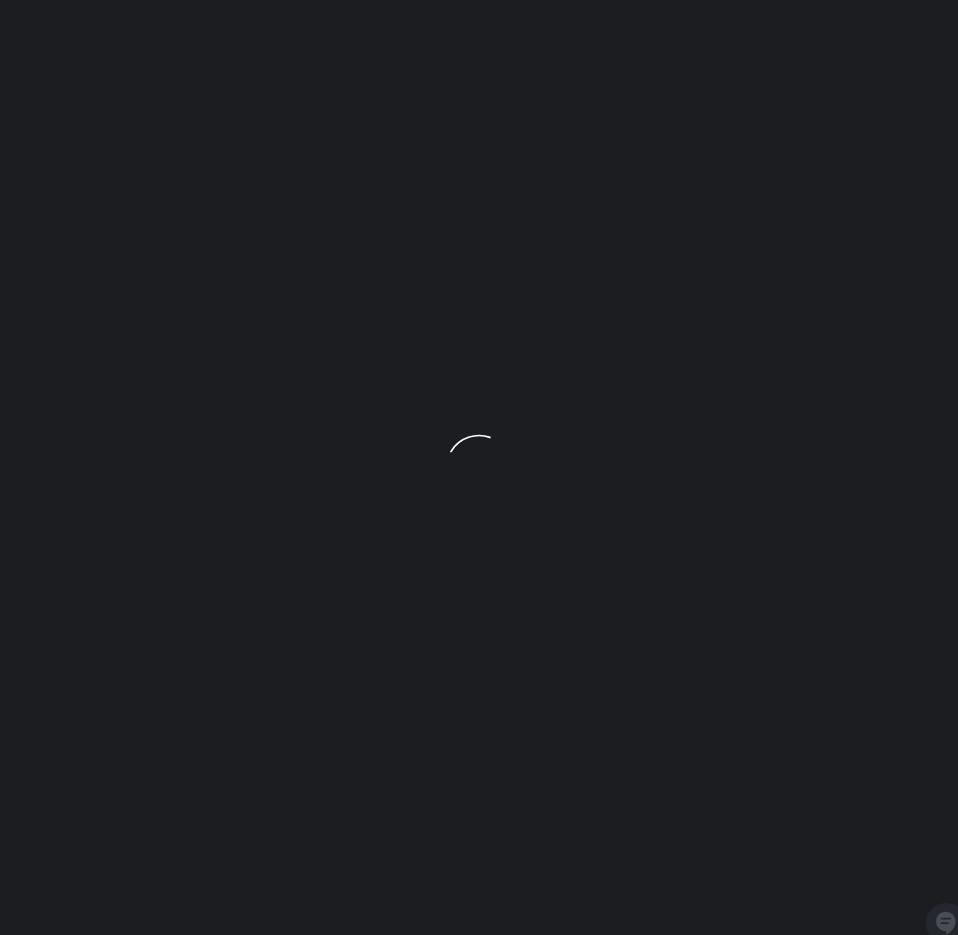 scroll, scrollTop: 0, scrollLeft: 0, axis: both 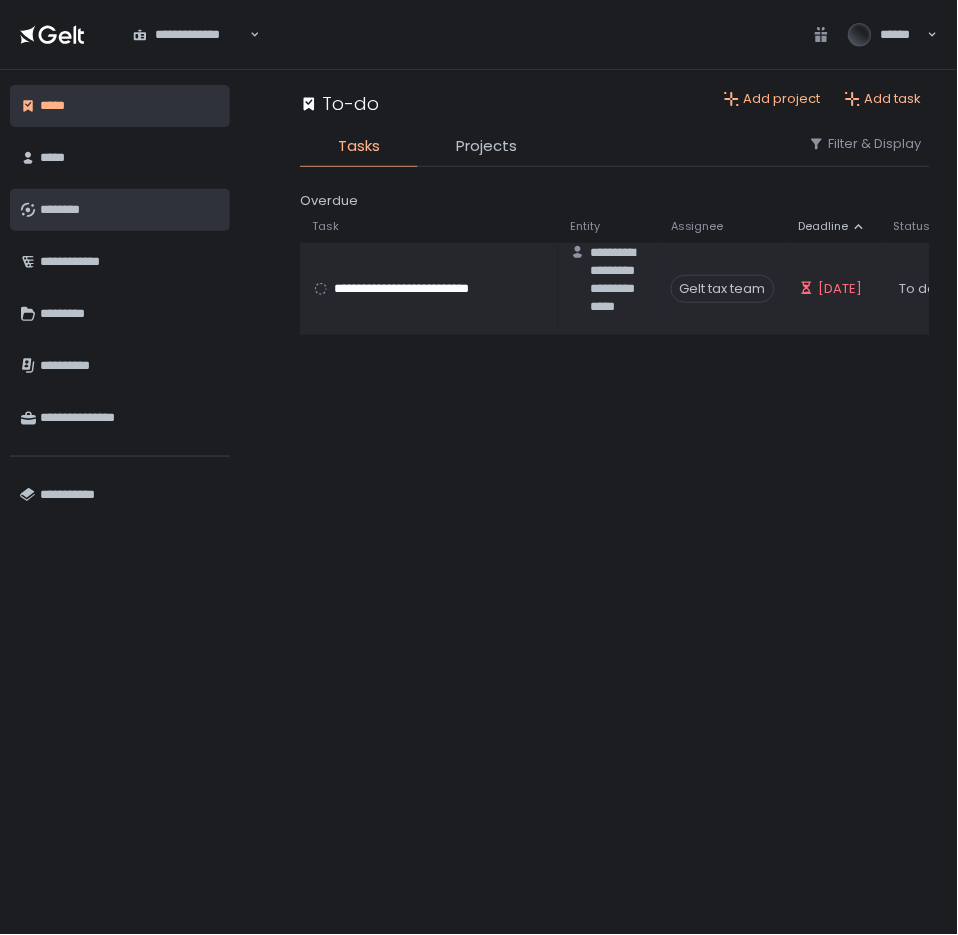 click on "********" at bounding box center (130, 210) 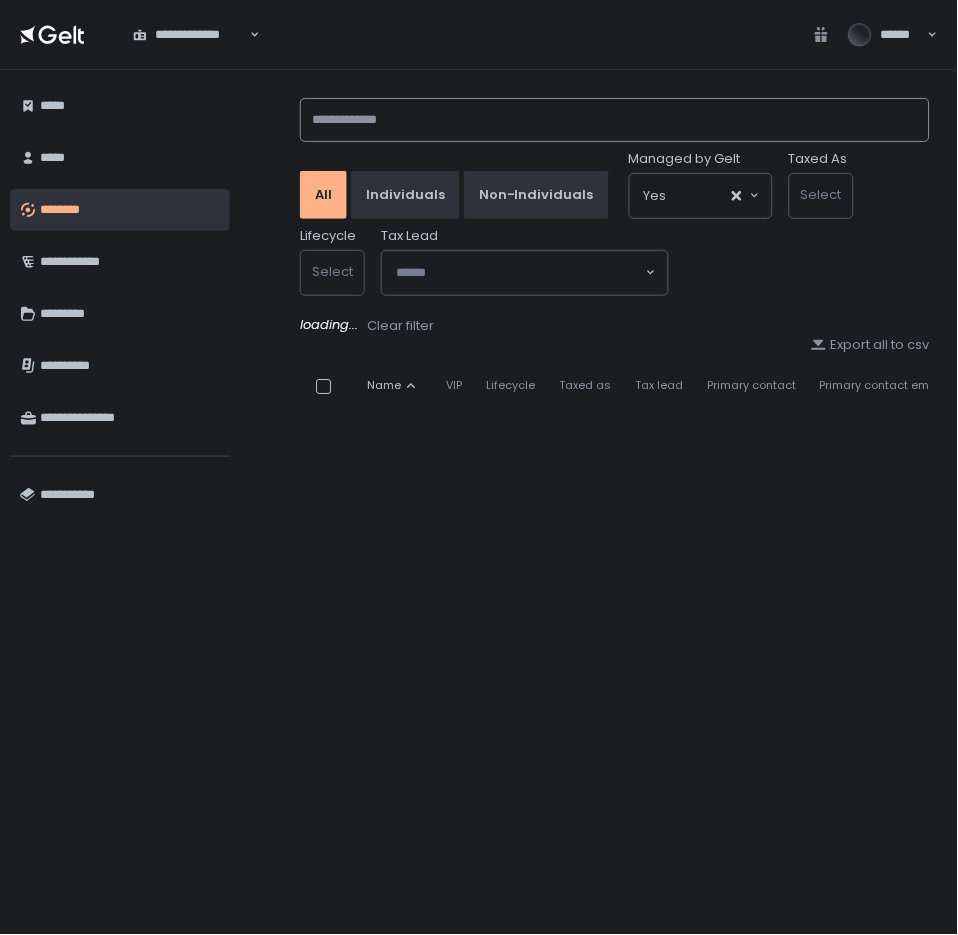 click 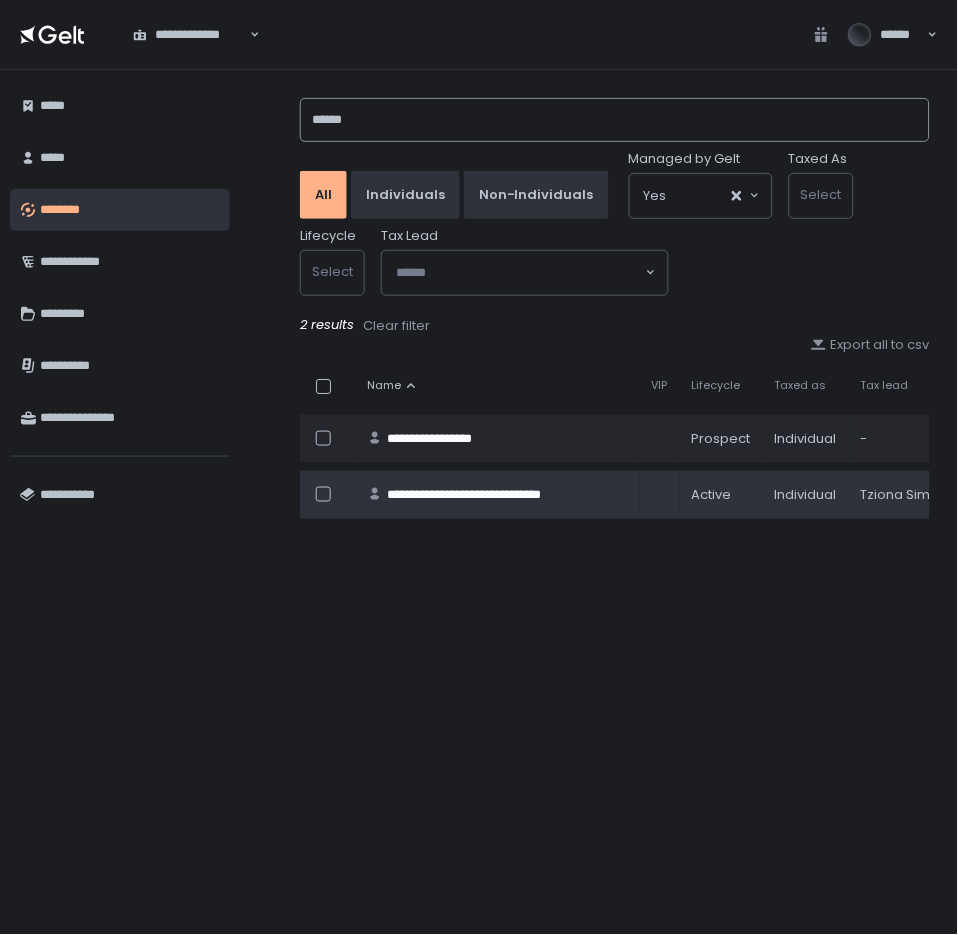 type on "******" 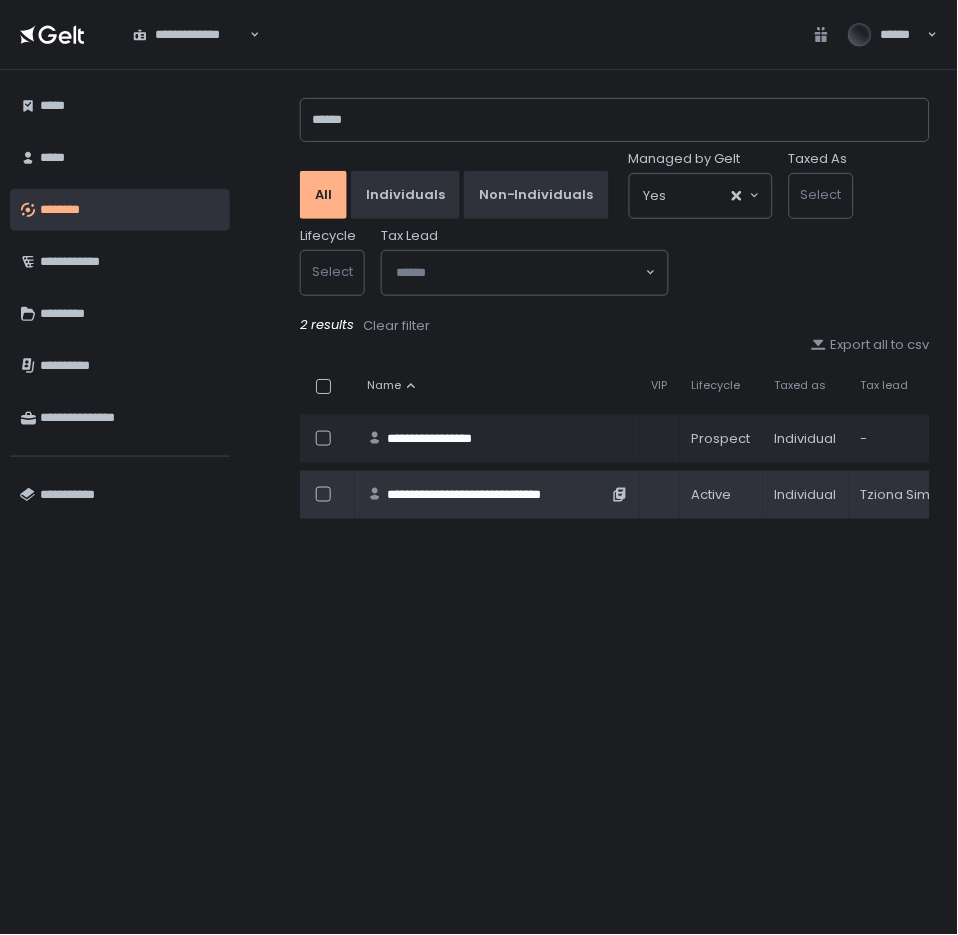 click on "**********" at bounding box center [497, 495] 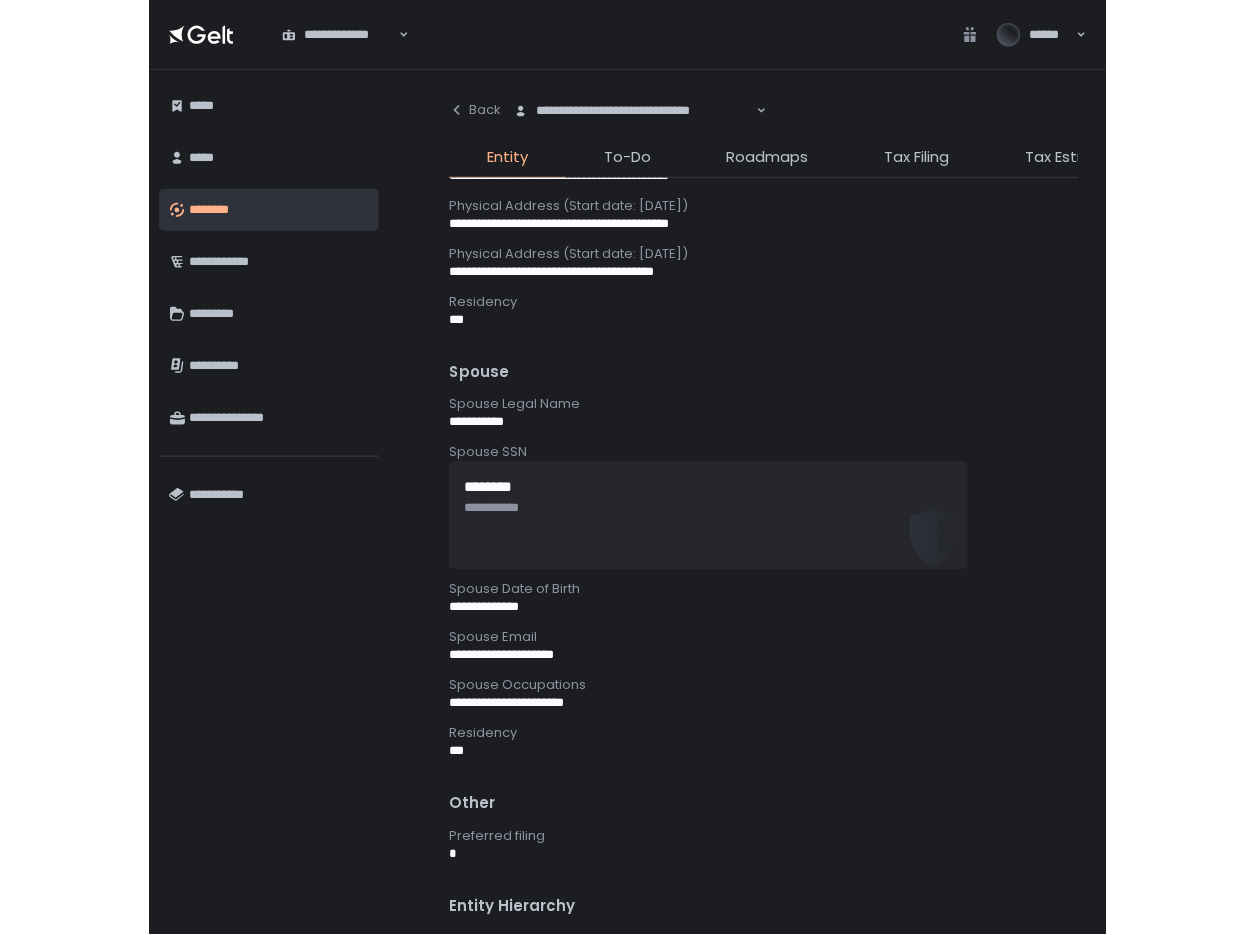 scroll, scrollTop: 739, scrollLeft: 0, axis: vertical 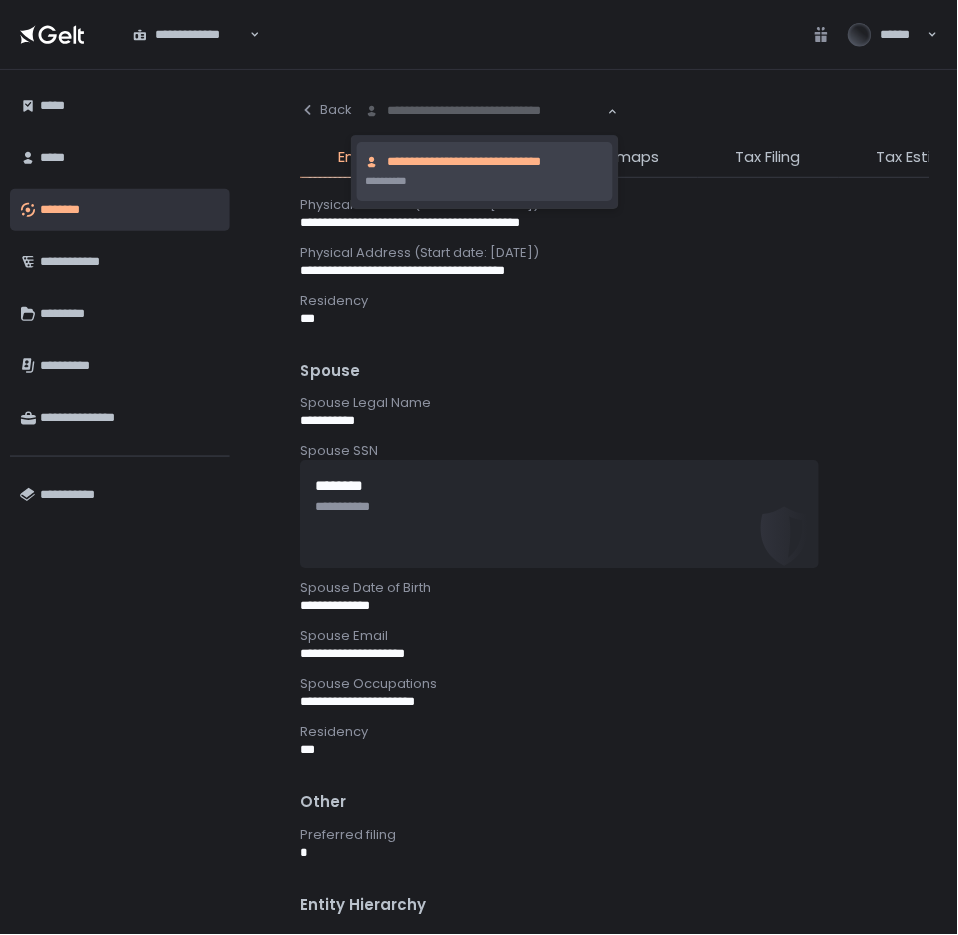 click on "**********" at bounding box center [485, 111] 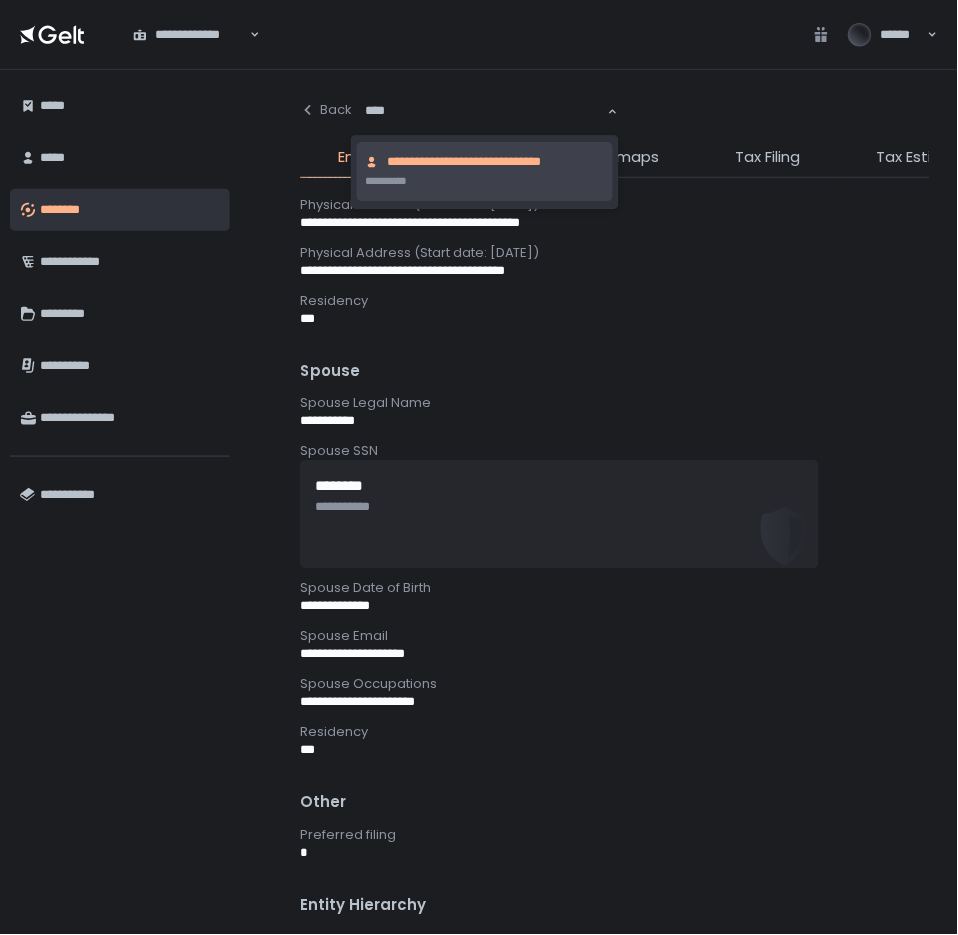 type on "*****" 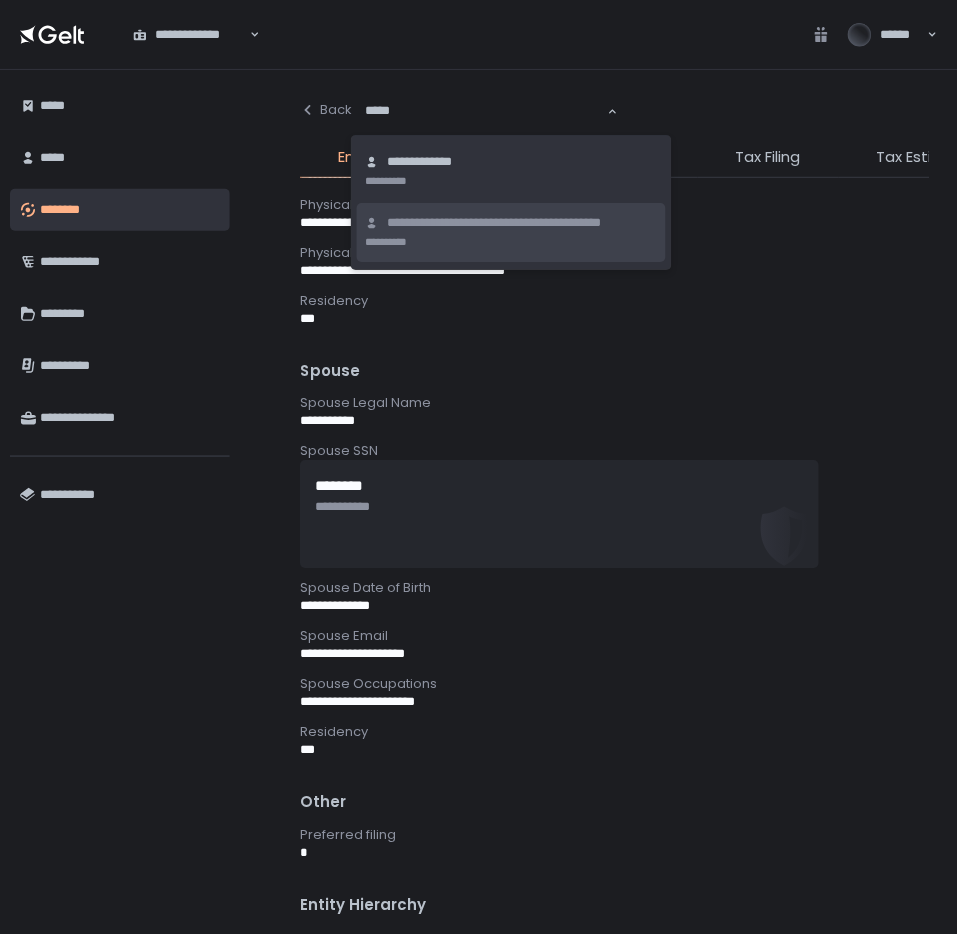 click on "**********" at bounding box center [522, 223] 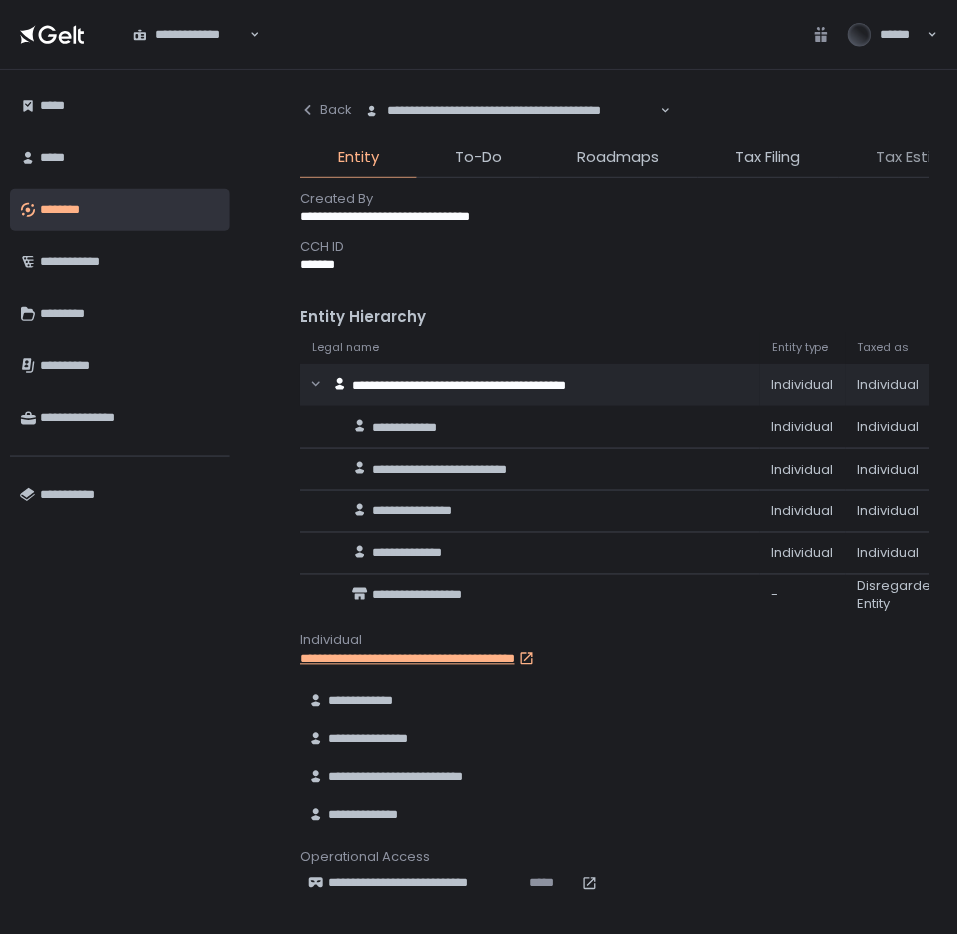 click on "Tax Estimates" at bounding box center [929, 157] 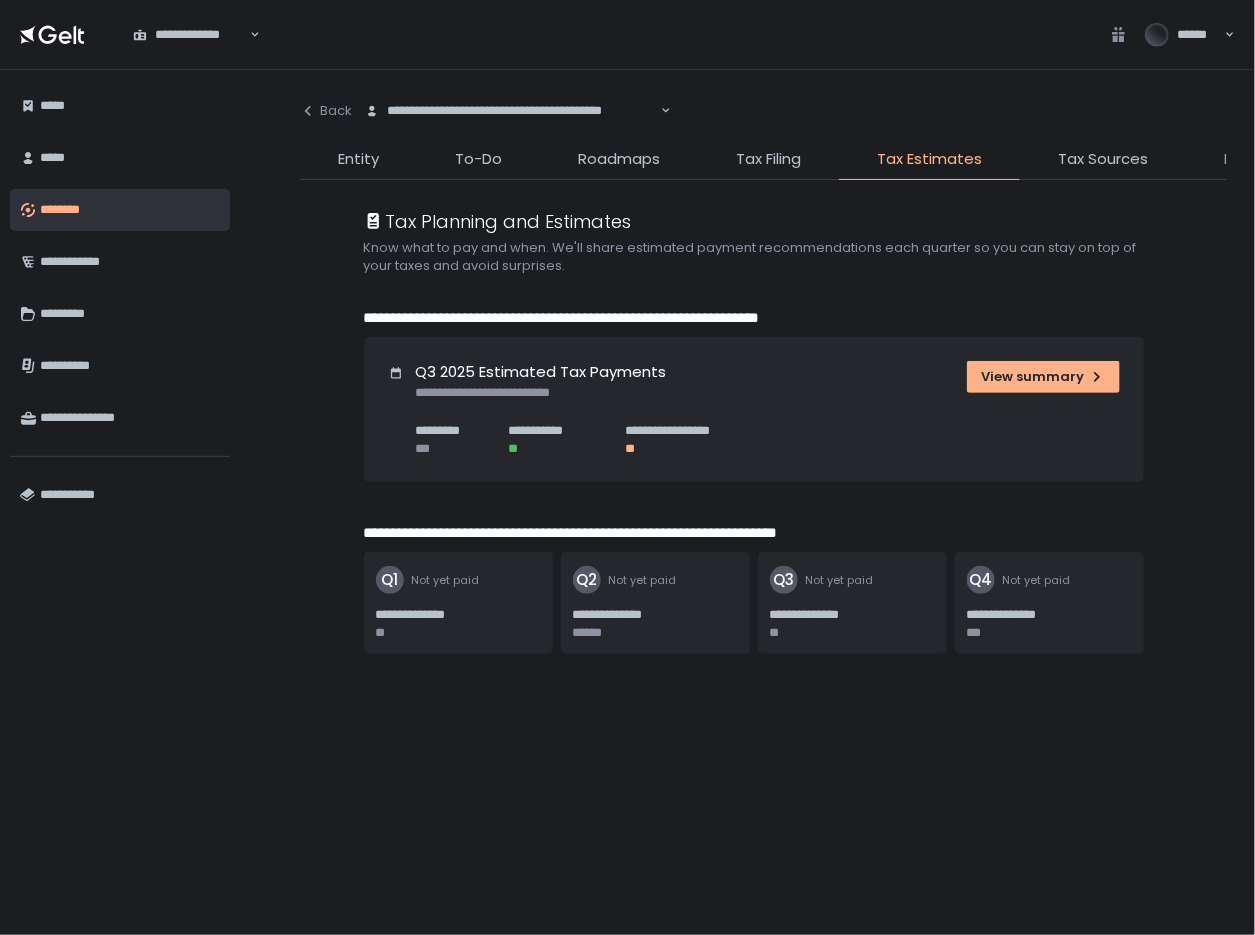 click on "Documents" 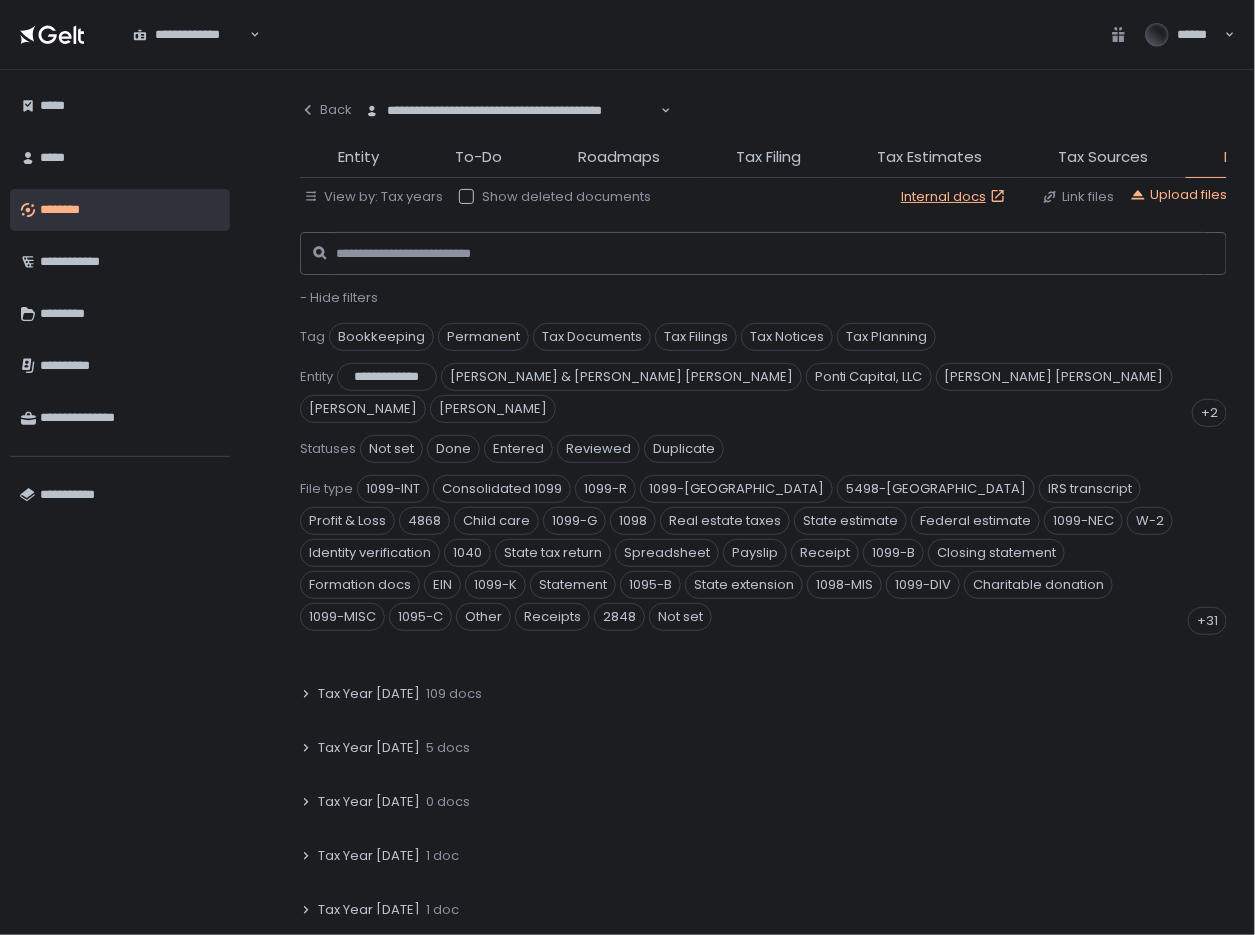 scroll, scrollTop: 870, scrollLeft: 0, axis: vertical 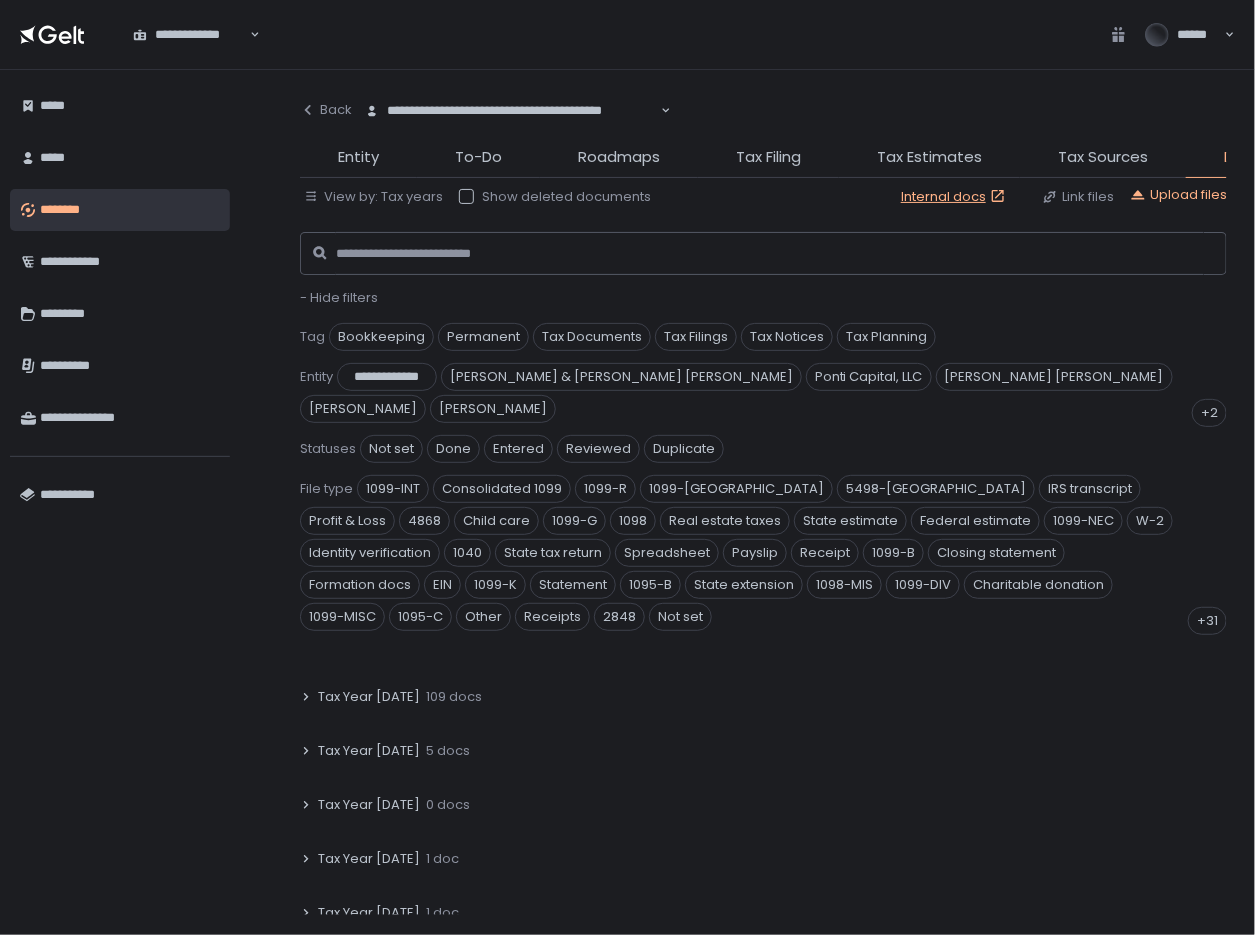 click on "Tax Year 2023" 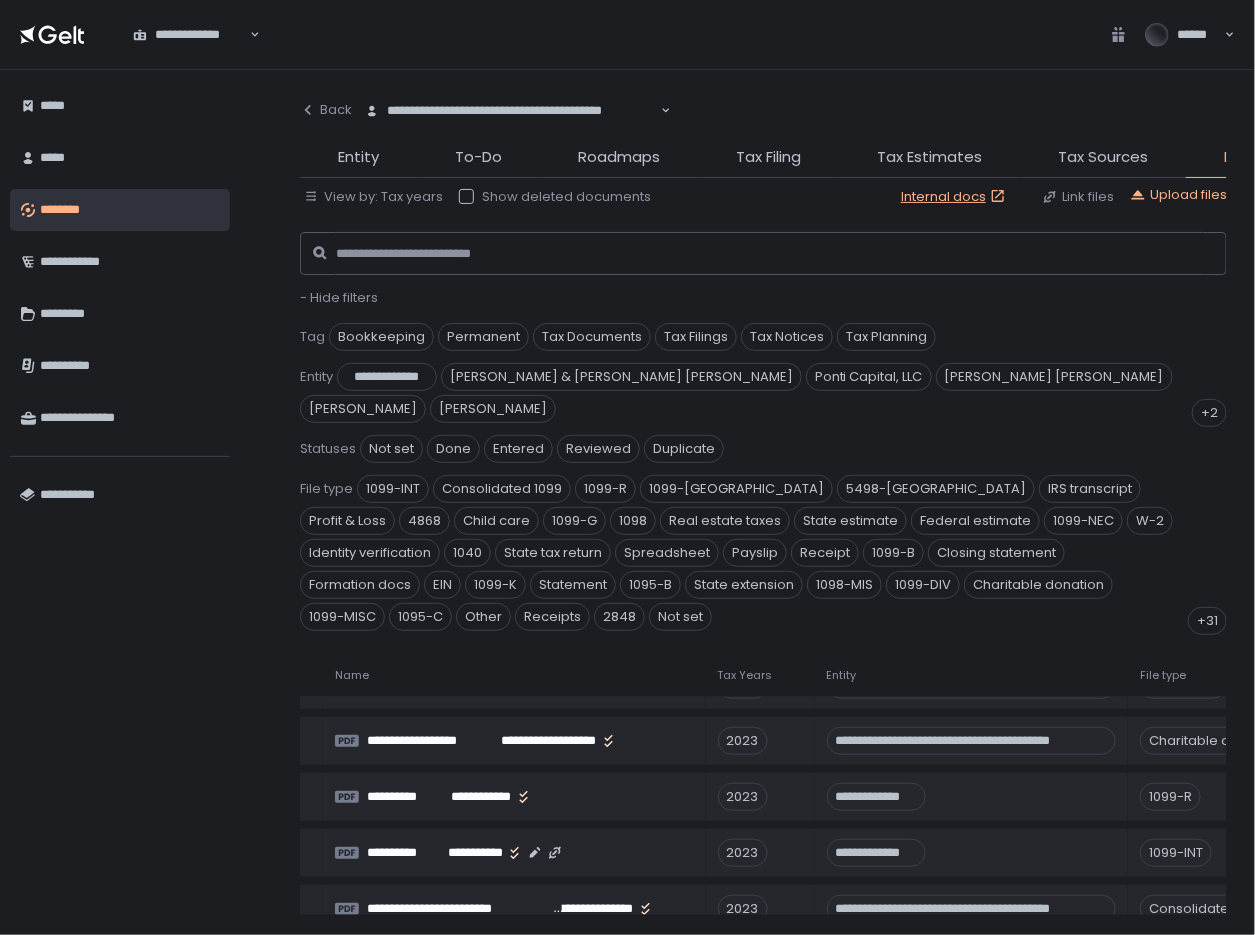 scroll, scrollTop: 4893, scrollLeft: 32, axis: both 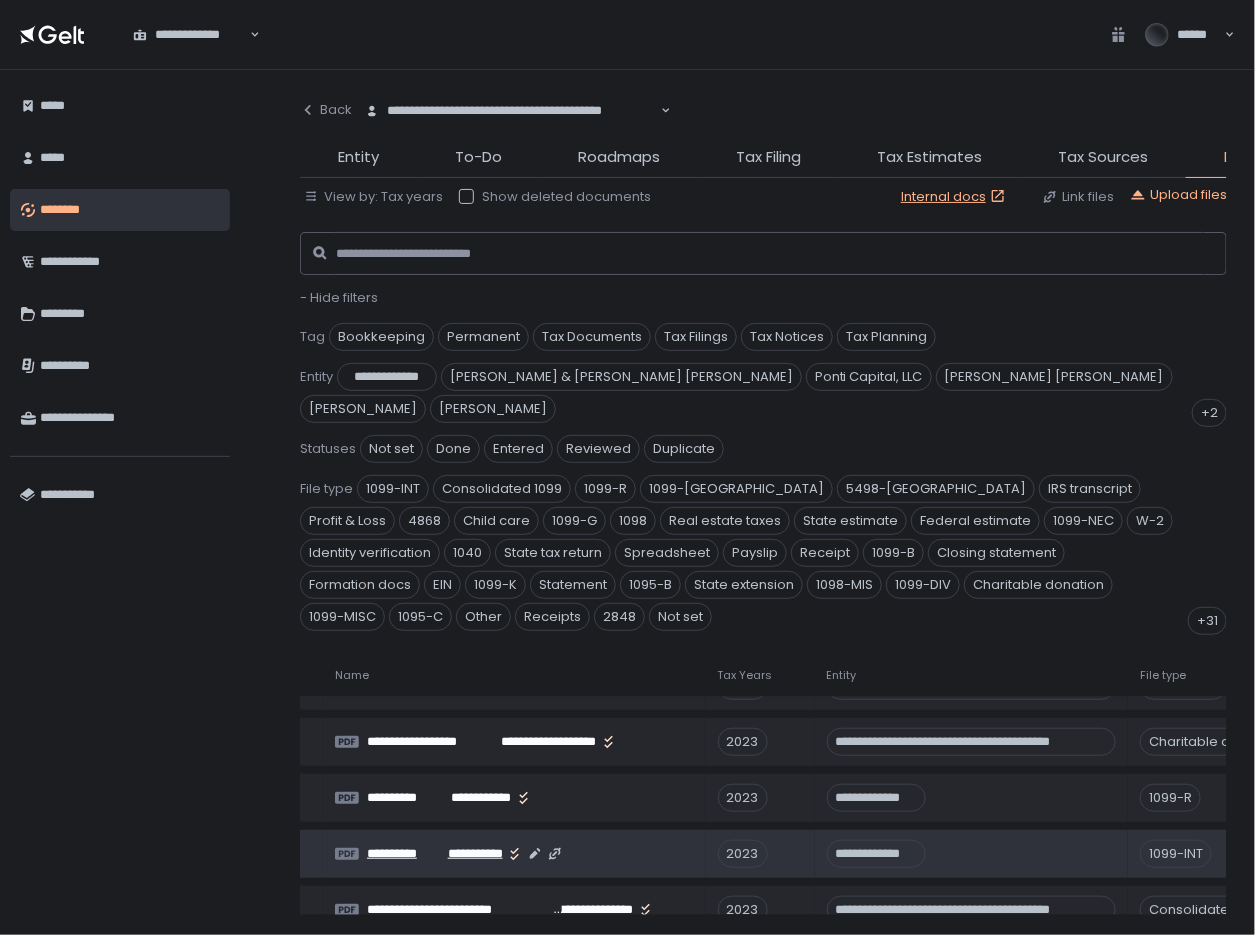 click on "**********" at bounding box center [471, 854] 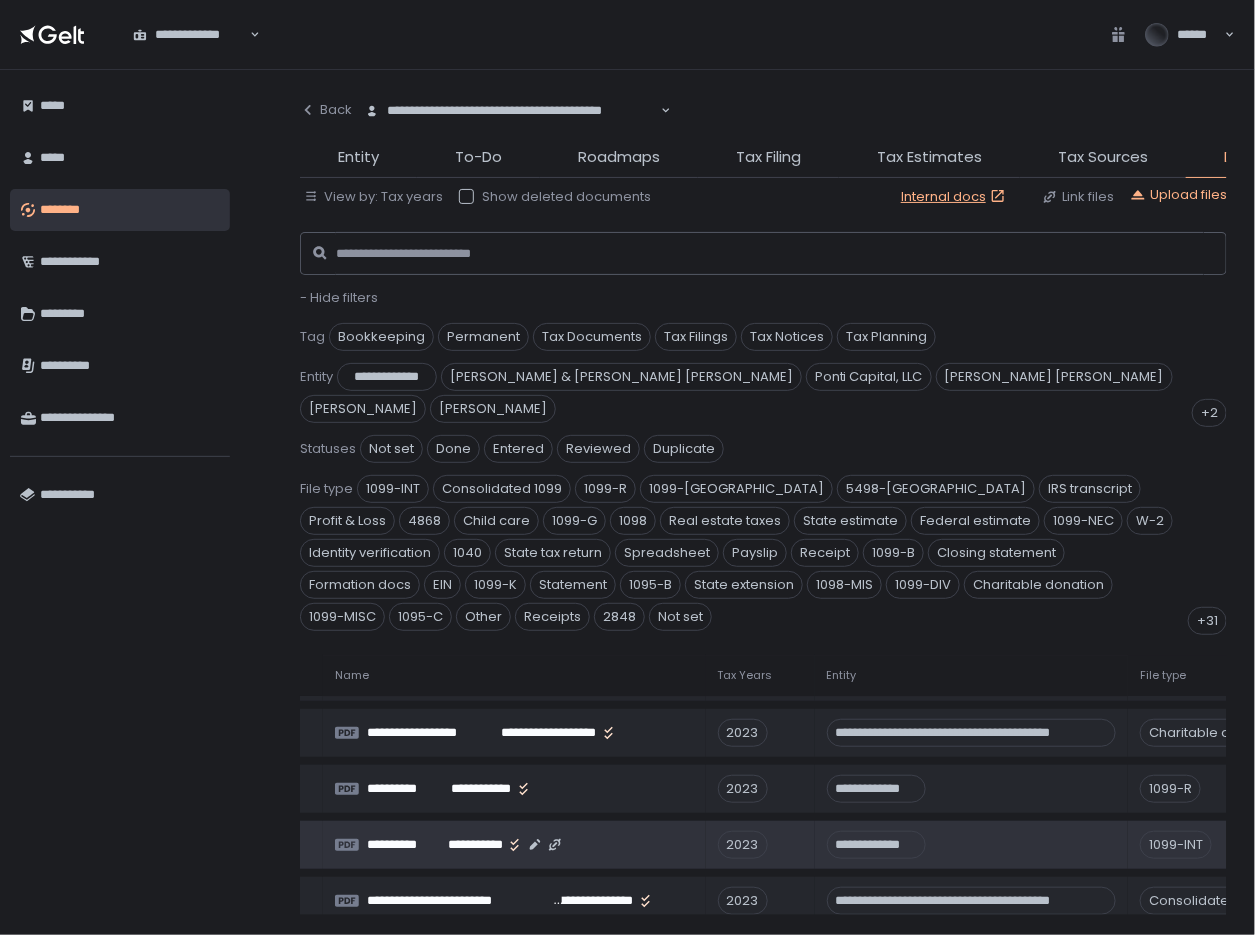 scroll, scrollTop: 4904, scrollLeft: 32, axis: both 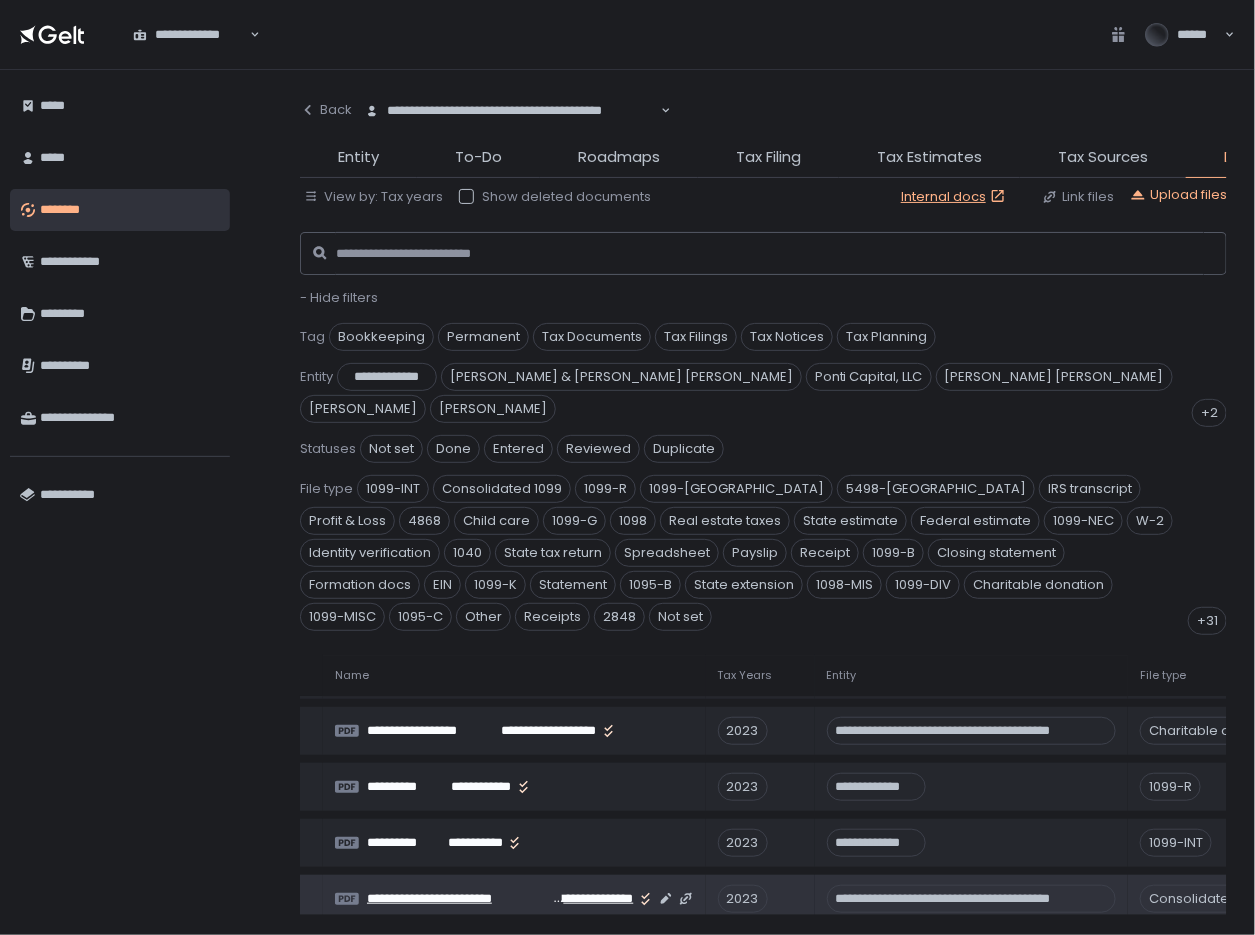 click on "**********" at bounding box center [458, 899] 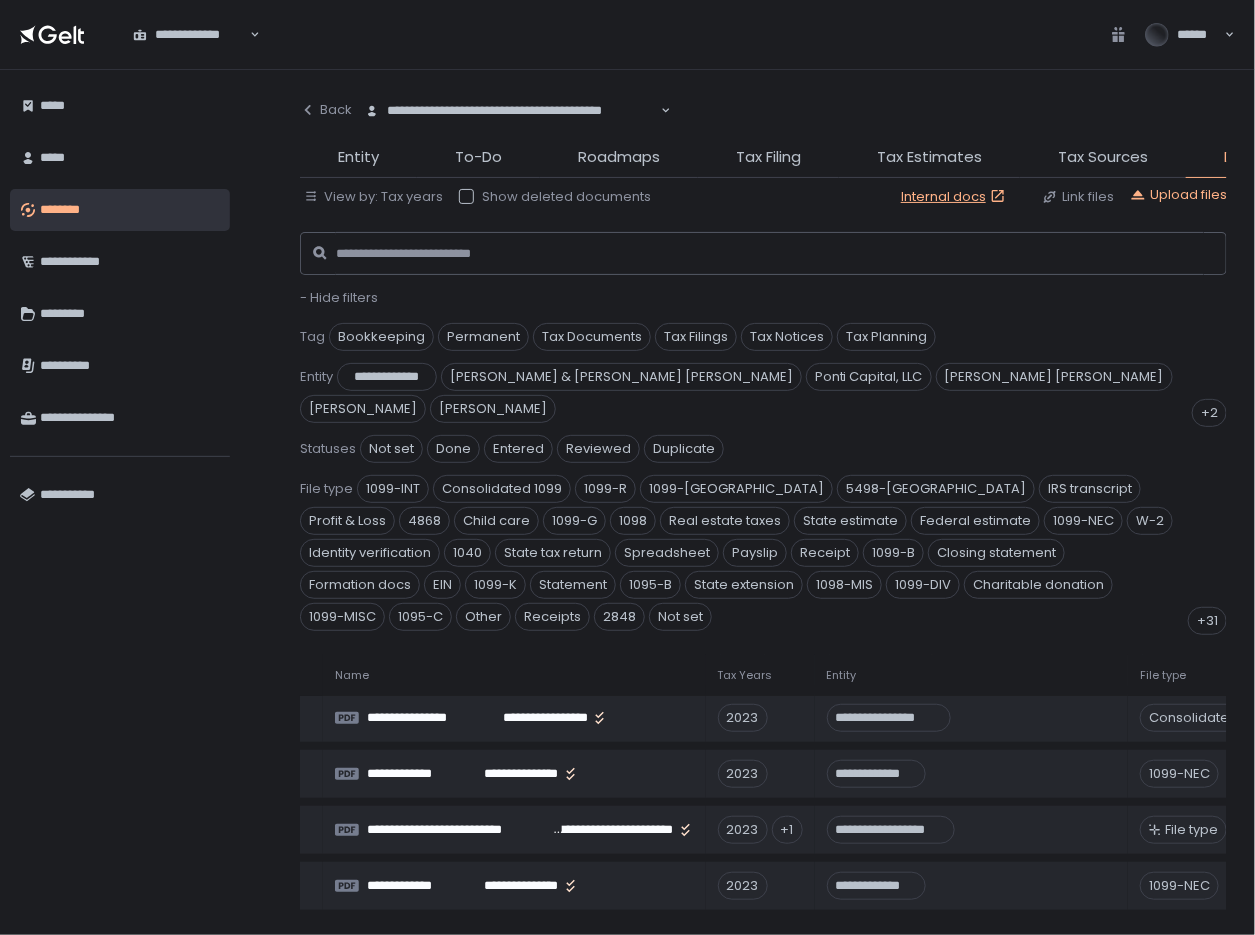 scroll, scrollTop: 5531, scrollLeft: 32, axis: both 